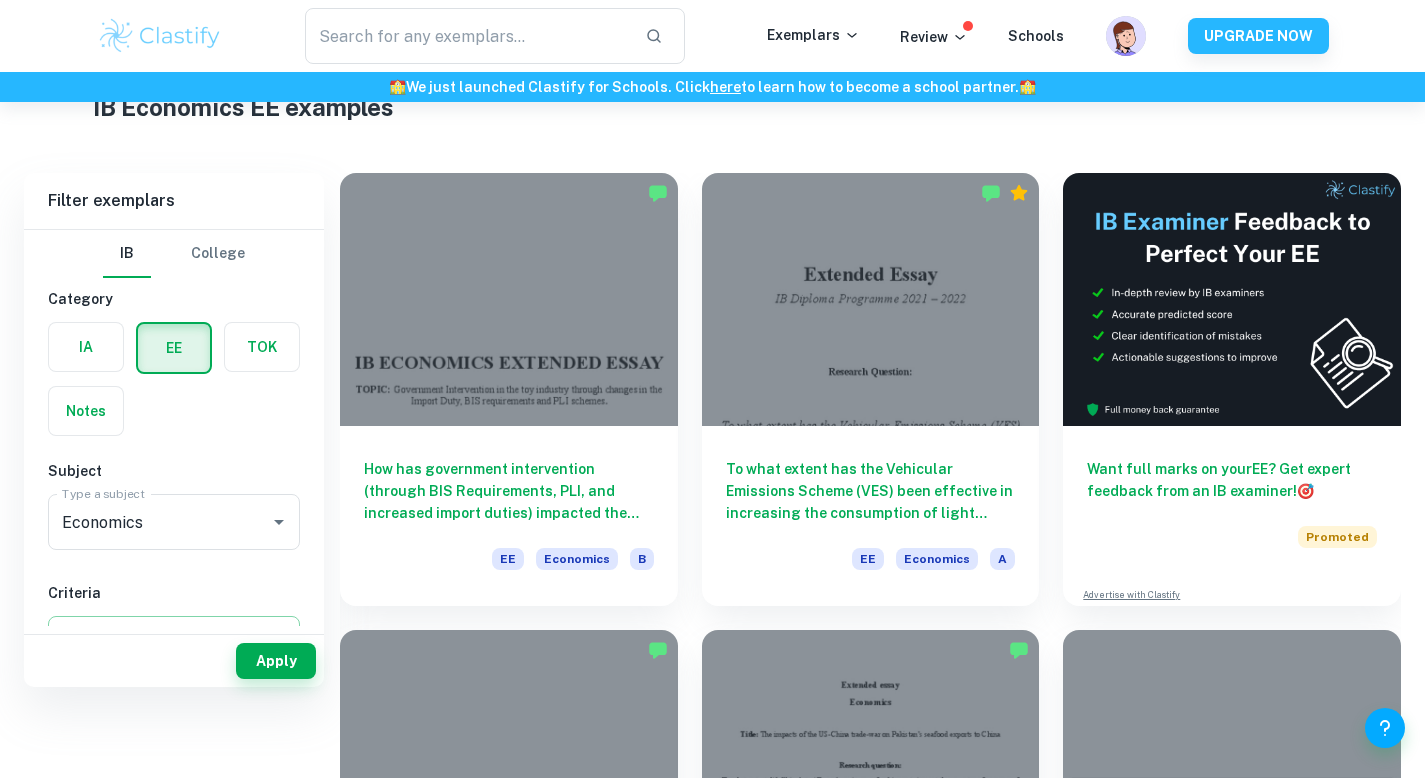 scroll, scrollTop: 140, scrollLeft: 0, axis: vertical 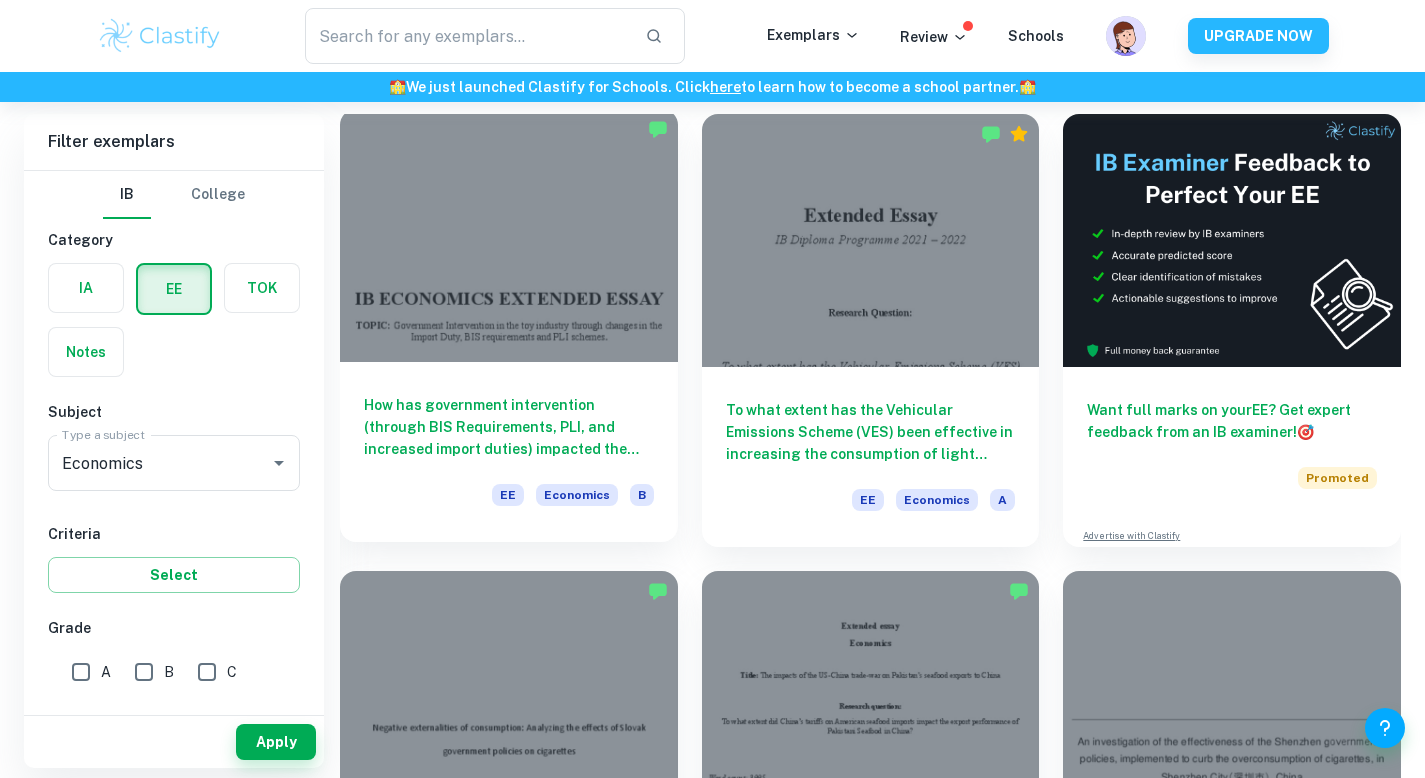 click at bounding box center [509, 235] 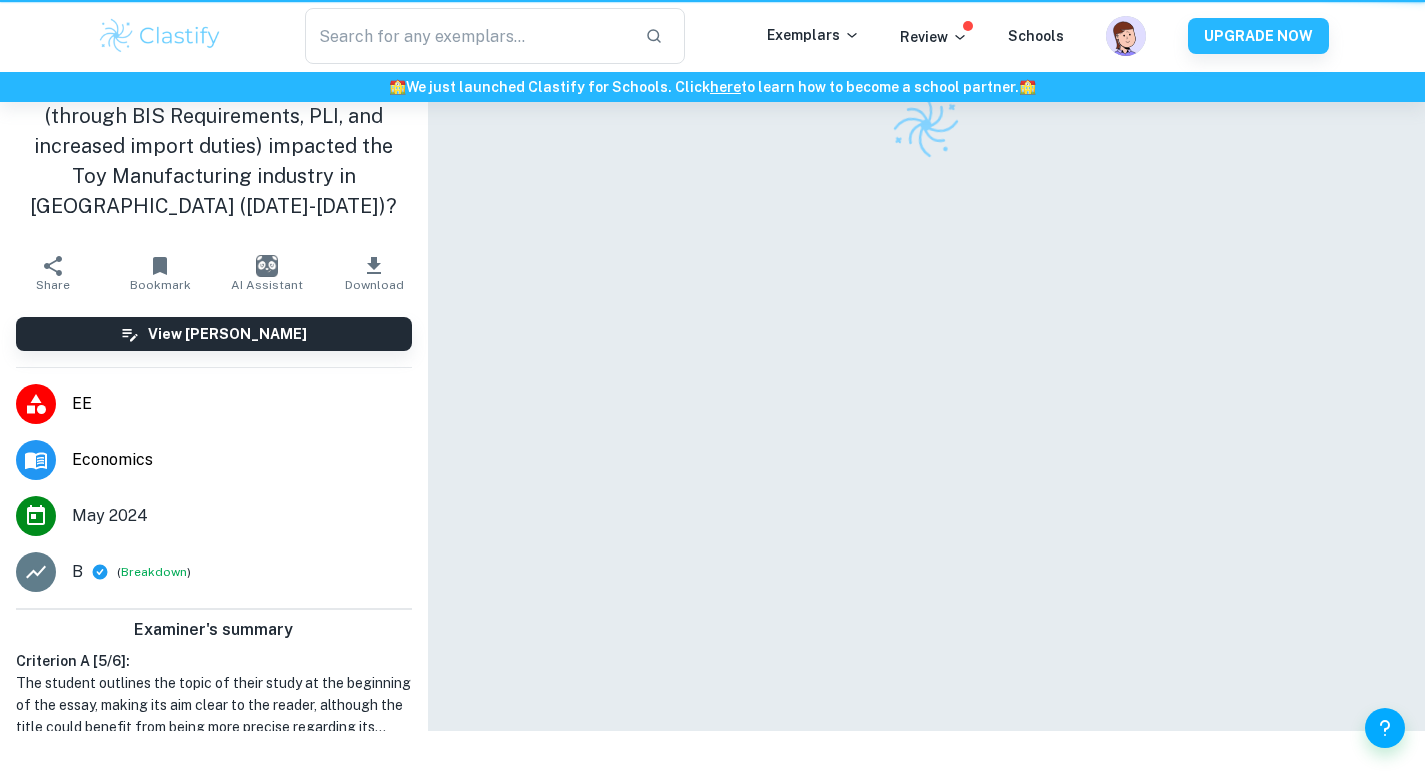 scroll, scrollTop: 0, scrollLeft: 0, axis: both 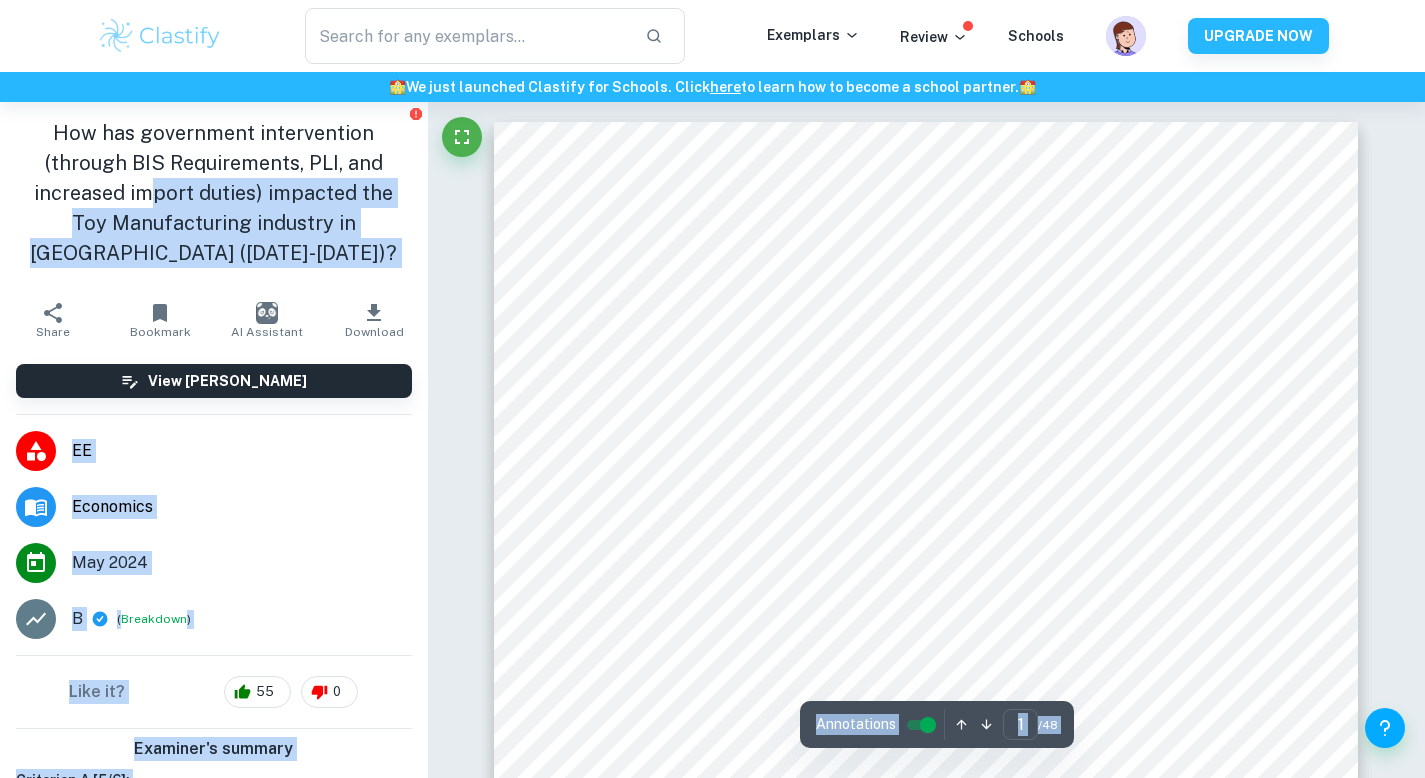 click on "Ask Clai Annotations 1 ​ / 48" at bounding box center (926, 29685) 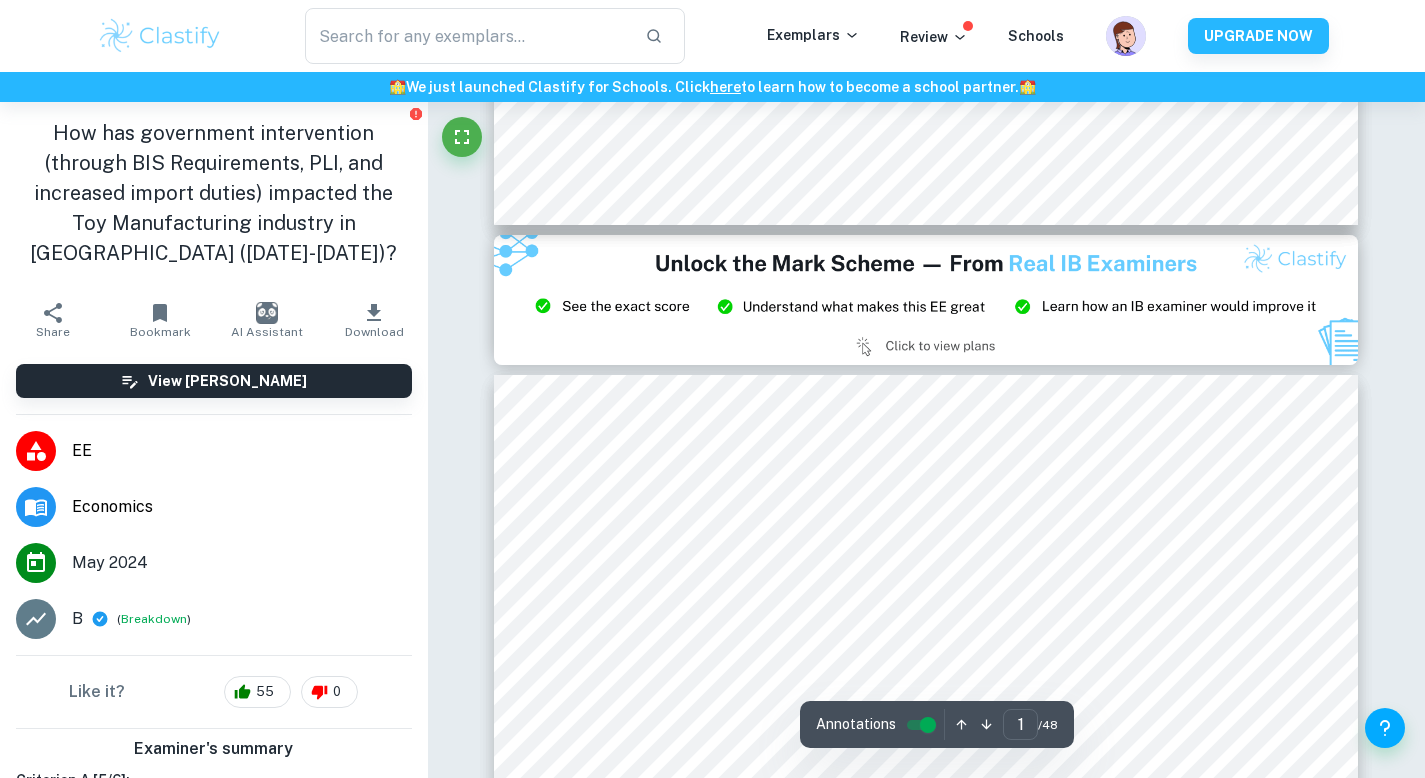 type on "3" 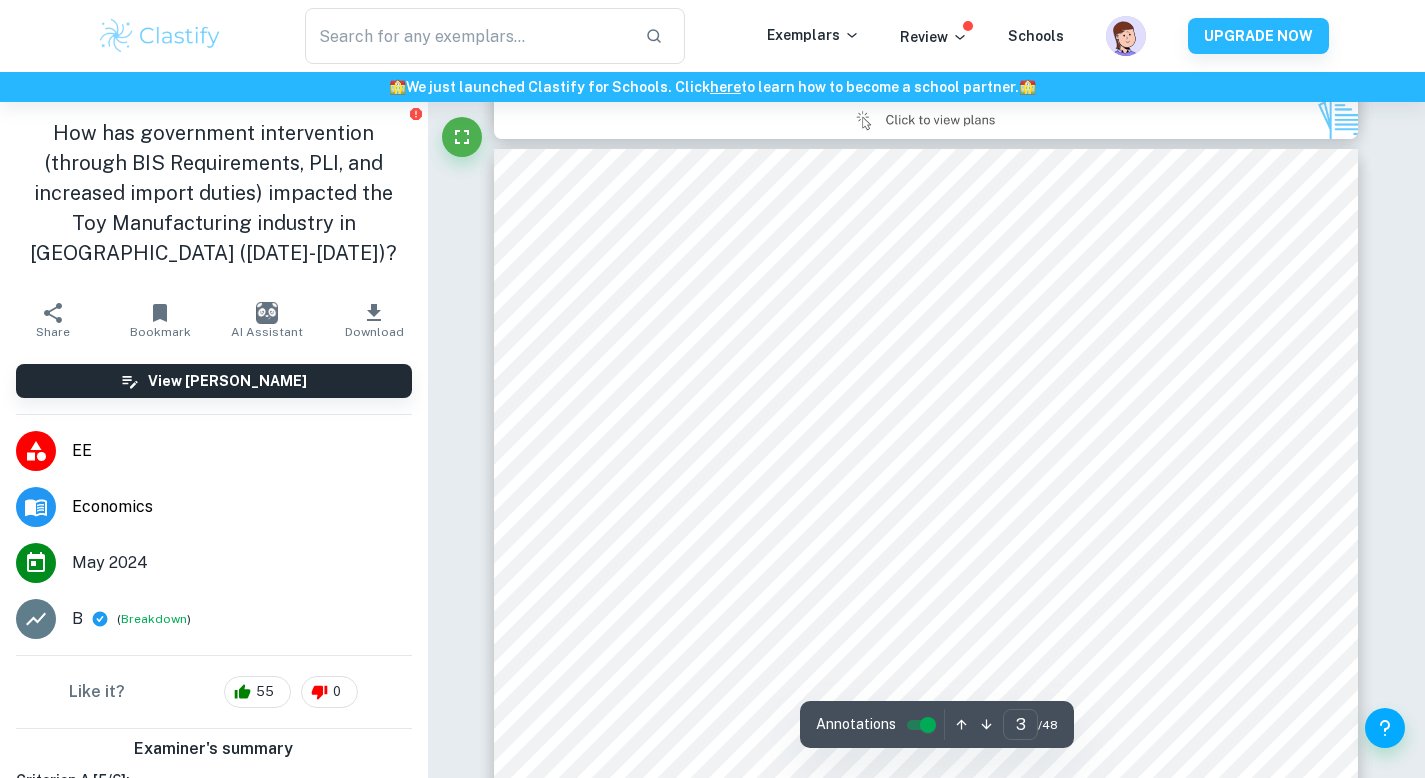 scroll, scrollTop: 2580, scrollLeft: 0, axis: vertical 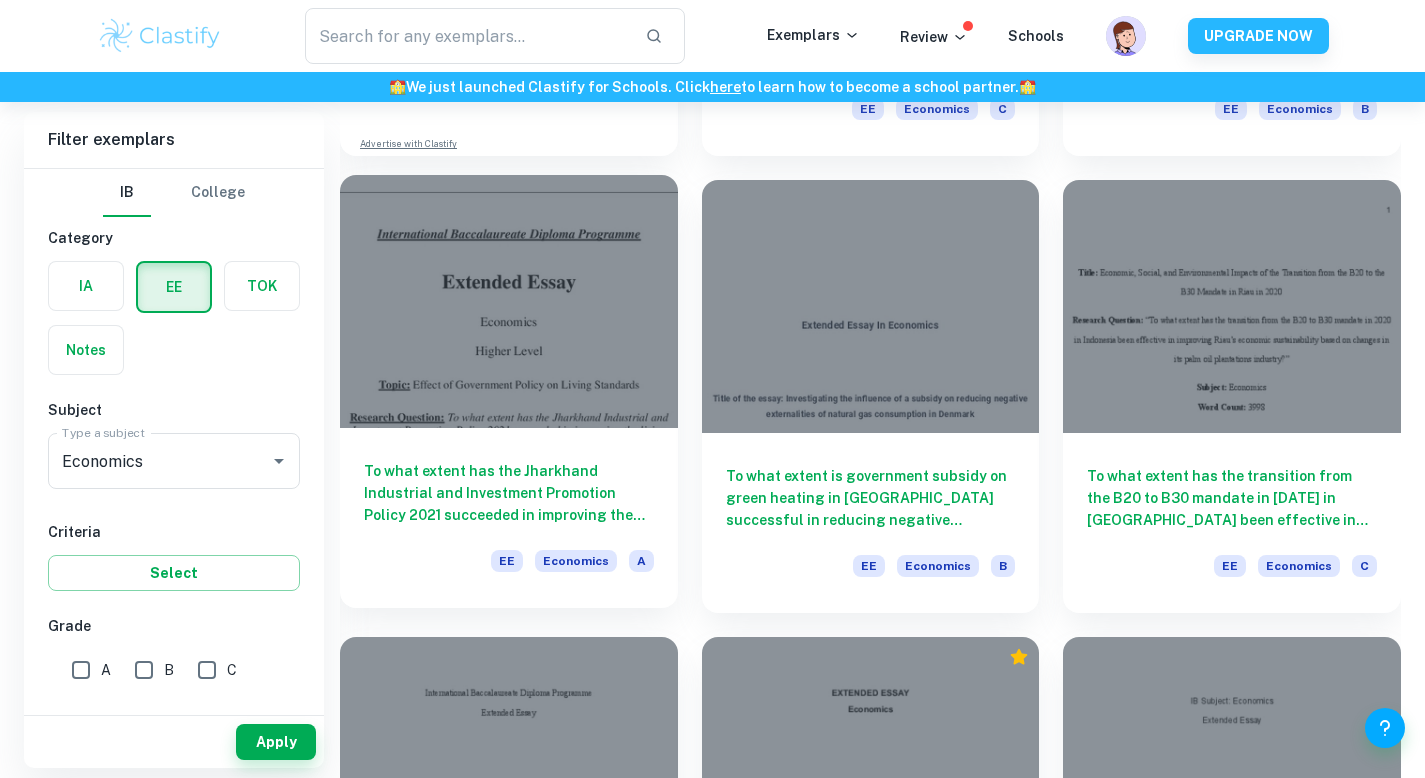 click on "To what extent has the Jharkhand Industrial and  Investment Promotion Policy 2021 succeeded in improving the living  standards of residents of [GEOGRAPHIC_DATA] in the [GEOGRAPHIC_DATA] district of  [GEOGRAPHIC_DATA]?" at bounding box center [509, 493] 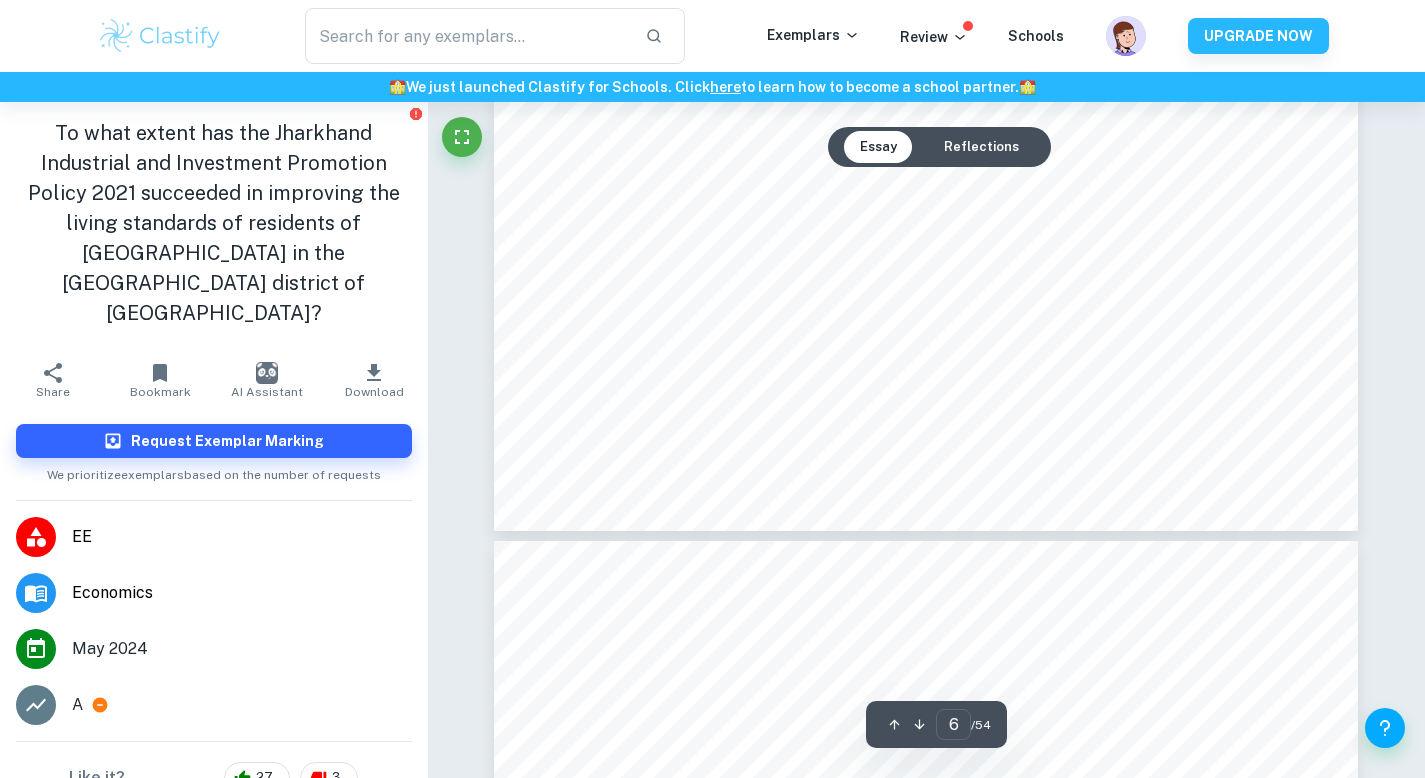 scroll, scrollTop: 7343, scrollLeft: 0, axis: vertical 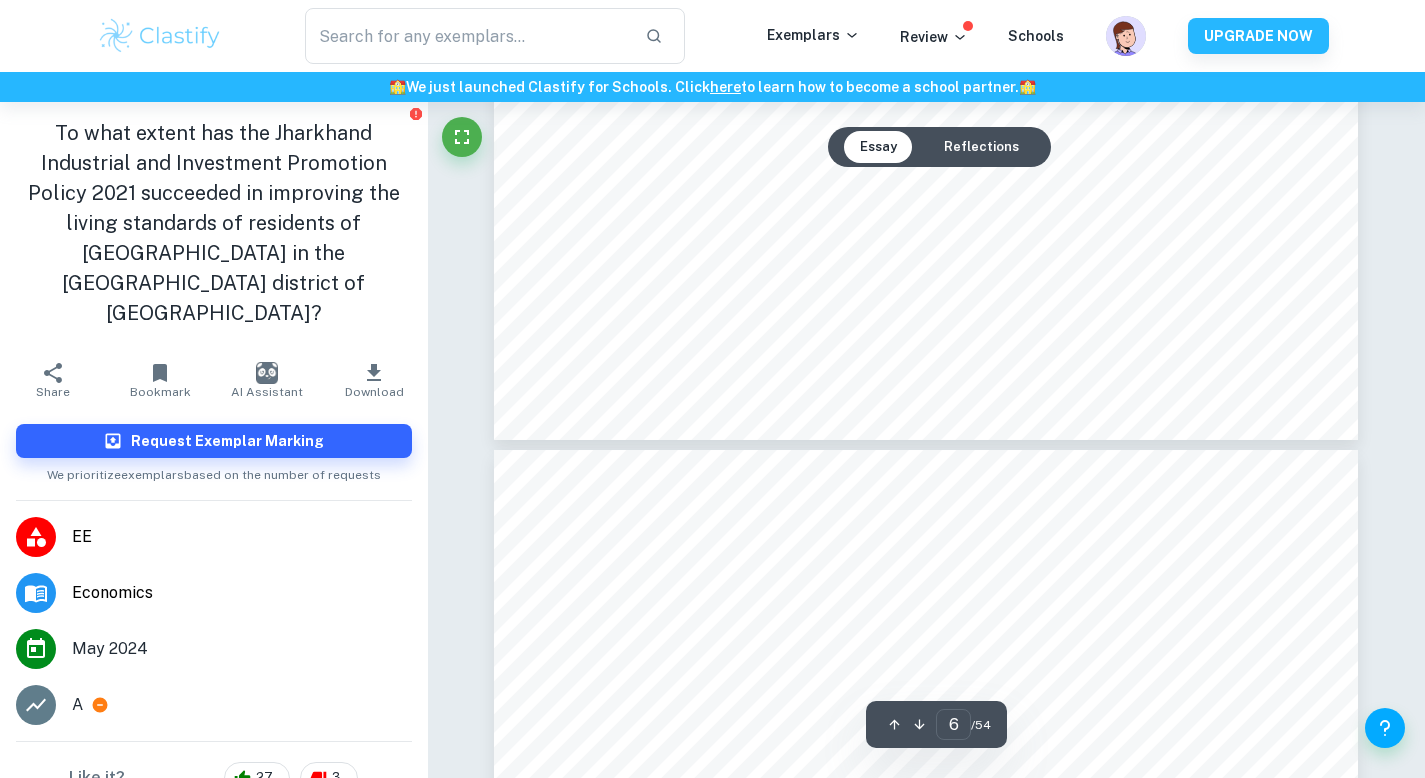 click 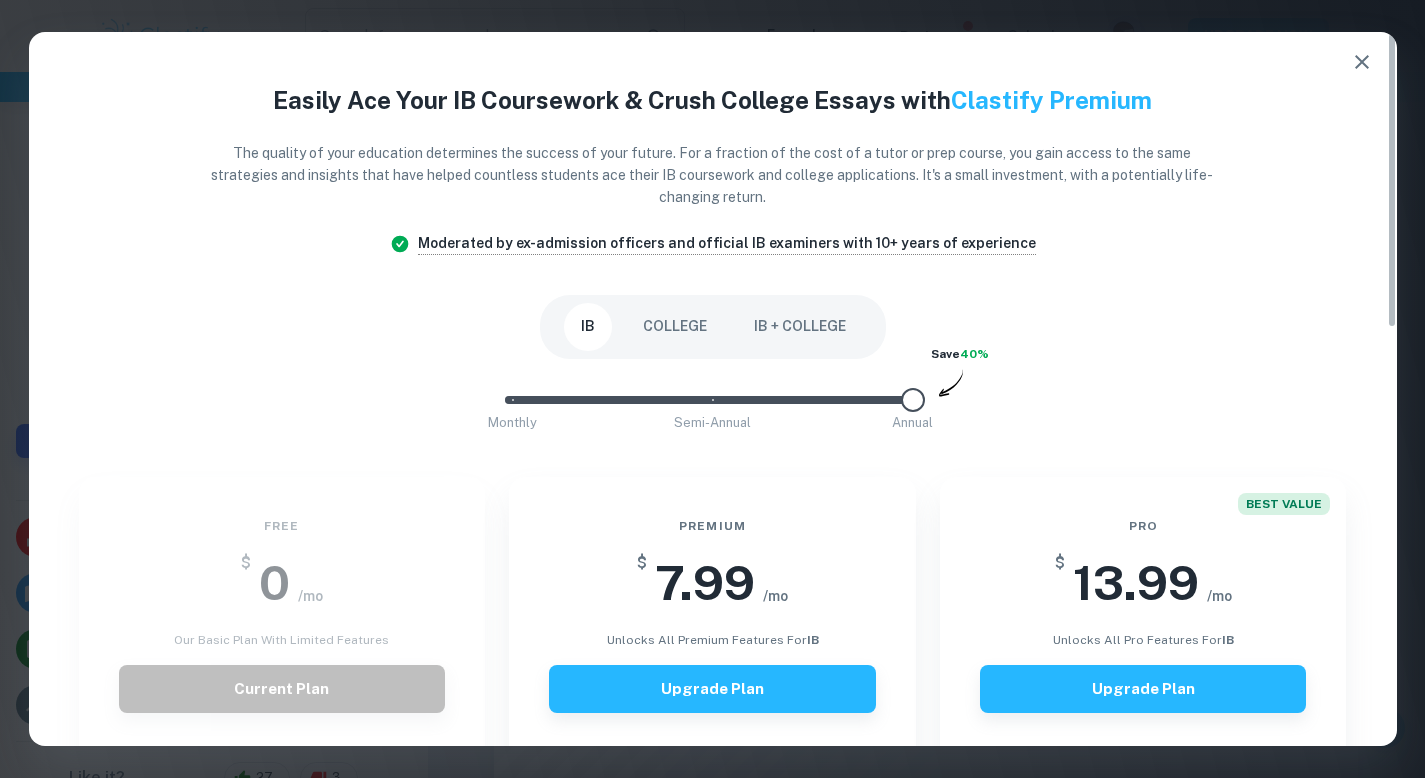 click on "IB + COLLEGE" at bounding box center [800, 327] 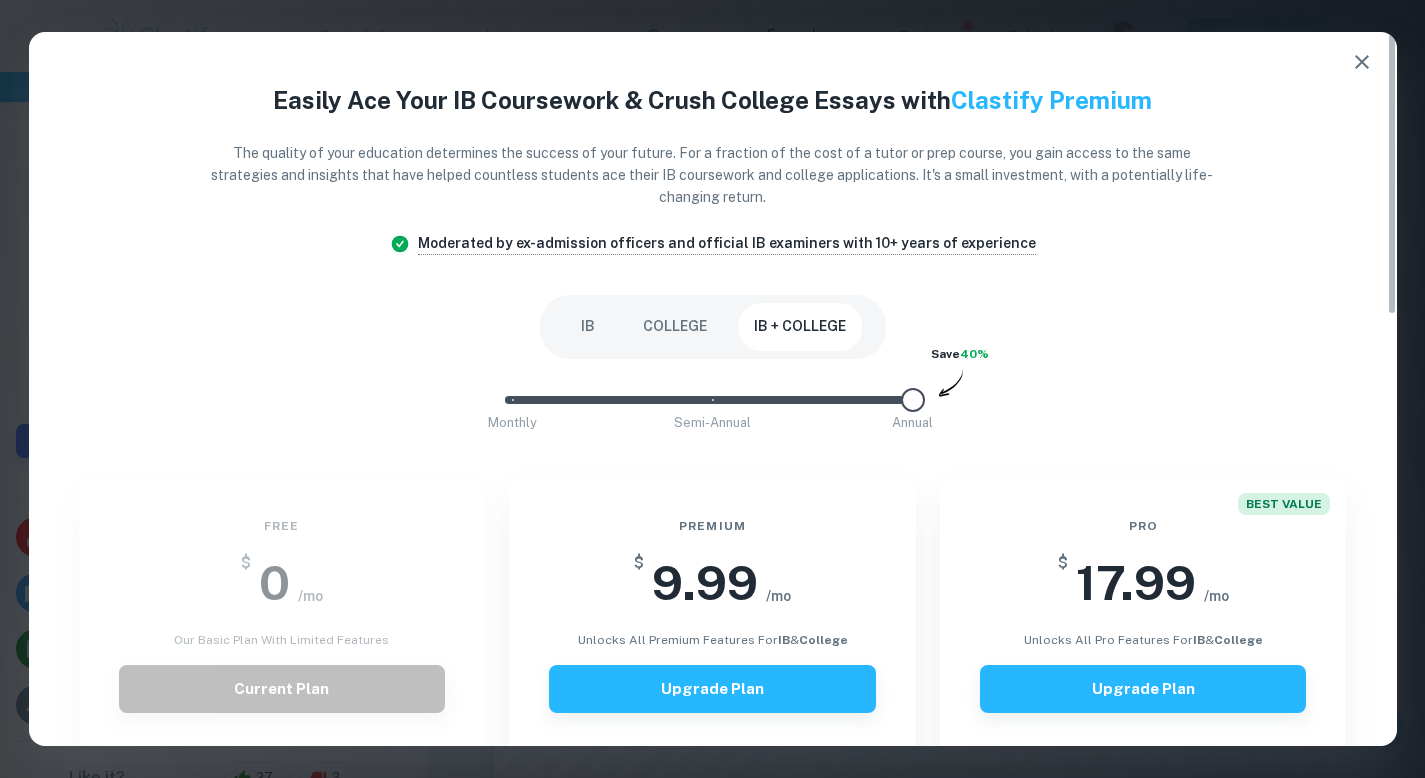 click on "COLLEGE" at bounding box center (675, 327) 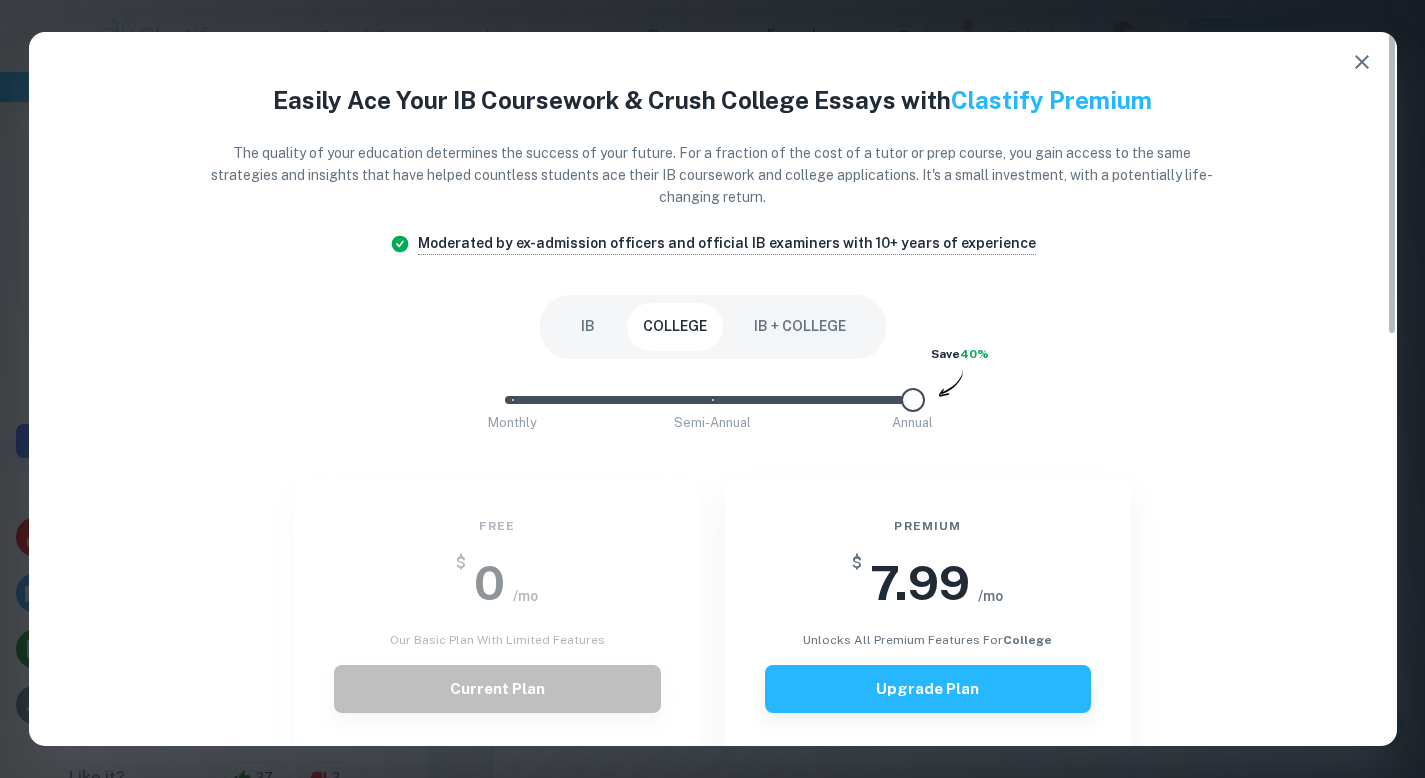 click on "IB" at bounding box center [588, 327] 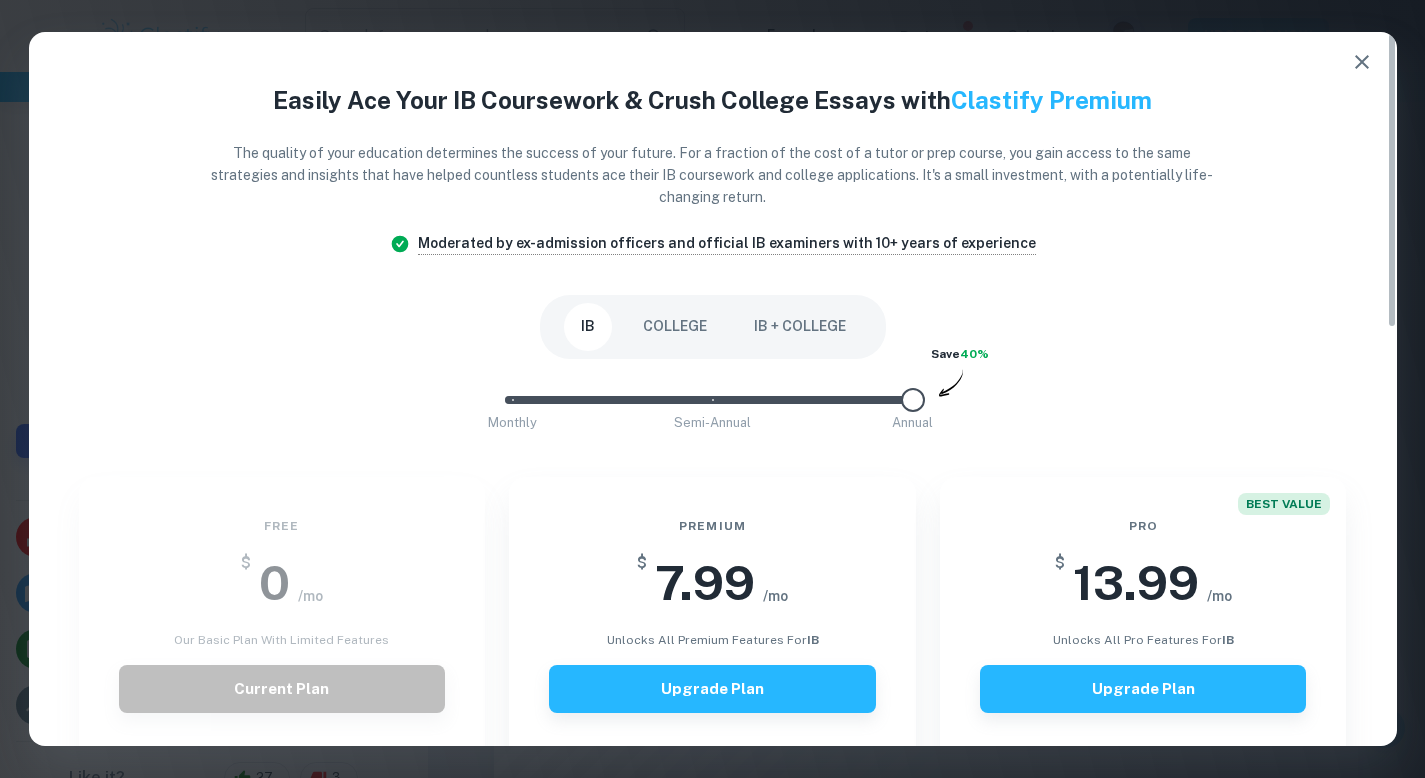 click at bounding box center [1362, 62] 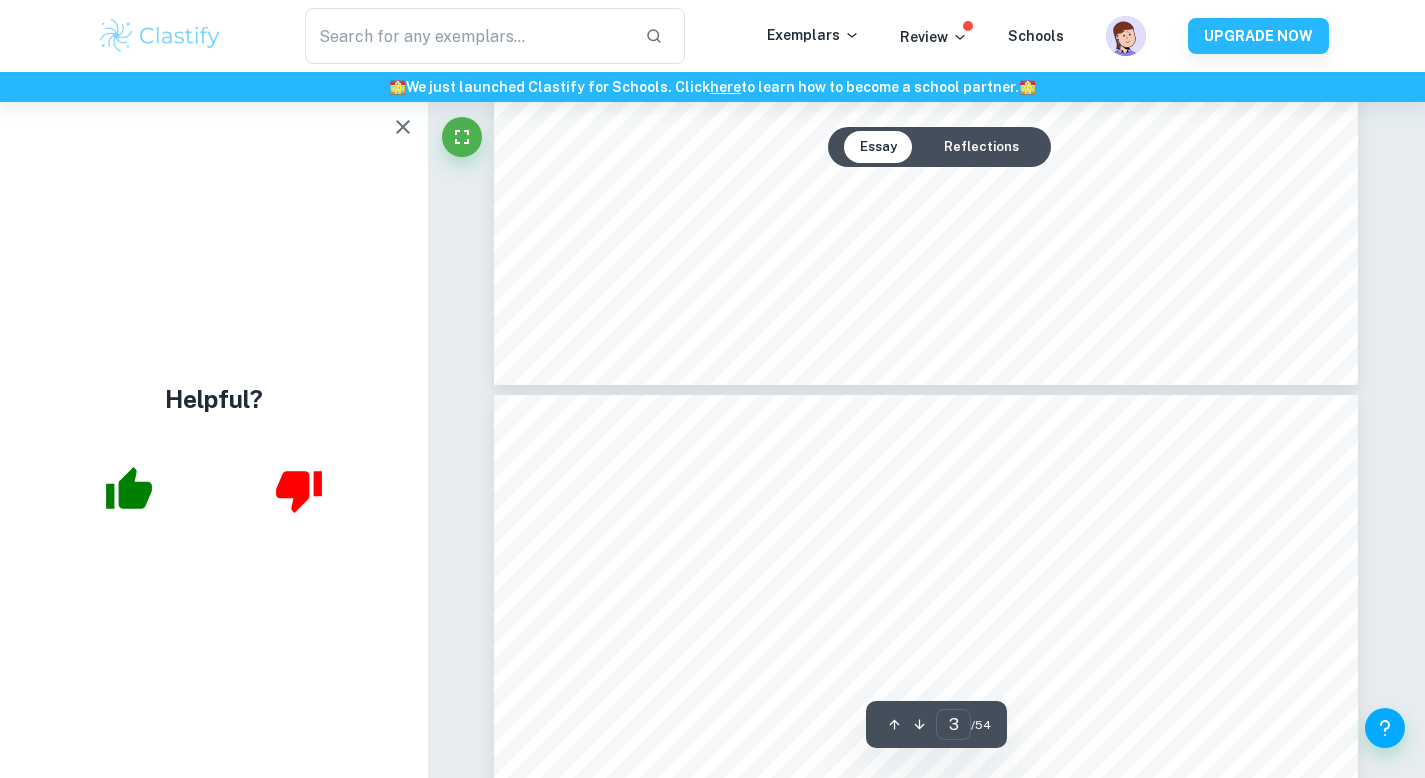 type on "4" 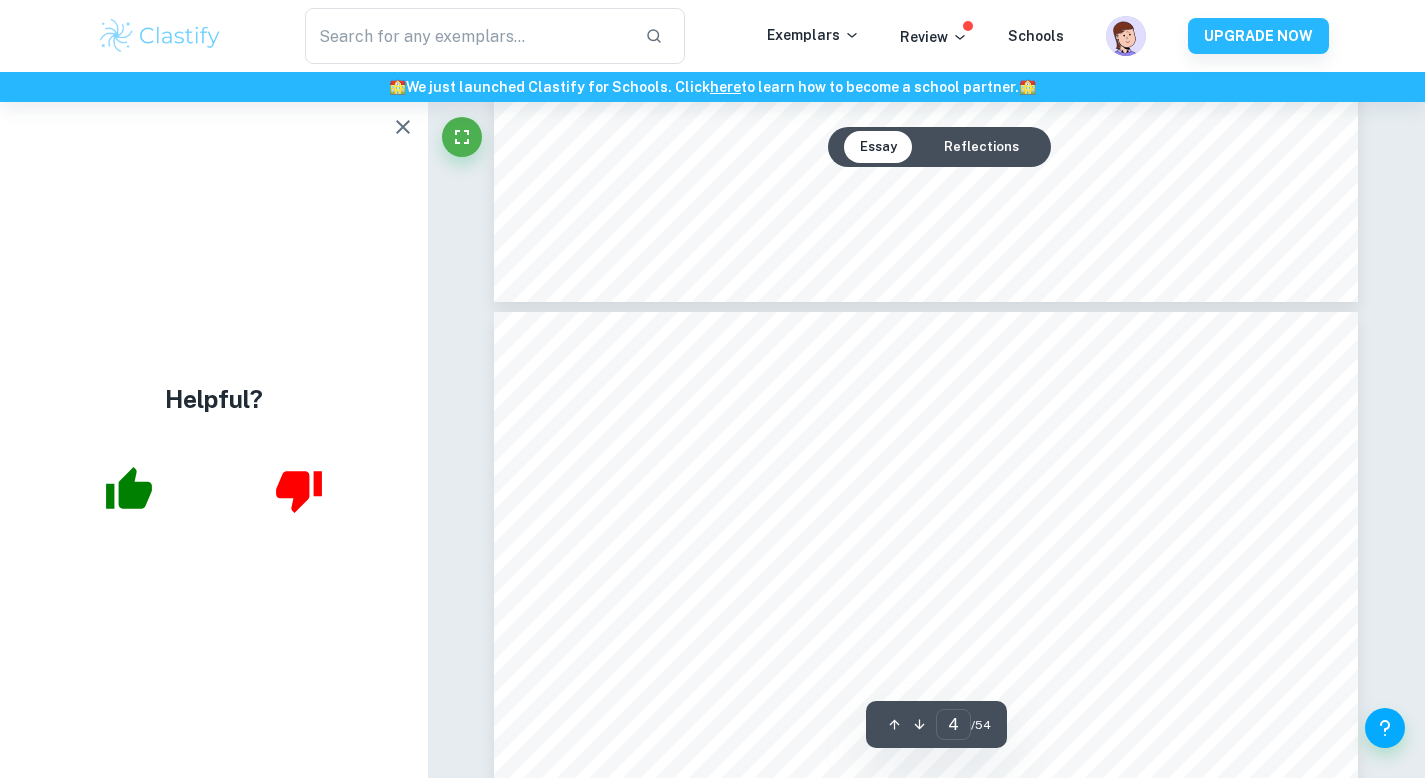 scroll, scrollTop: 4071, scrollLeft: 0, axis: vertical 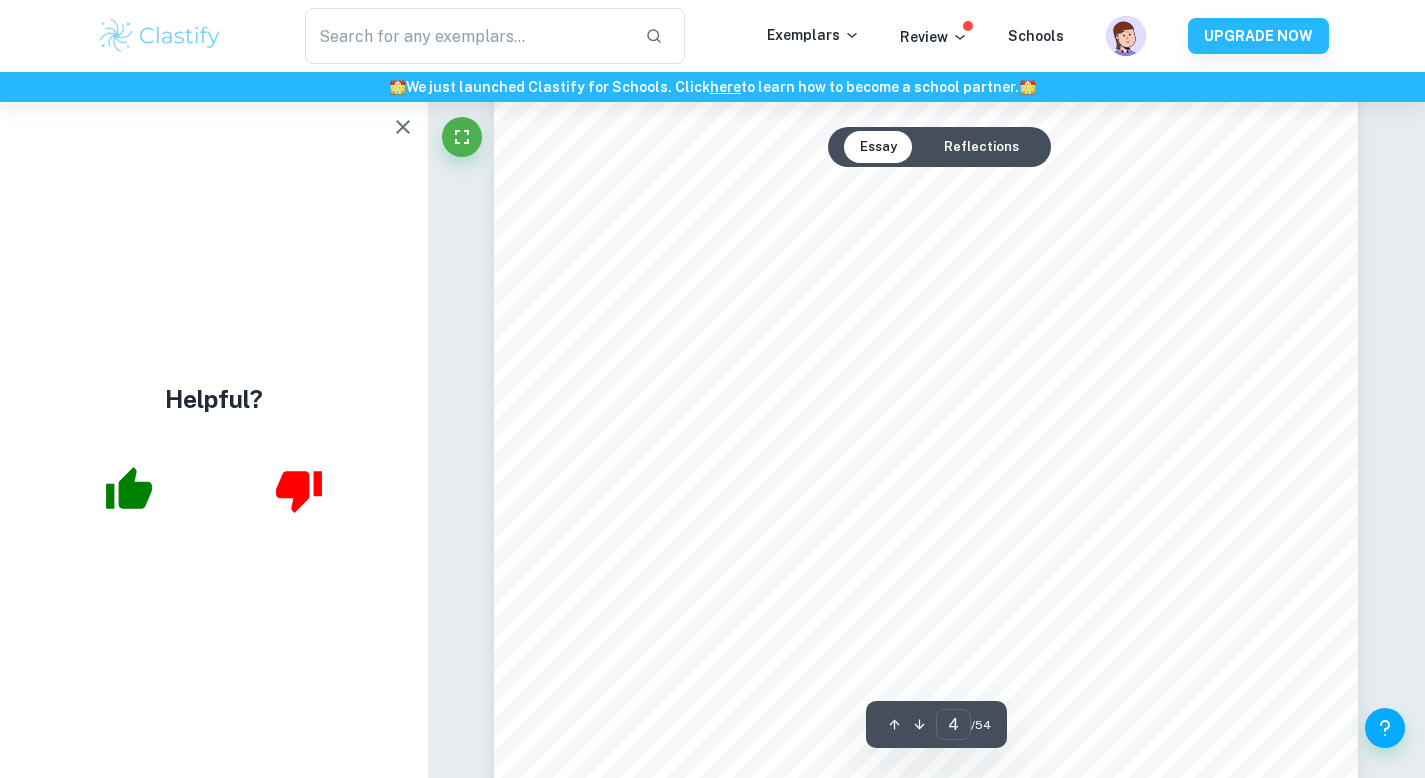 click 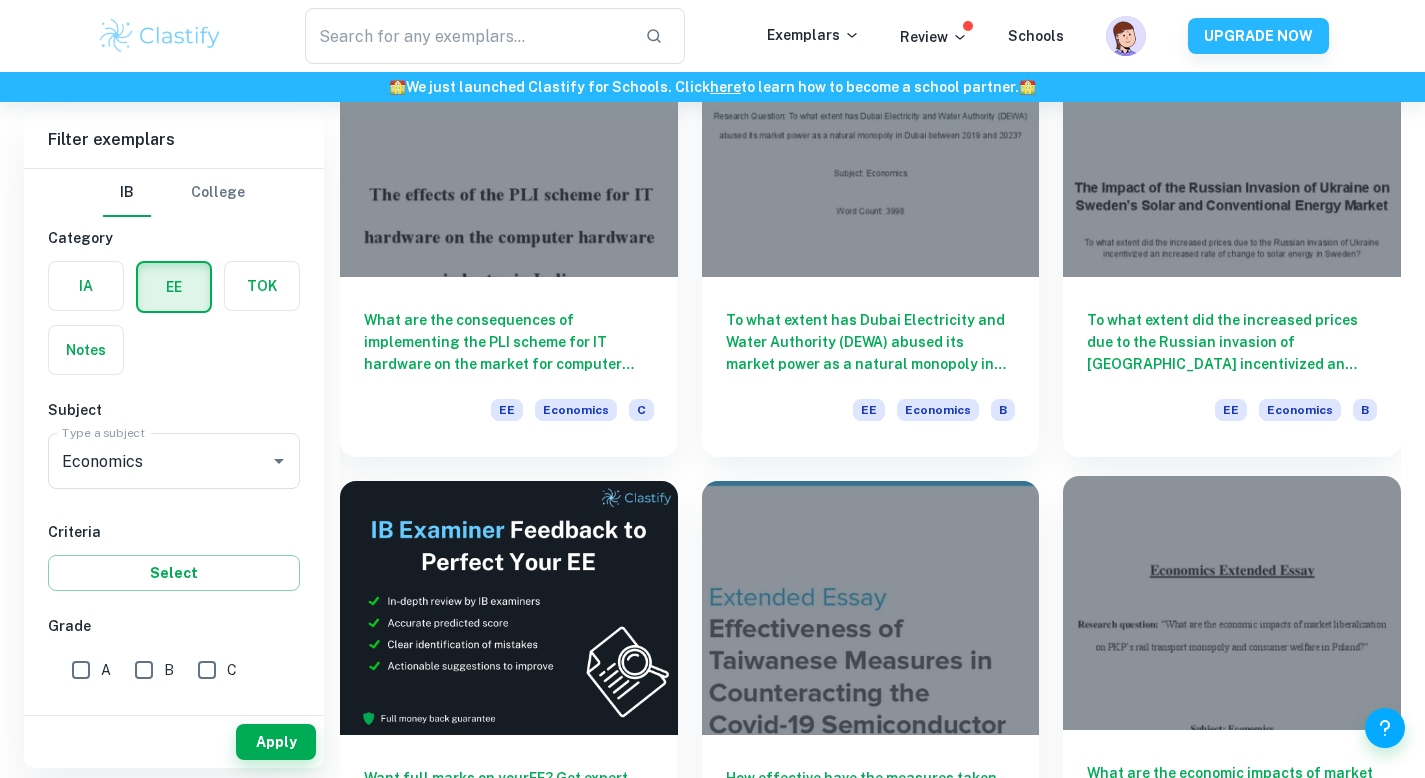 scroll, scrollTop: 2408, scrollLeft: 0, axis: vertical 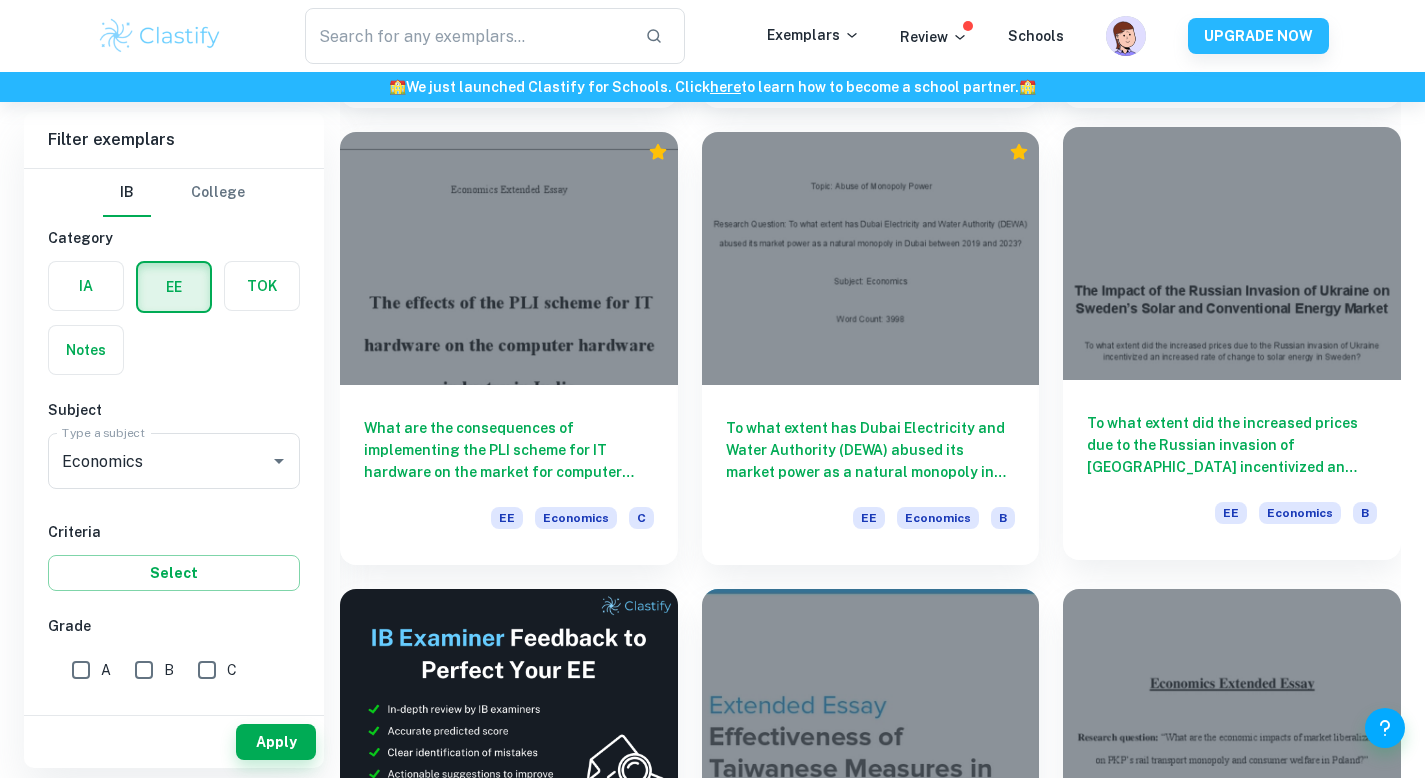 click at bounding box center [1232, 253] 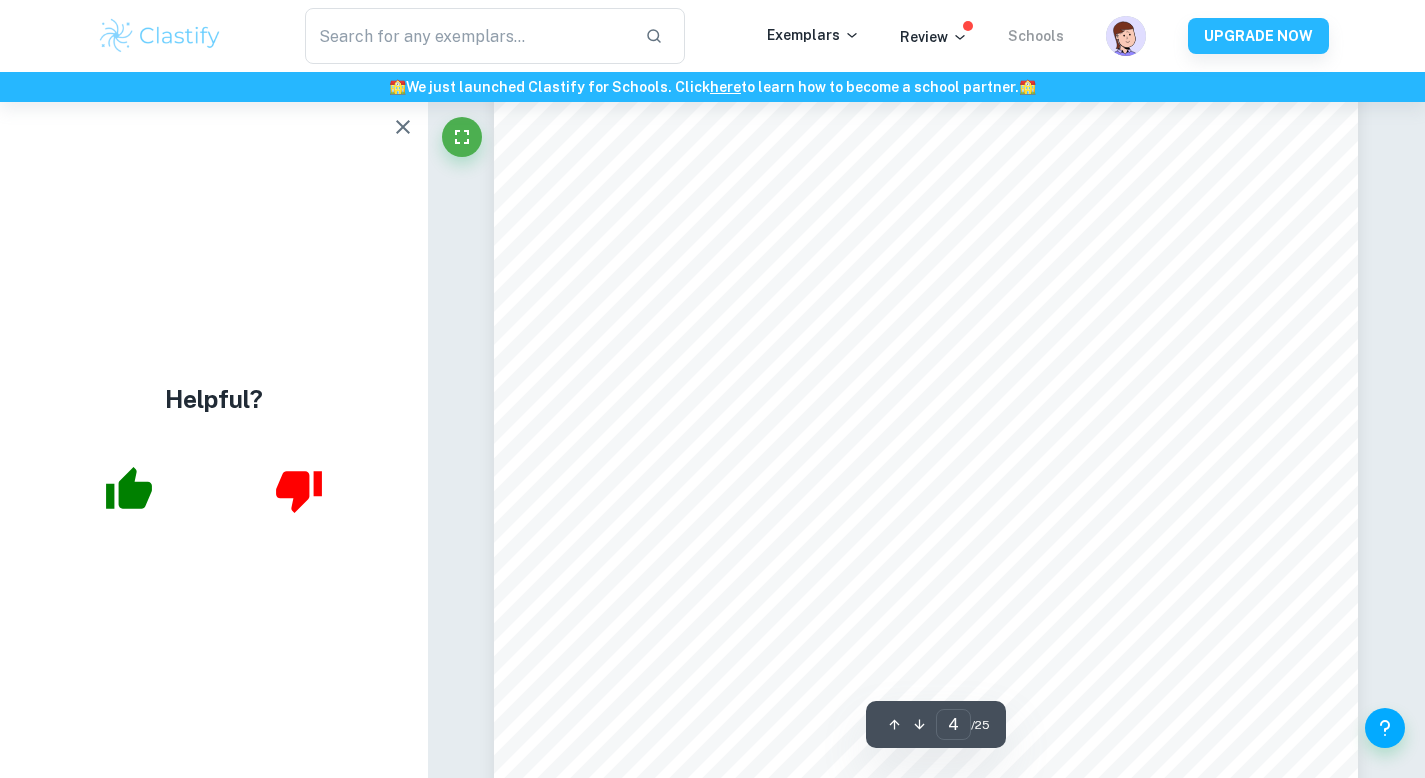 scroll, scrollTop: 4500, scrollLeft: 0, axis: vertical 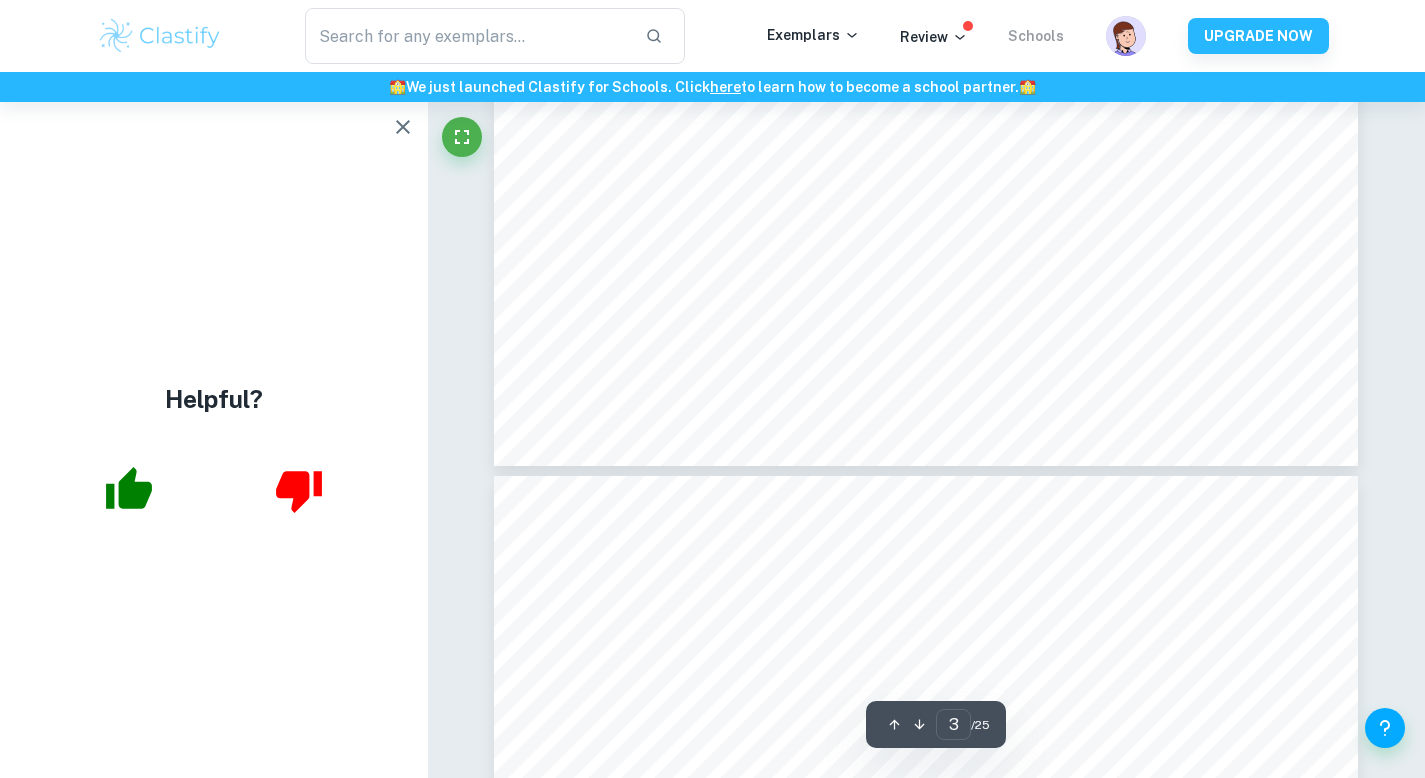type on "4" 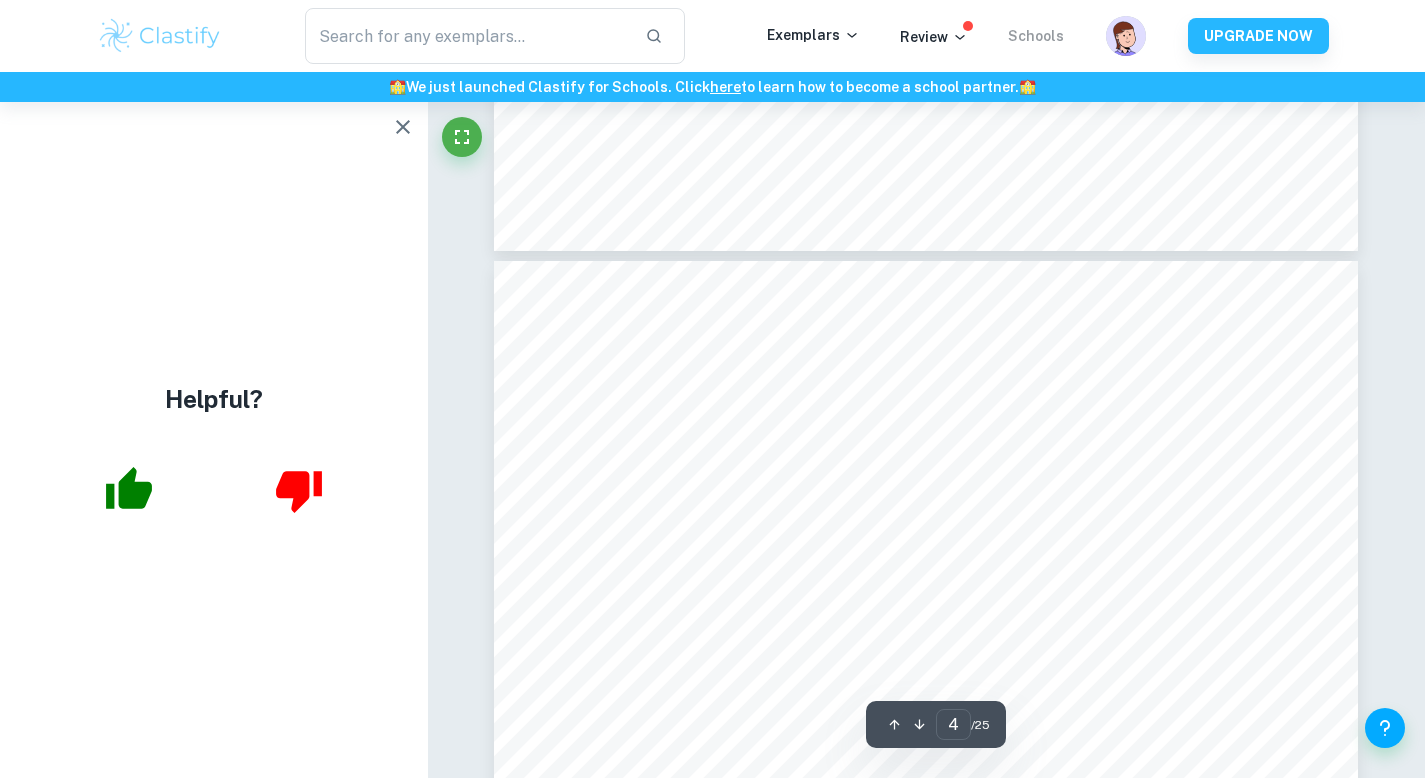scroll, scrollTop: 3916, scrollLeft: 0, axis: vertical 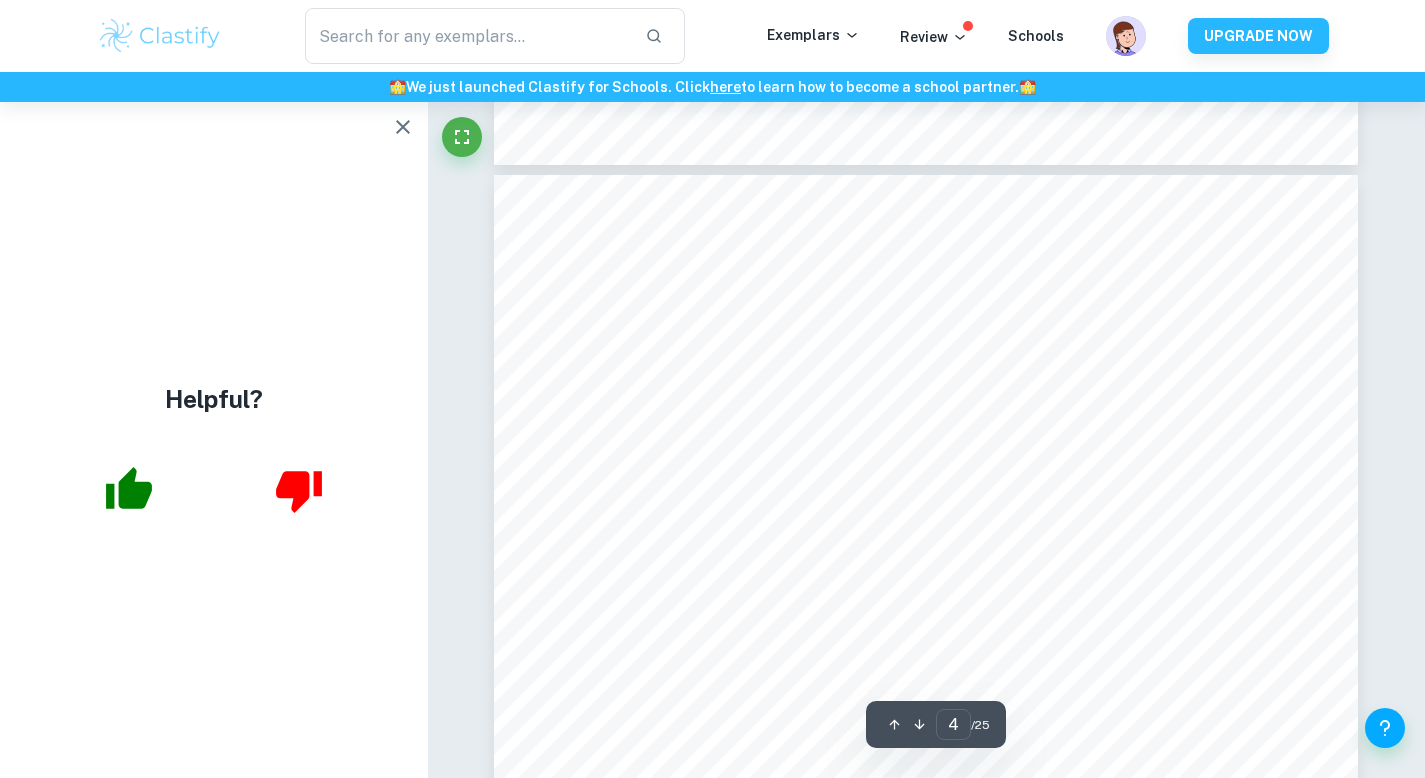 click on "​ Exemplars Review Schools UPGRADE NOW   🏫  We just launched Clastify for Schools. Click  here  to learn how to become a school partner.  🏫 Helpful? Ask Clai 4 ​ / 25" at bounding box center [712, 11785] 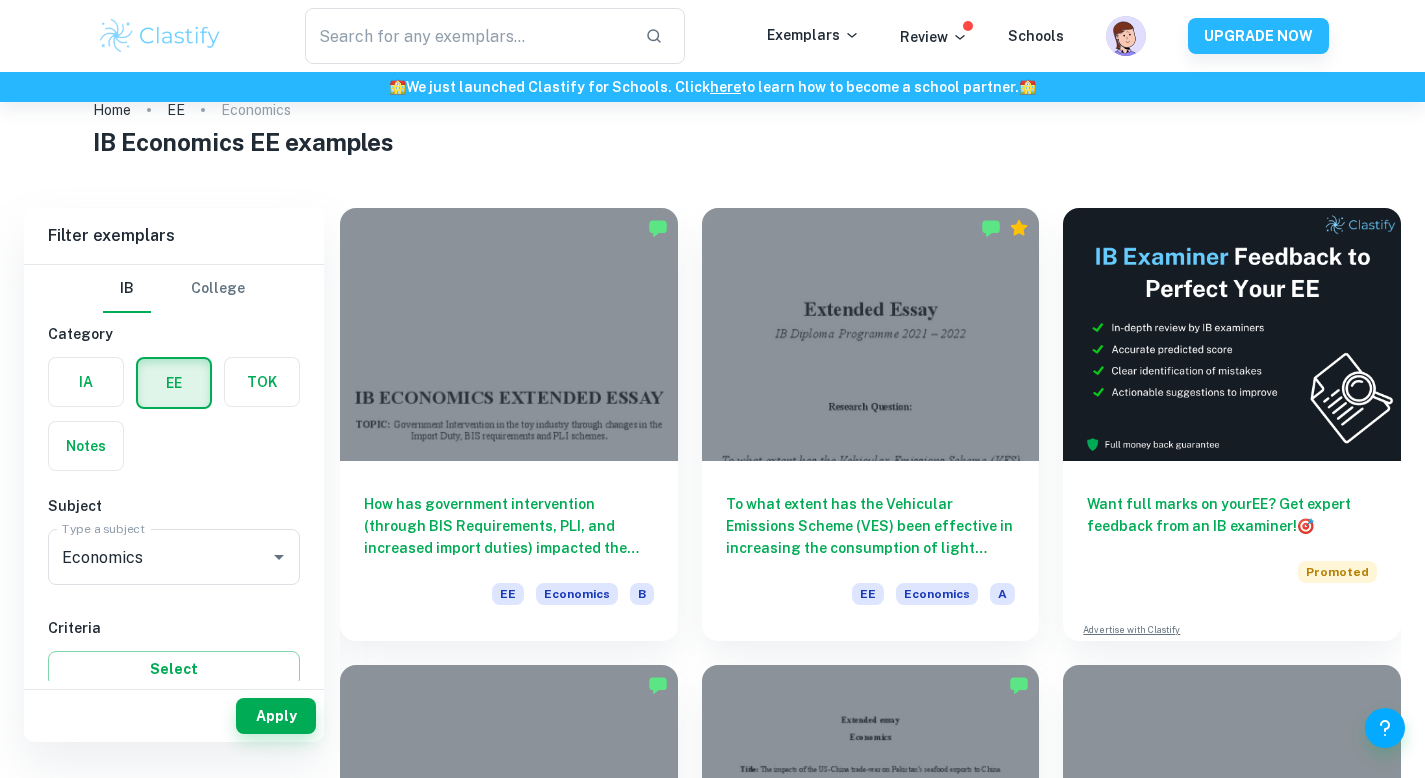 scroll, scrollTop: 47, scrollLeft: 0, axis: vertical 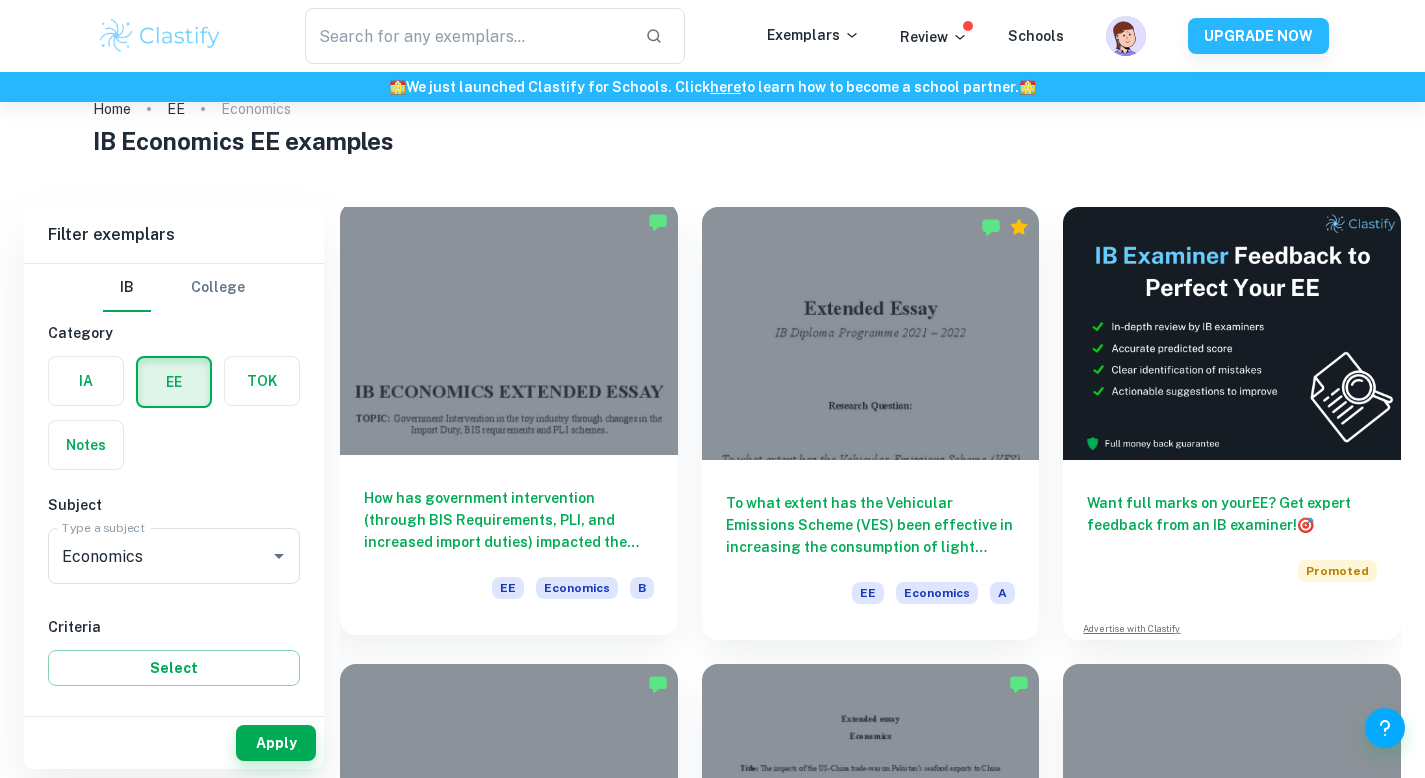 click on "How has government intervention (through BIS Requirements, PLI, and increased import duties) impacted the Toy Manufacturing industry in [GEOGRAPHIC_DATA] ([DATE]-[DATE])?" at bounding box center (509, 520) 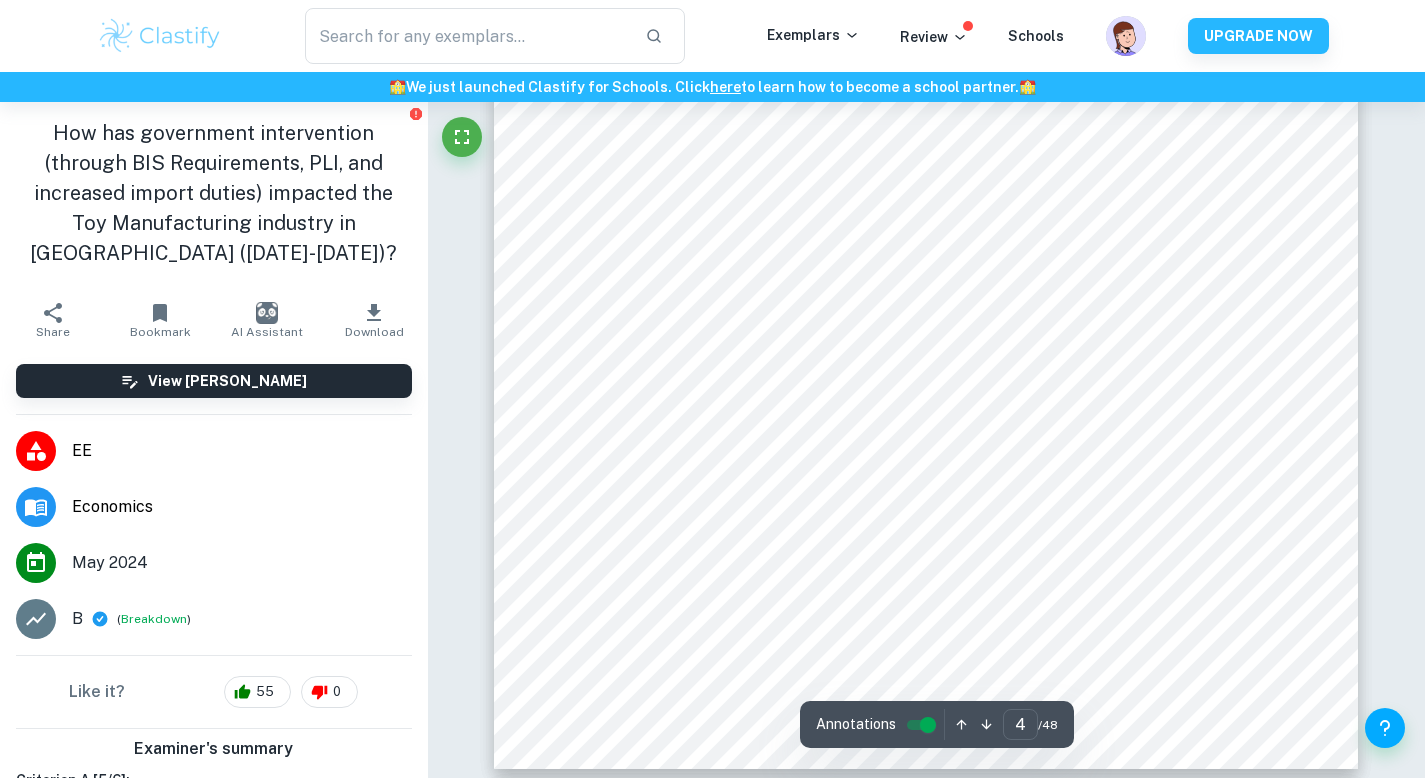 scroll, scrollTop: 4156, scrollLeft: 0, axis: vertical 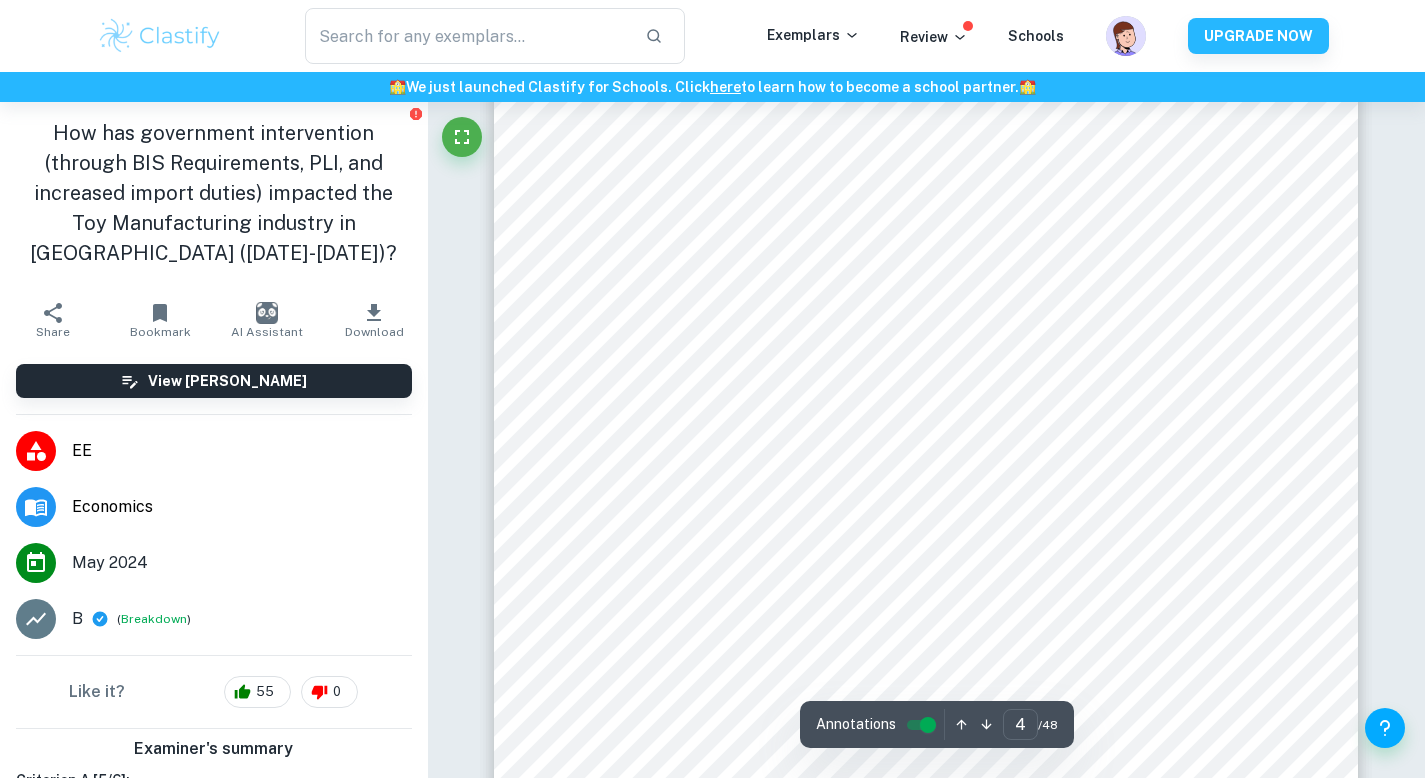 click on "​ Exemplars Review Schools UPGRADE NOW   🏫  We just launched Clastify for Schools. Click  here  to learn how to become a school partner.  🏫 How has government intervention (through BIS Requirements, PLI, and increased import duties) impacted the Toy Manufacturing industry in Mumbai (2019-2023)? Share Bookmark AI Assistant Download   View Mark Scheme EE Economics May 2024 B ( Breakdown ) Like it? 55 0 Examiner's summary Criterion A   [ 5 / 6 ]: Expand Criterion B   [ 5 / 6 ]: Expand   Criterion C   [ 0 / 0 ]: Lorem ipsum dolor sit amet, consectetur adipiscing elit. Quisque erat felis, sagittis a orci sit amet, molestie auctor nibh. Sed suscipit molestie quam non lobortis. Pellentesque eu ultricies metus. Expand Criterion D   [ 0 / 0 ]: Lorem ipsum dolor sit amet, consectetur adipiscing elit. Quisque erat felis, sagittis a orci sit amet, molestie auctor nibh. Sed suscipit molestie quam non lobortis. Pellentesque eu ultricies metus. Expand Criterion E   [ 0 / 0 ]: Expand Upgrade to Premium View Plans   :" at bounding box center (712, 25529) 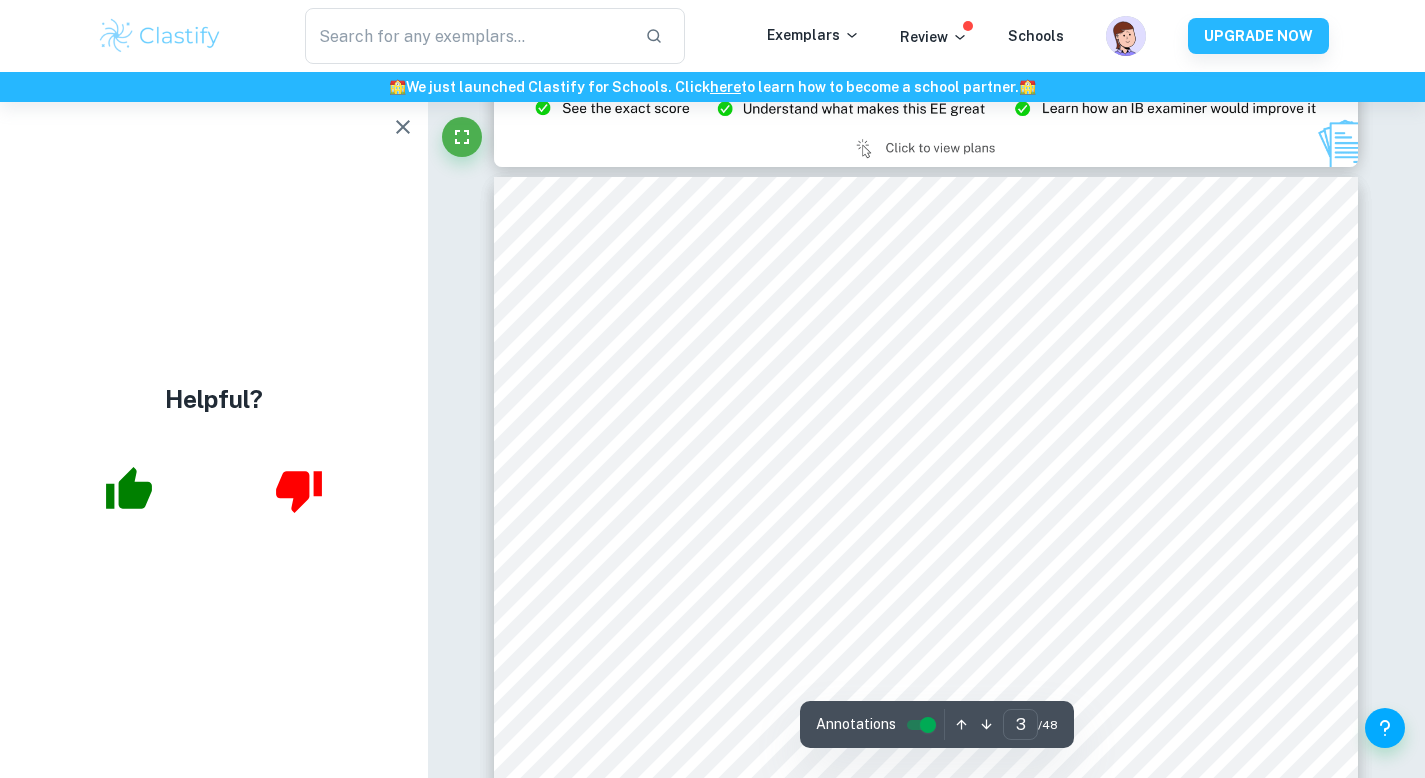 scroll, scrollTop: 2558, scrollLeft: 0, axis: vertical 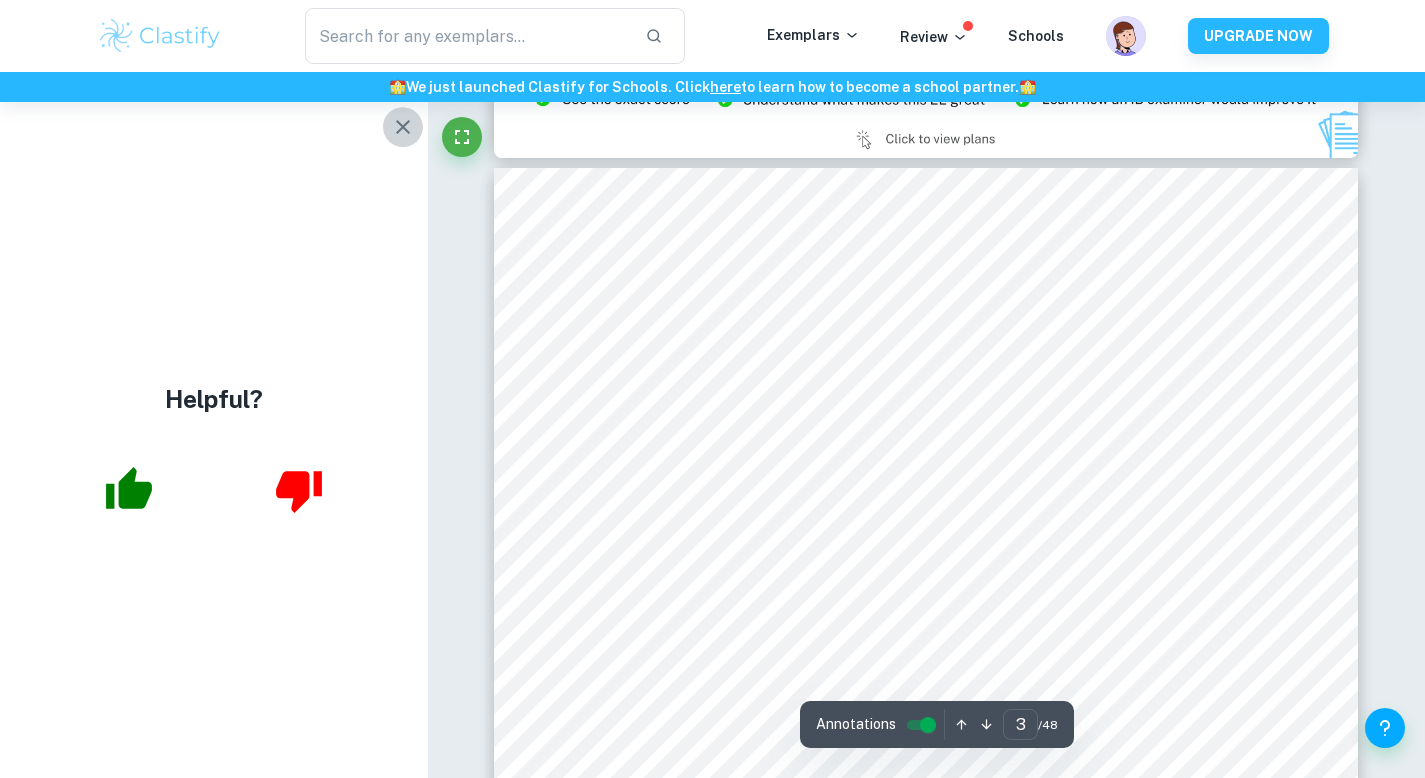 click 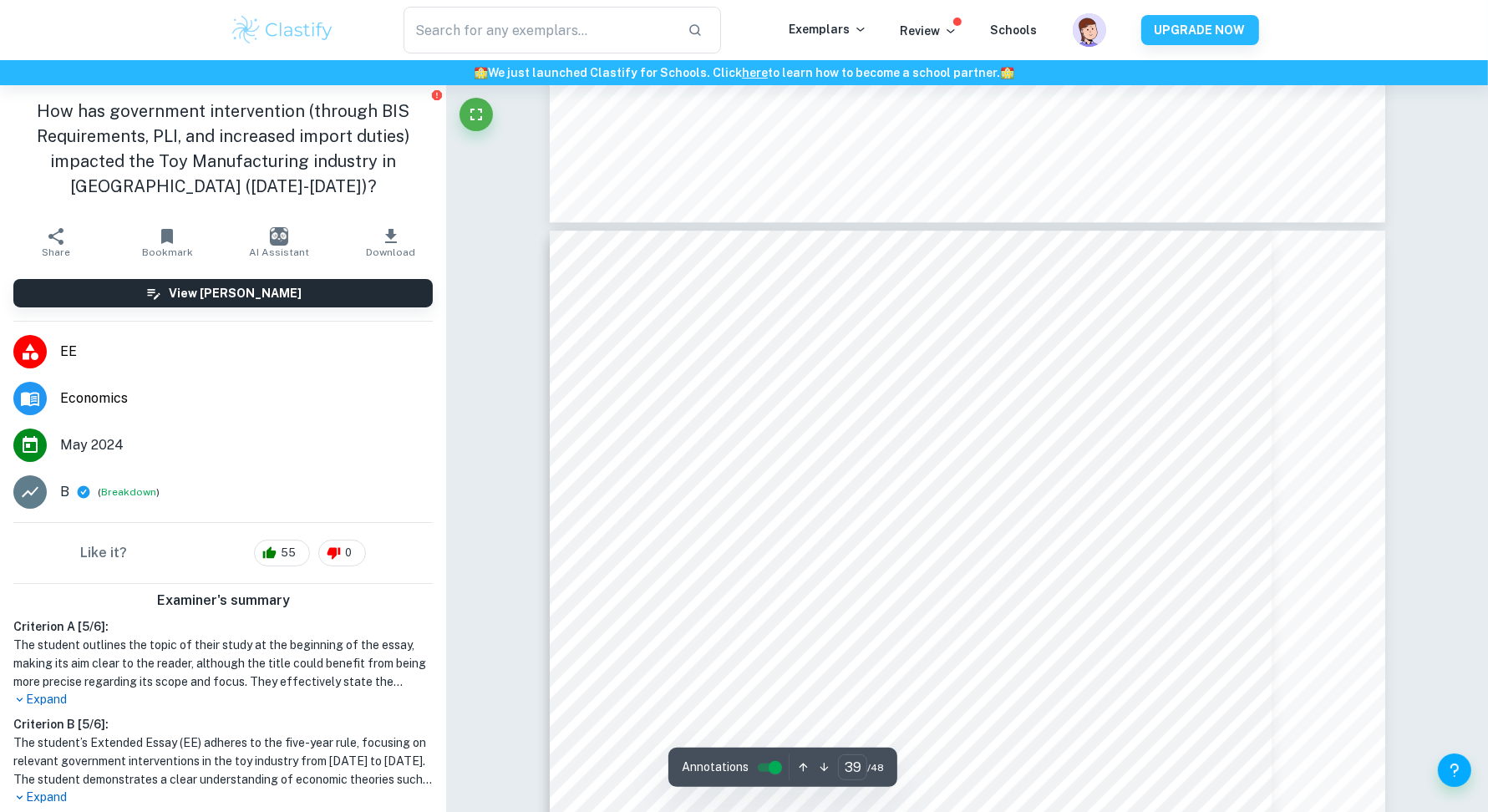 scroll, scrollTop: 45954, scrollLeft: 0, axis: vertical 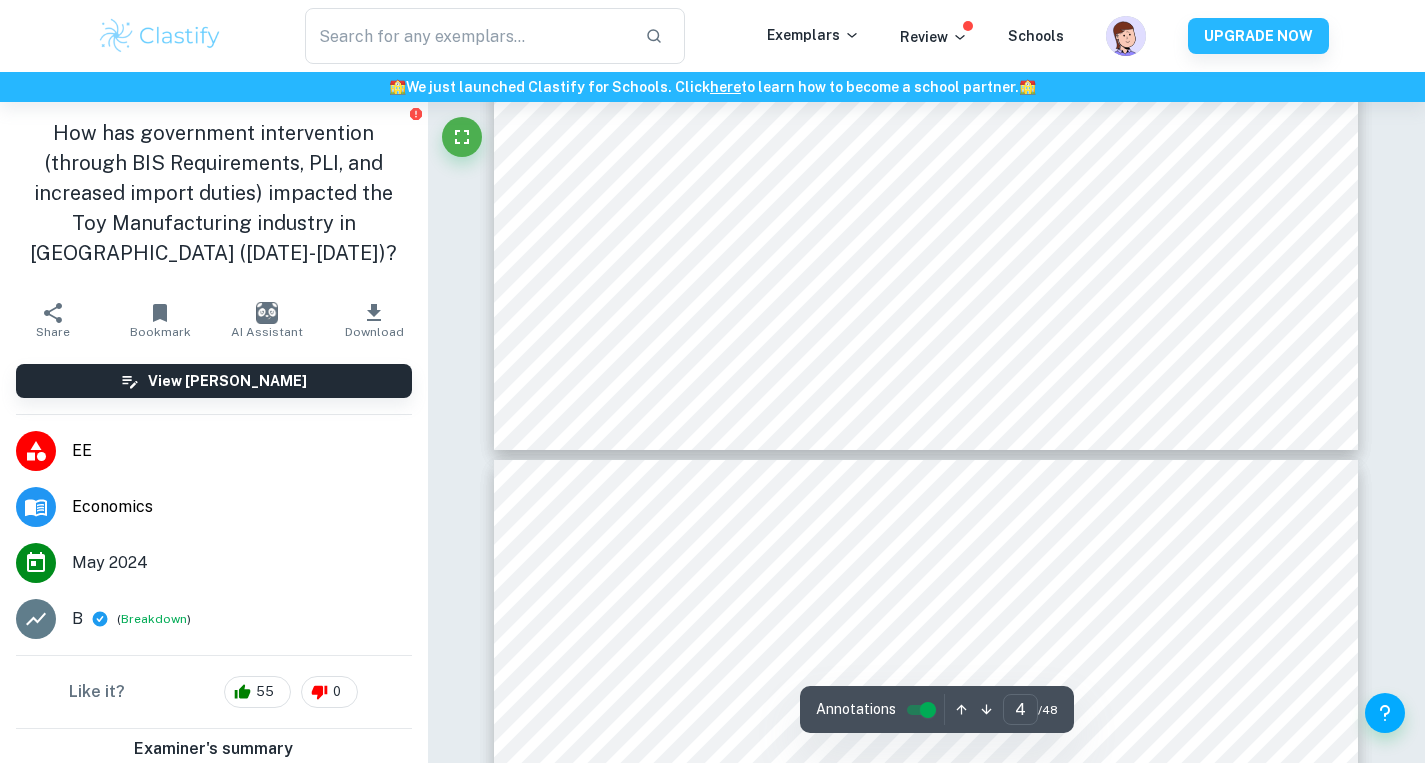 type on "3" 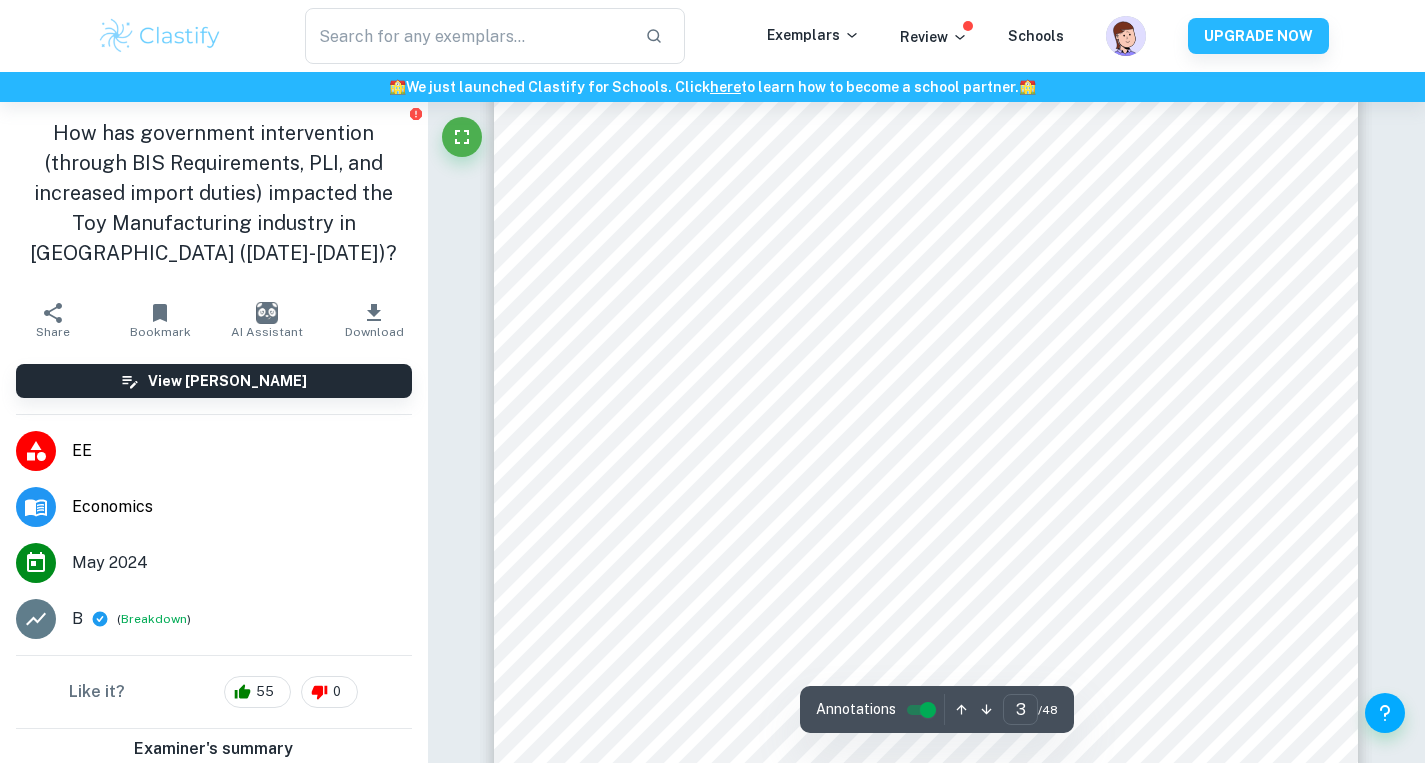 scroll, scrollTop: 2876, scrollLeft: 0, axis: vertical 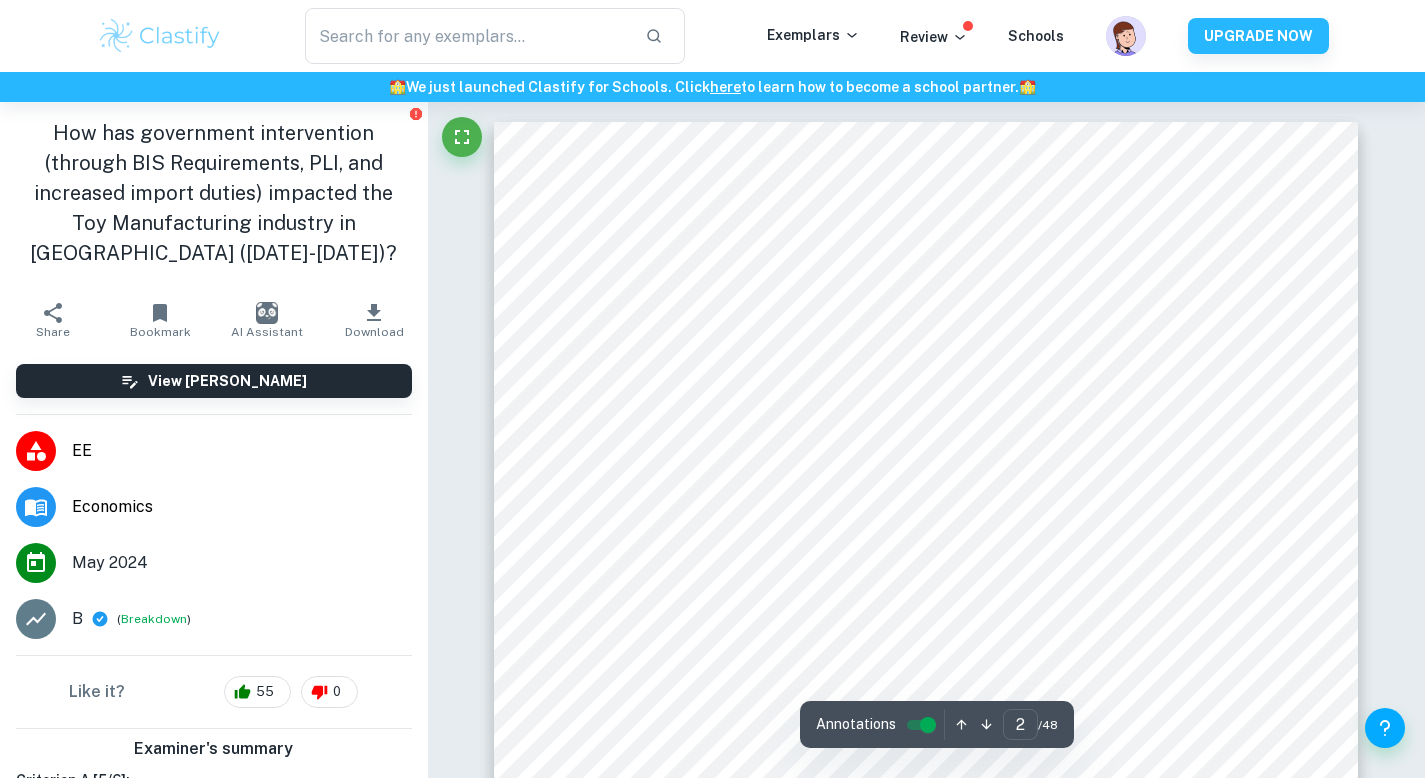 type on "3" 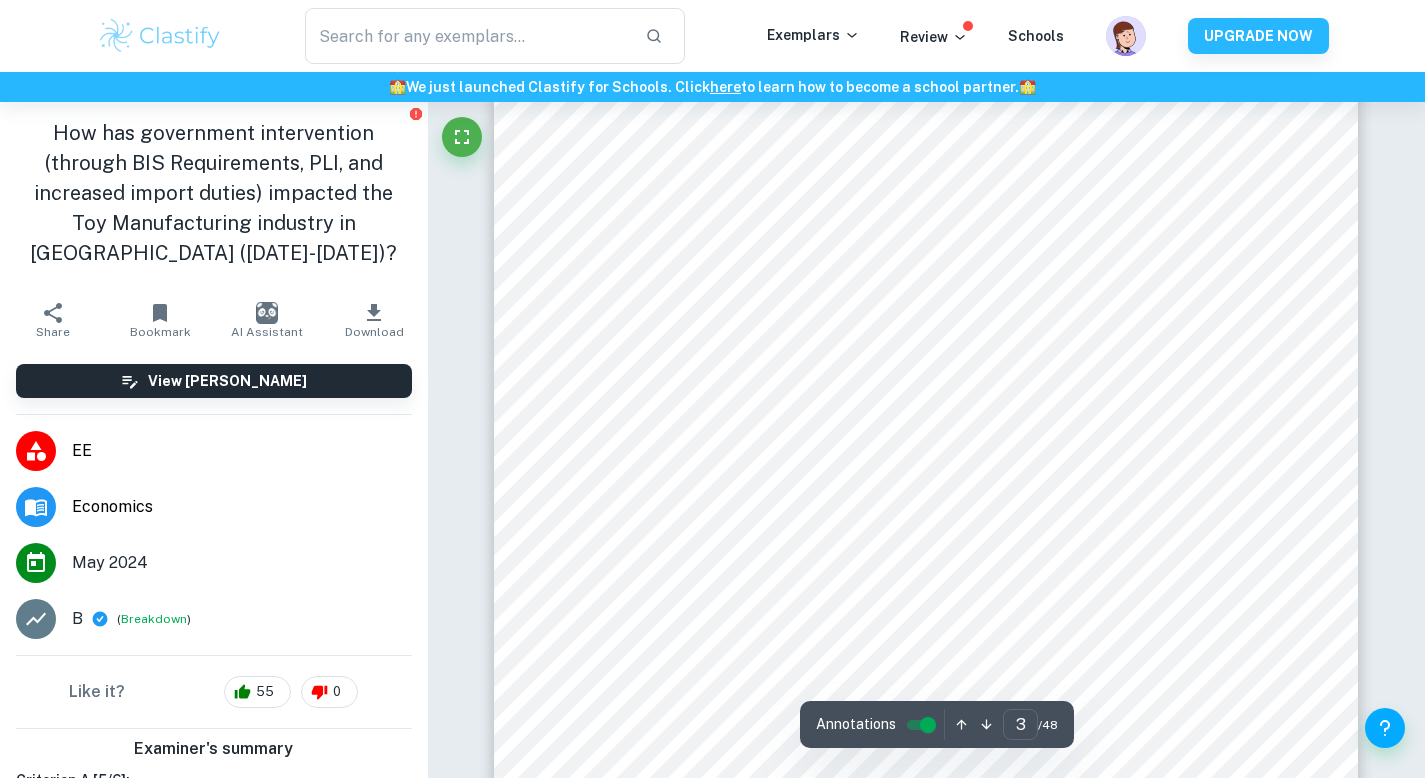 scroll, scrollTop: 2699, scrollLeft: 0, axis: vertical 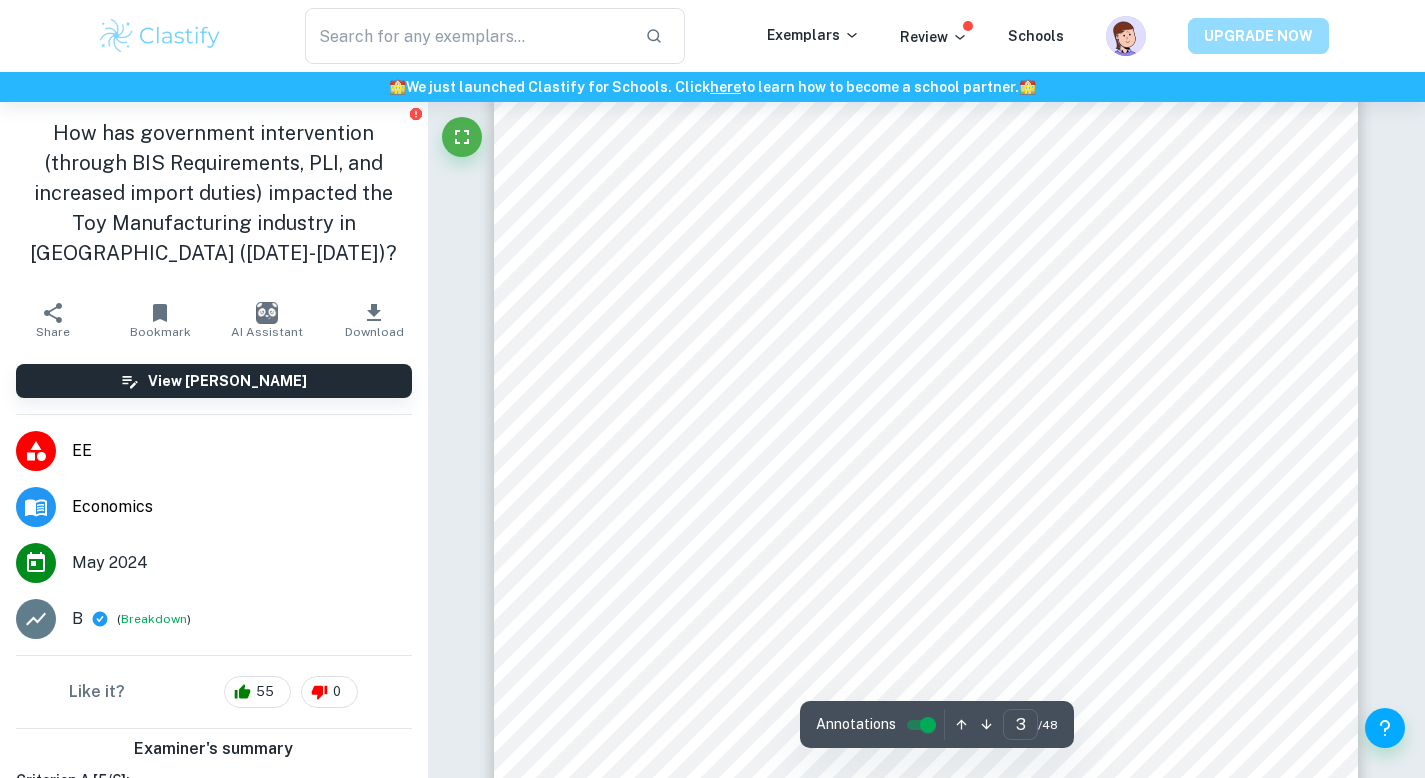 click on "UPGRADE NOW" at bounding box center [1258, 36] 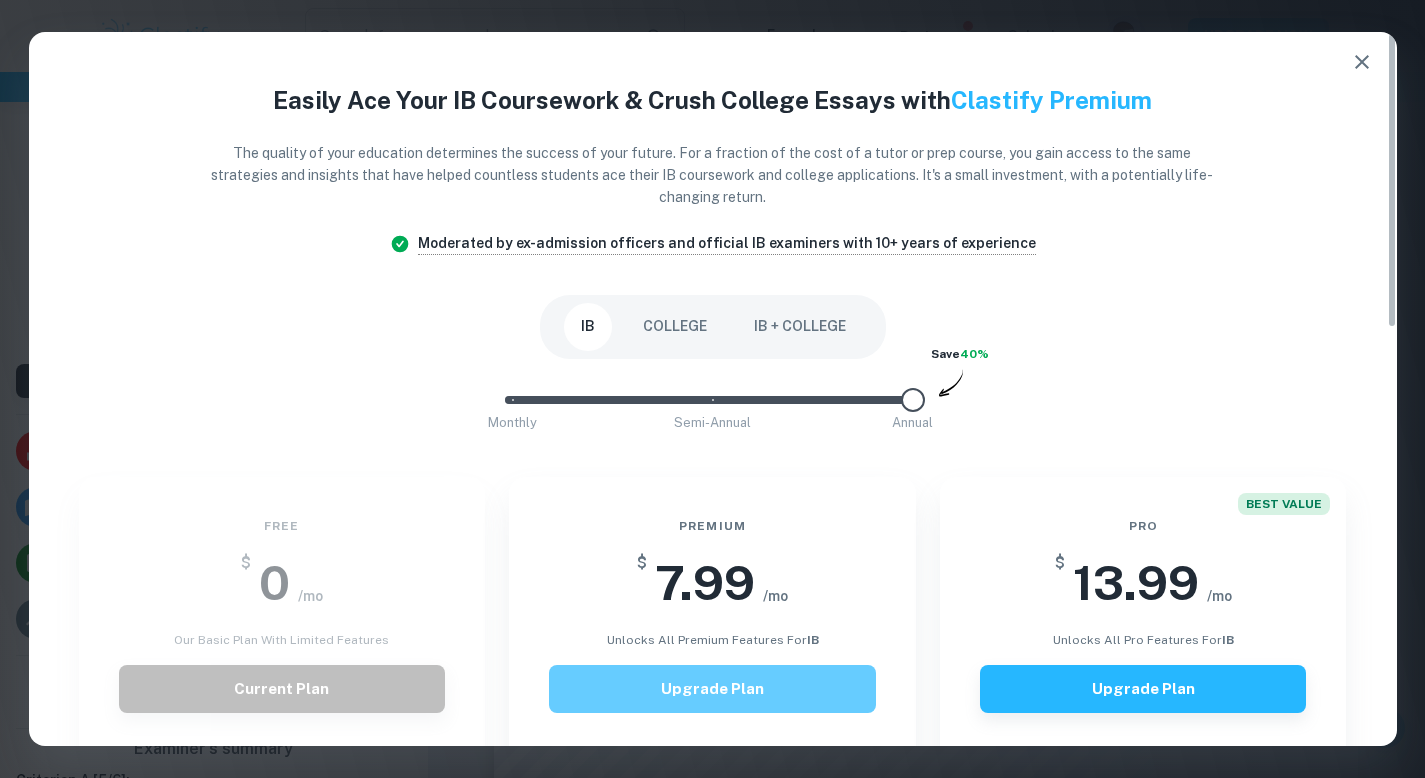 click on "Upgrade Plan" at bounding box center [712, 689] 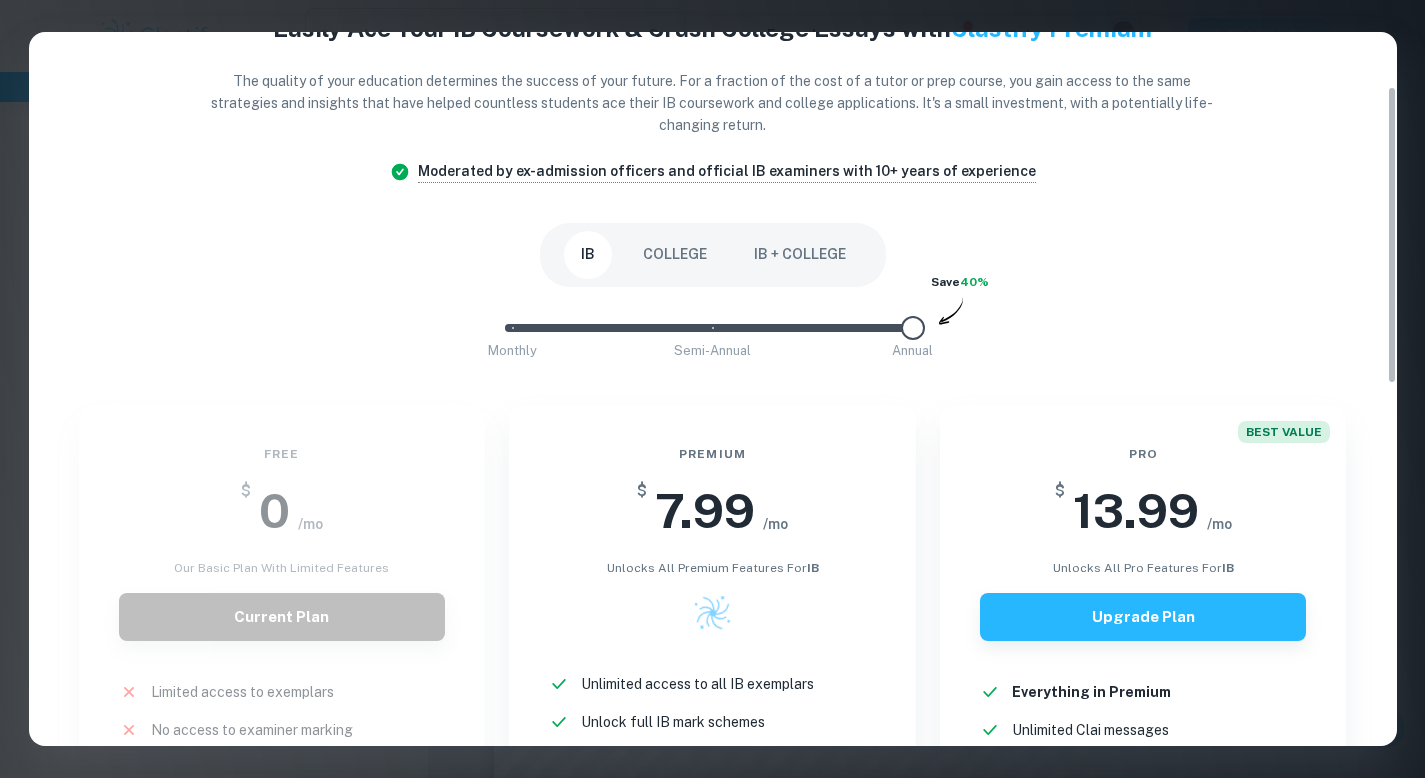 scroll, scrollTop: 0, scrollLeft: 0, axis: both 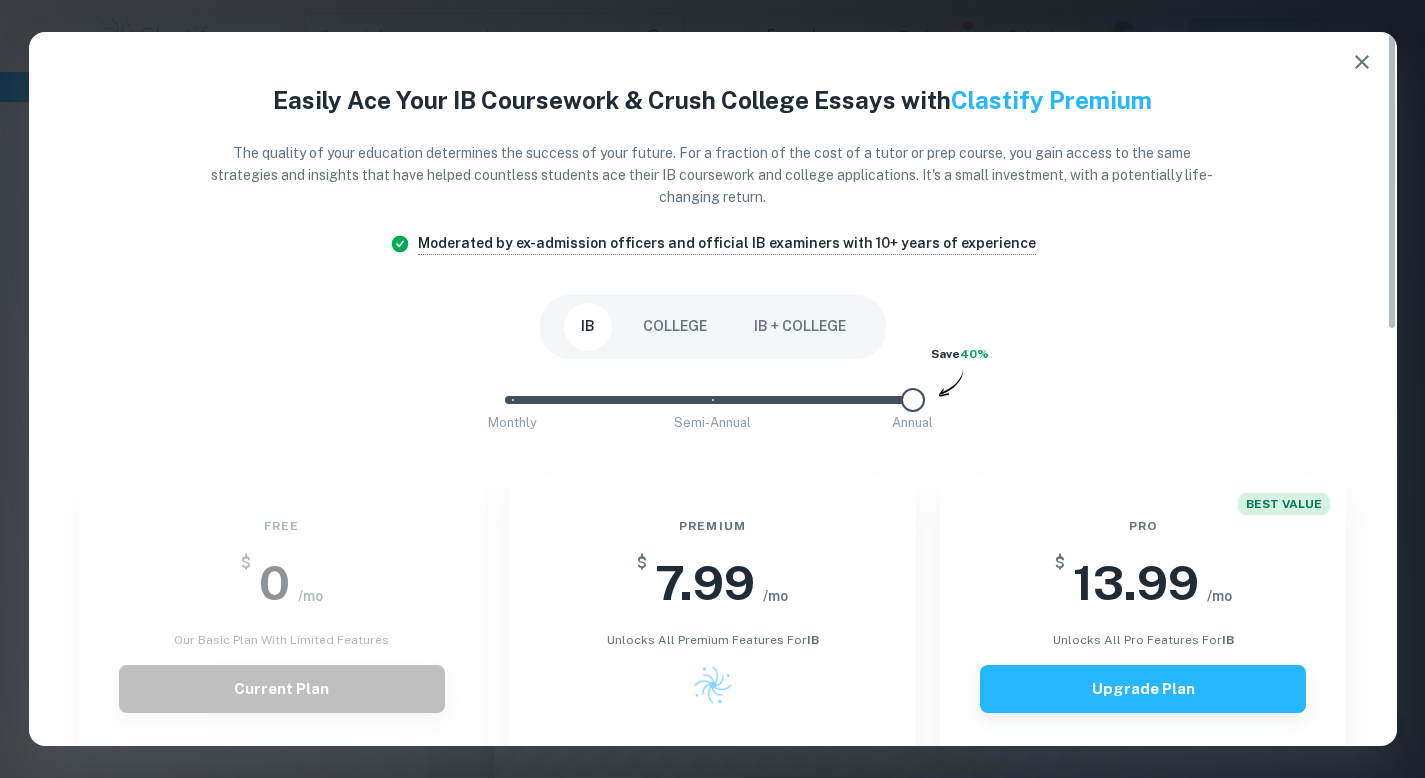 click 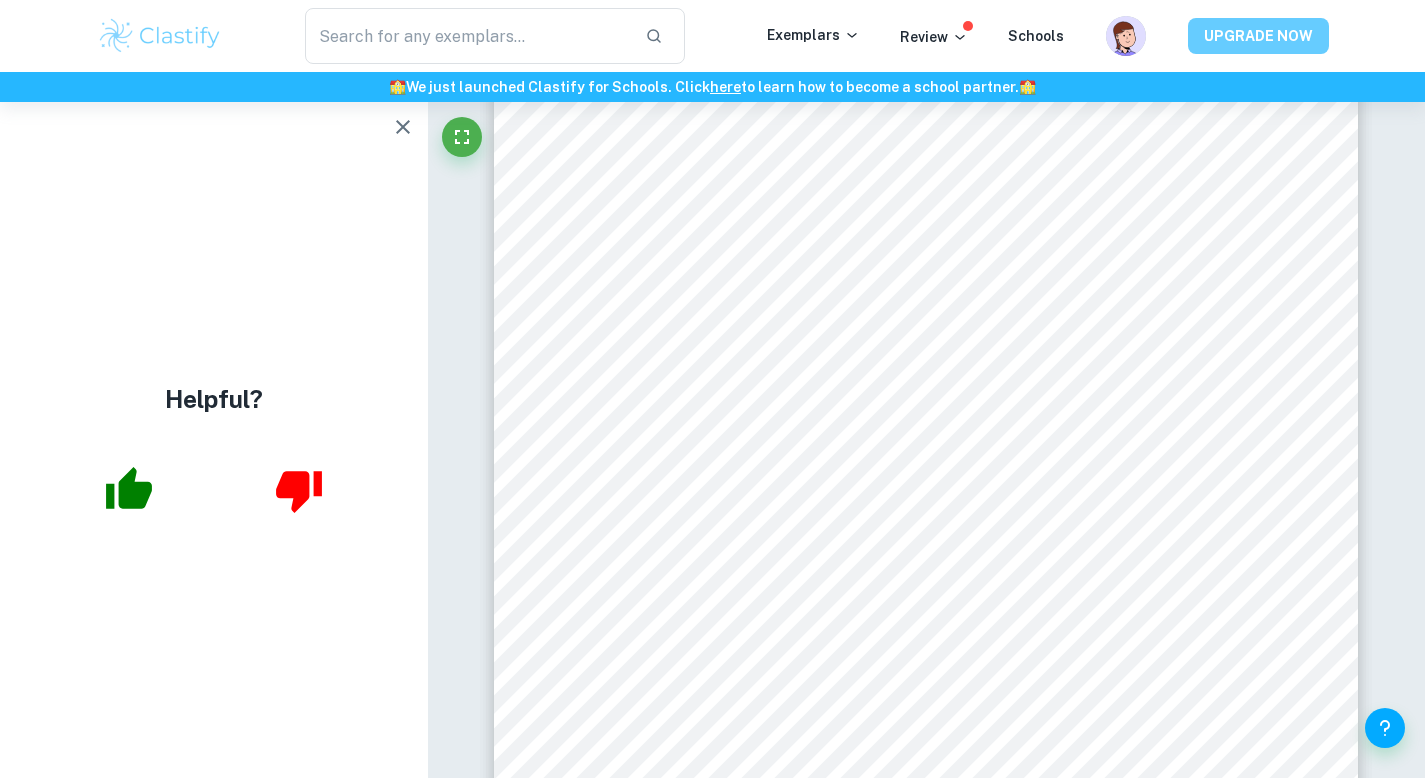 click on "UPGRADE NOW" at bounding box center (1258, 36) 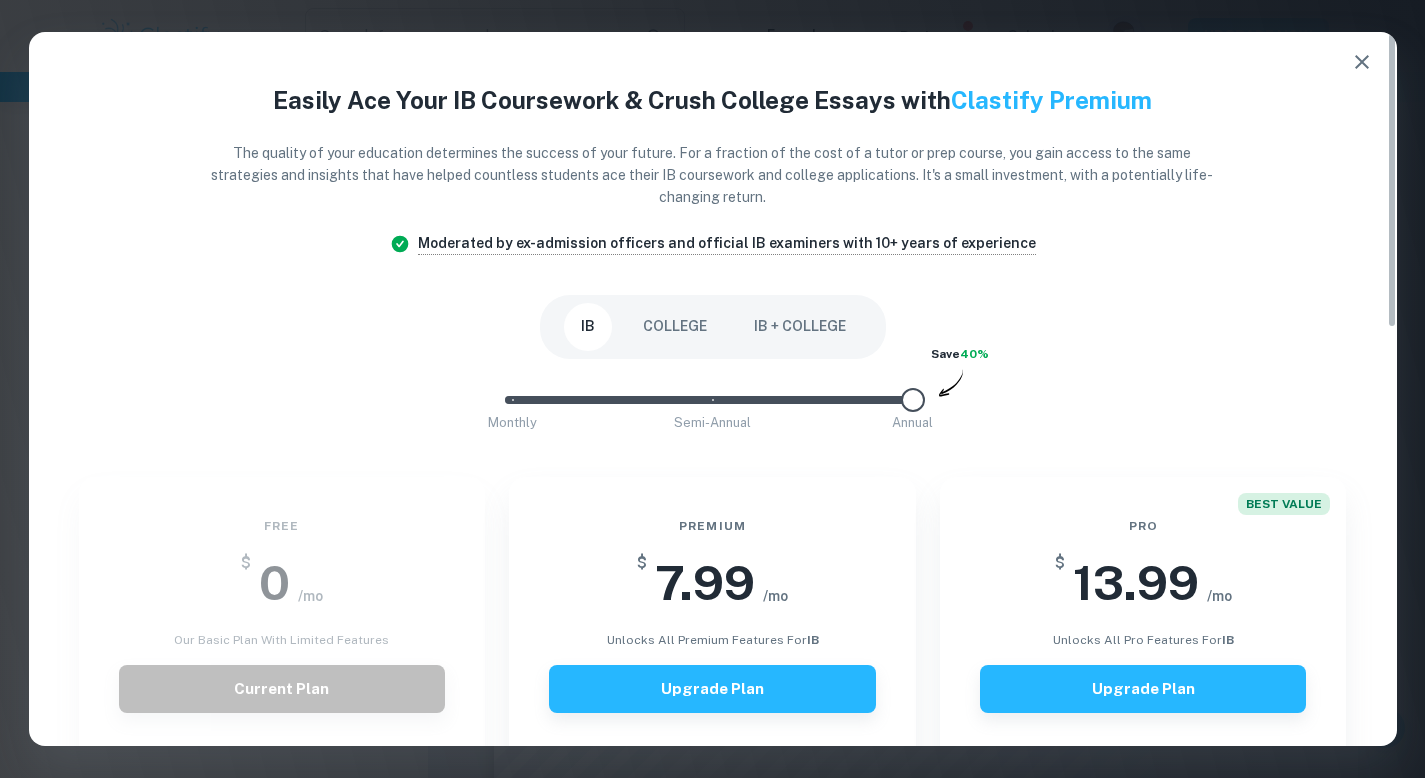 scroll, scrollTop: 21, scrollLeft: 0, axis: vertical 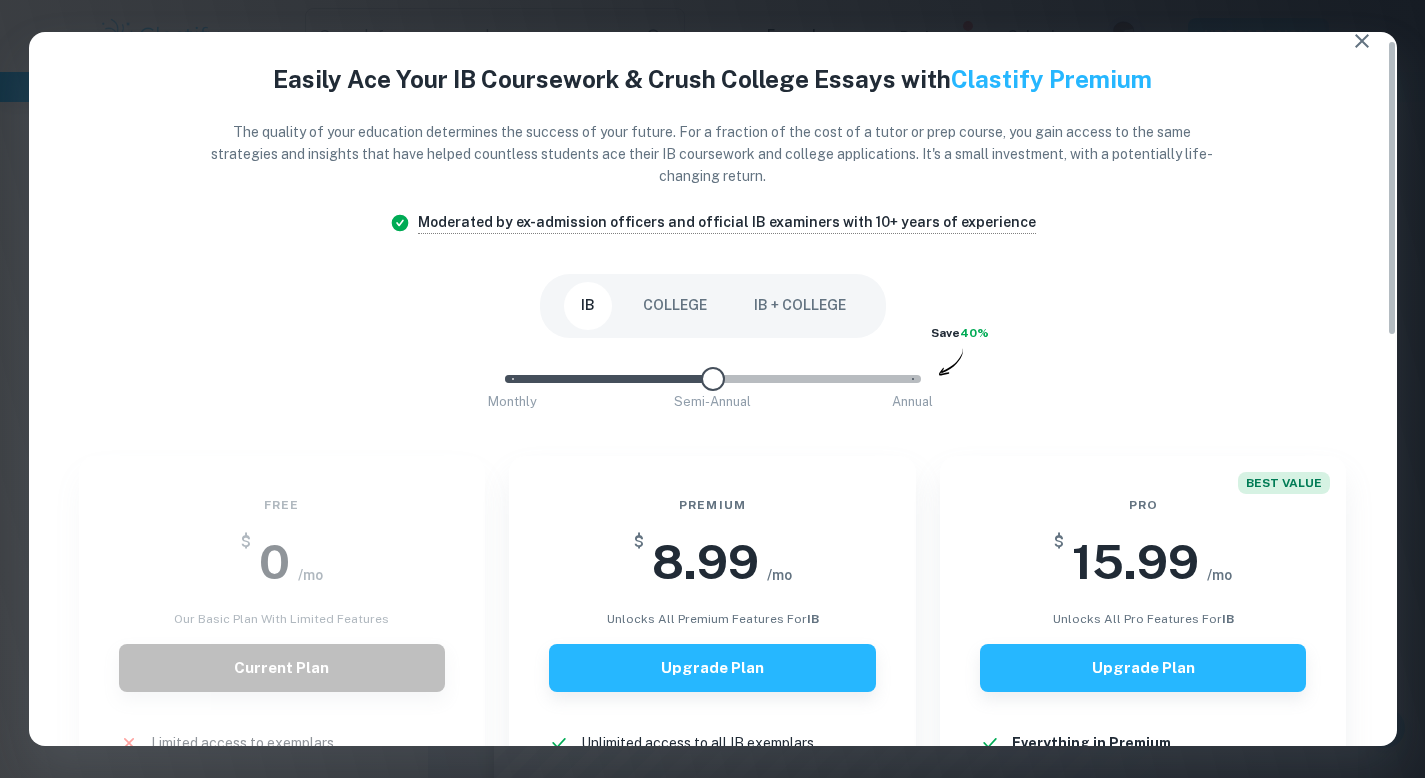 type on "0" 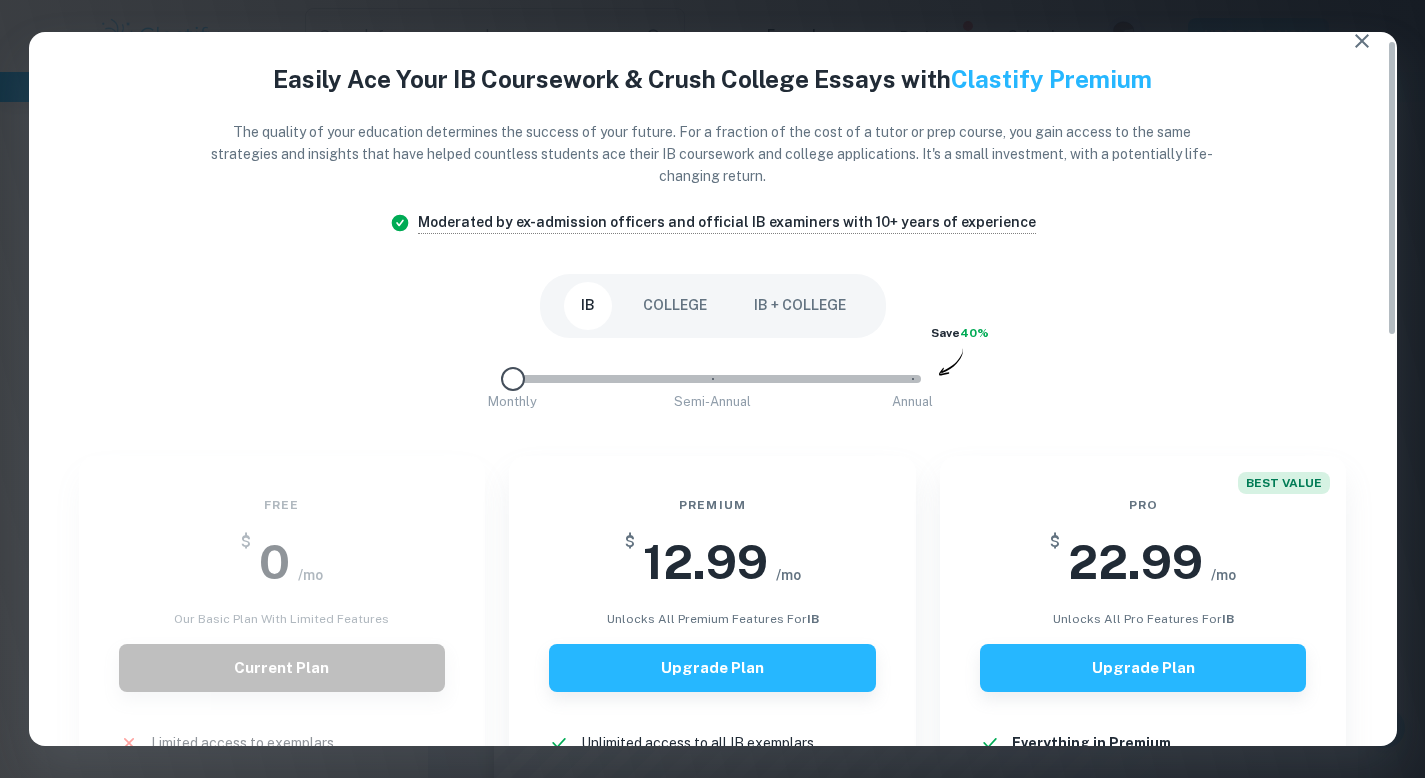 drag, startPoint x: 914, startPoint y: 381, endPoint x: 467, endPoint y: 366, distance: 447.25162 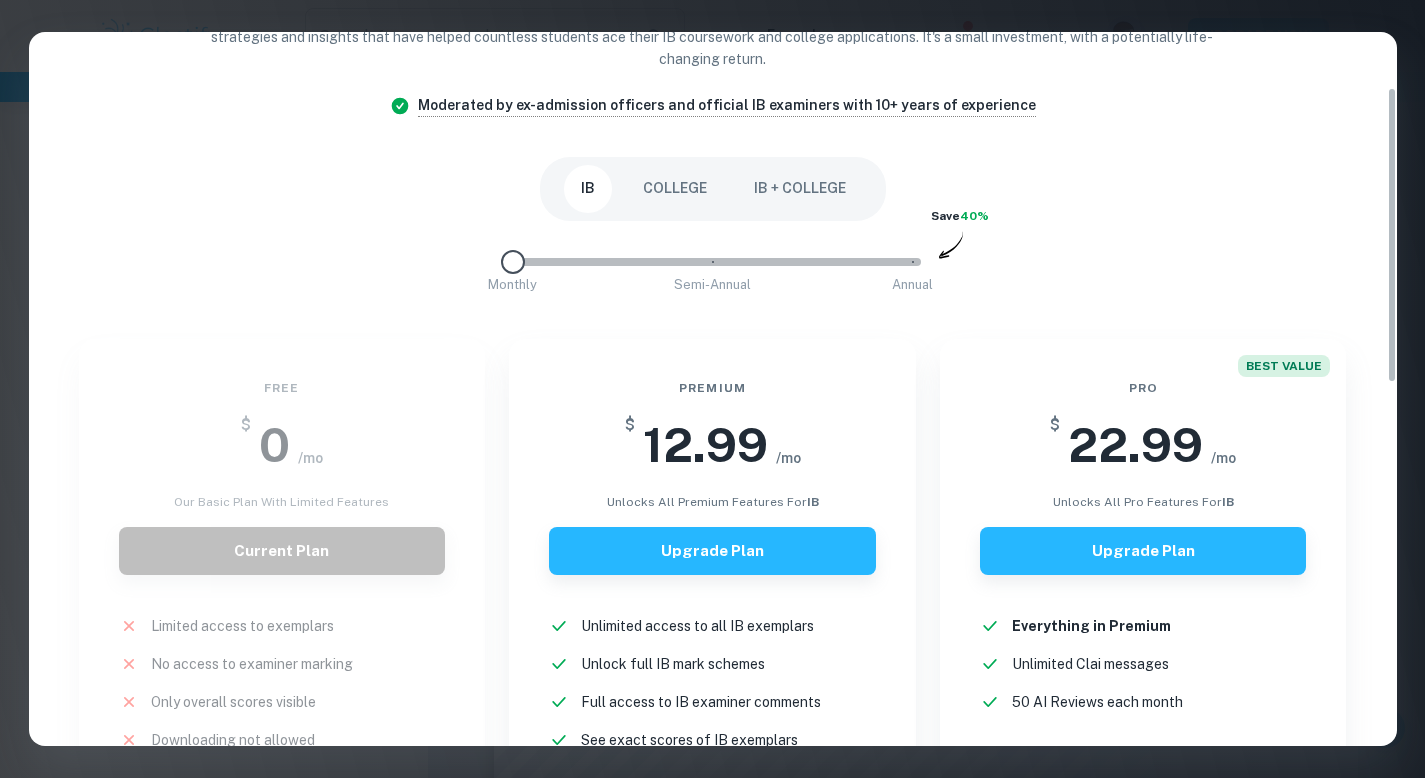 scroll, scrollTop: 139, scrollLeft: 0, axis: vertical 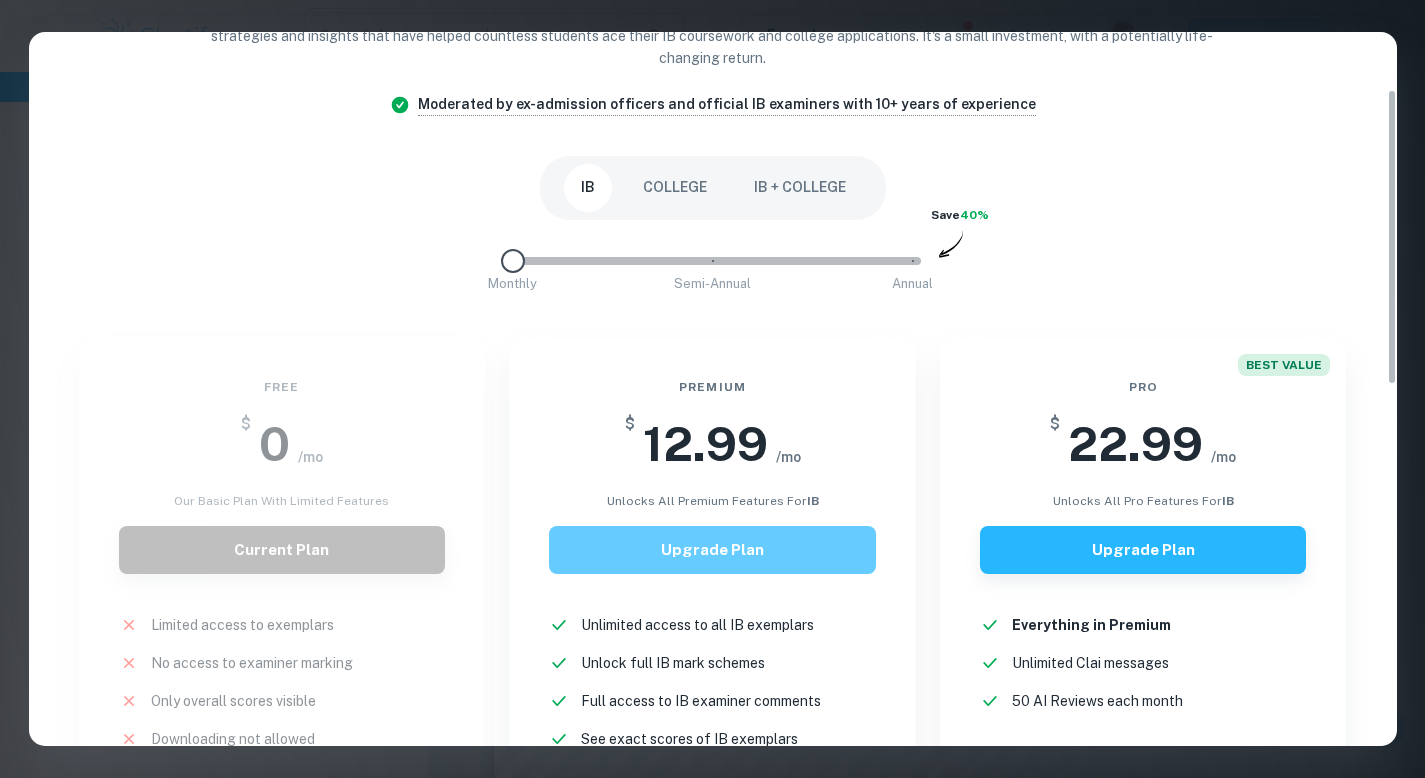 click on "Upgrade Plan" at bounding box center [712, 550] 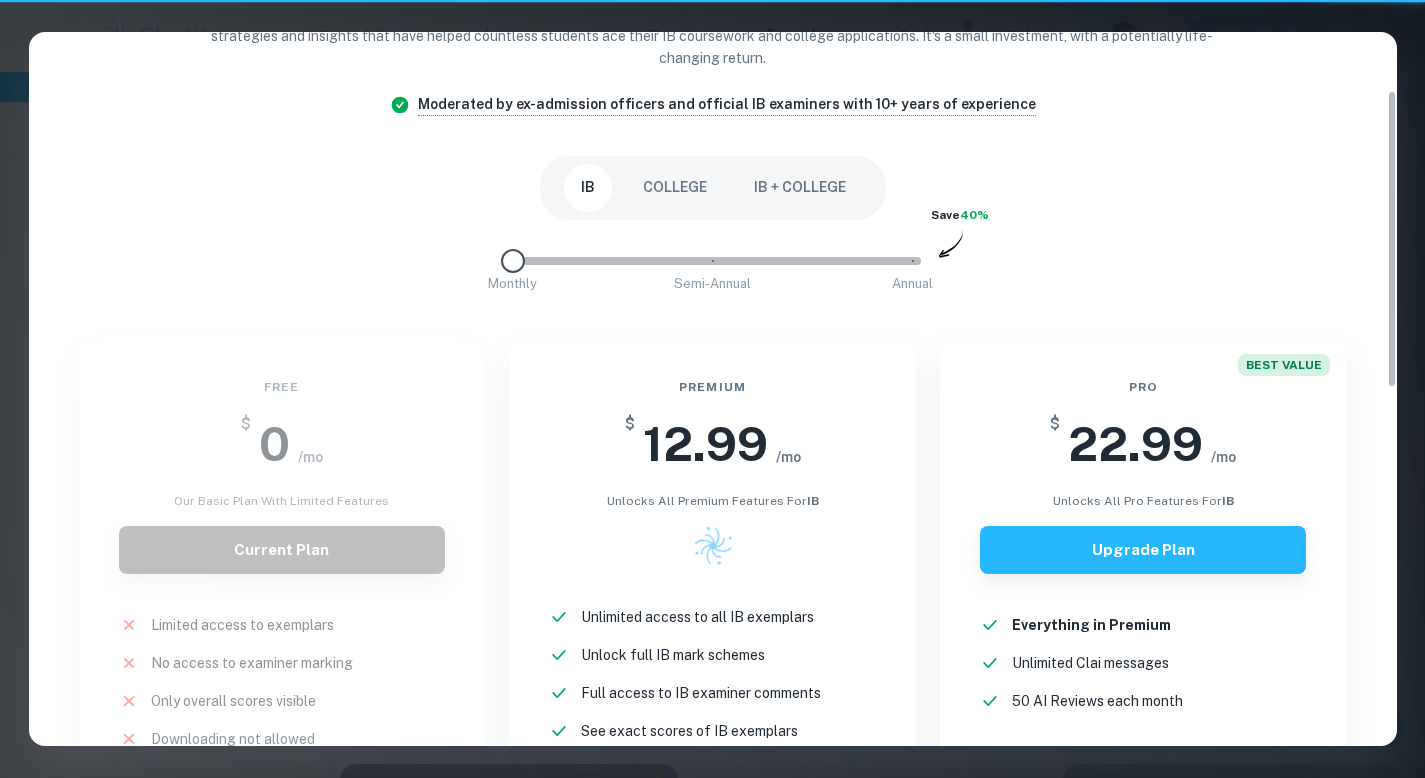 scroll, scrollTop: 0, scrollLeft: 0, axis: both 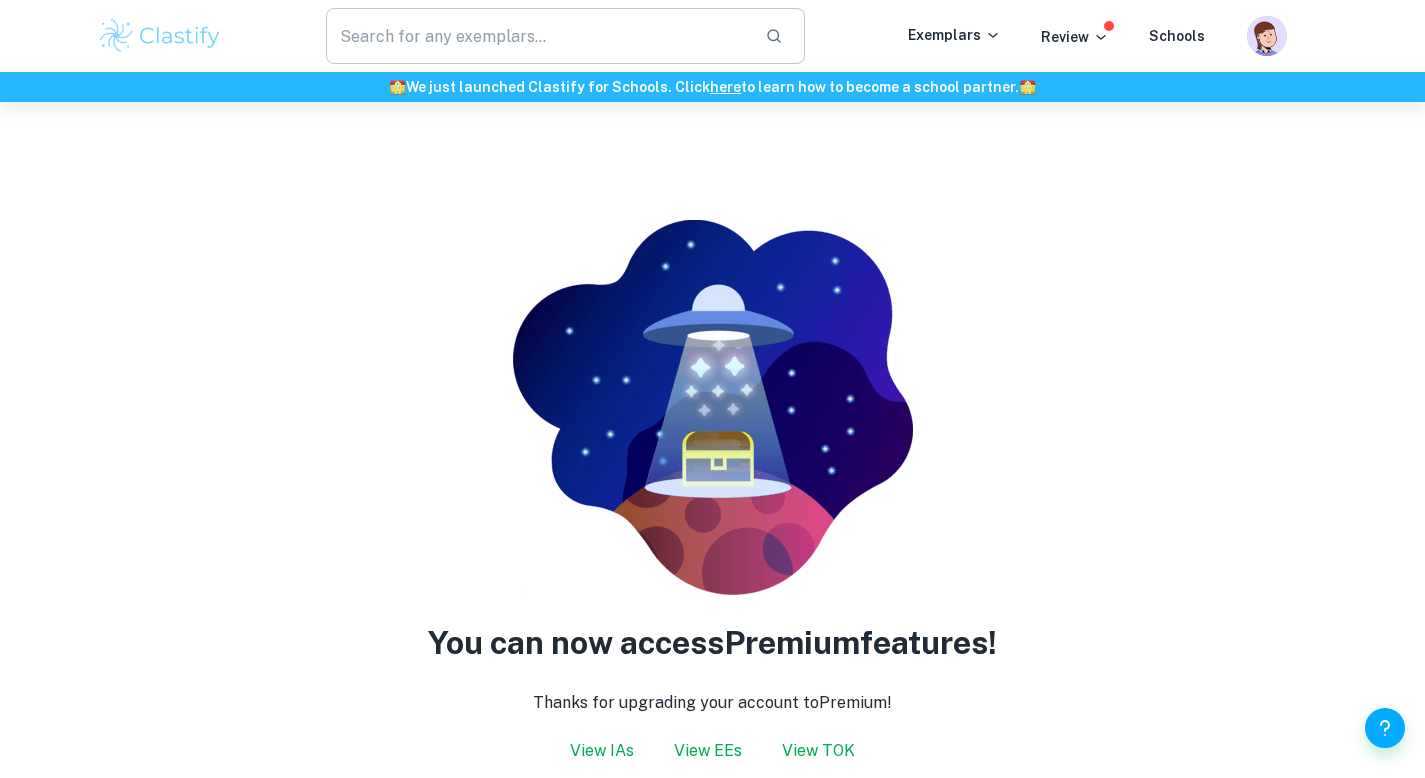click at bounding box center (537, 36) 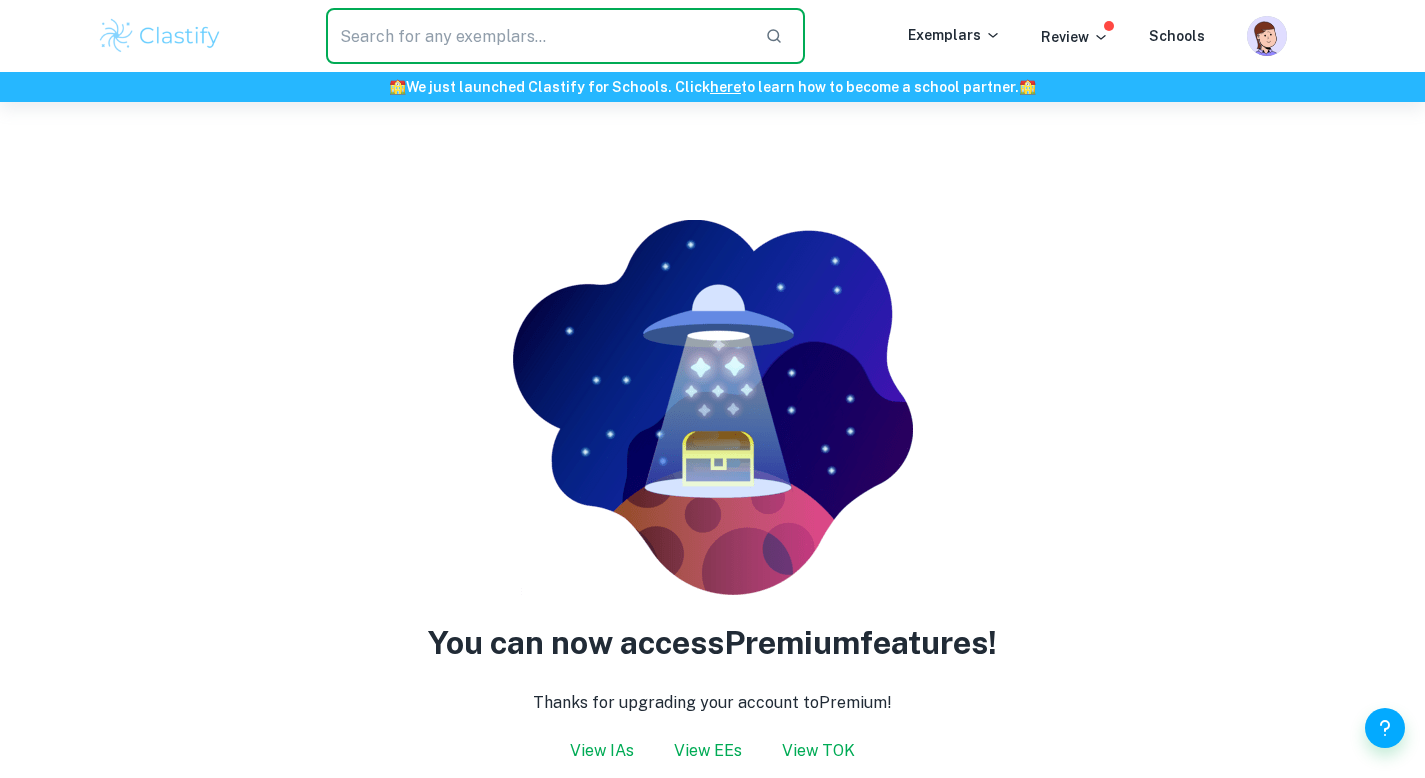 type on "i" 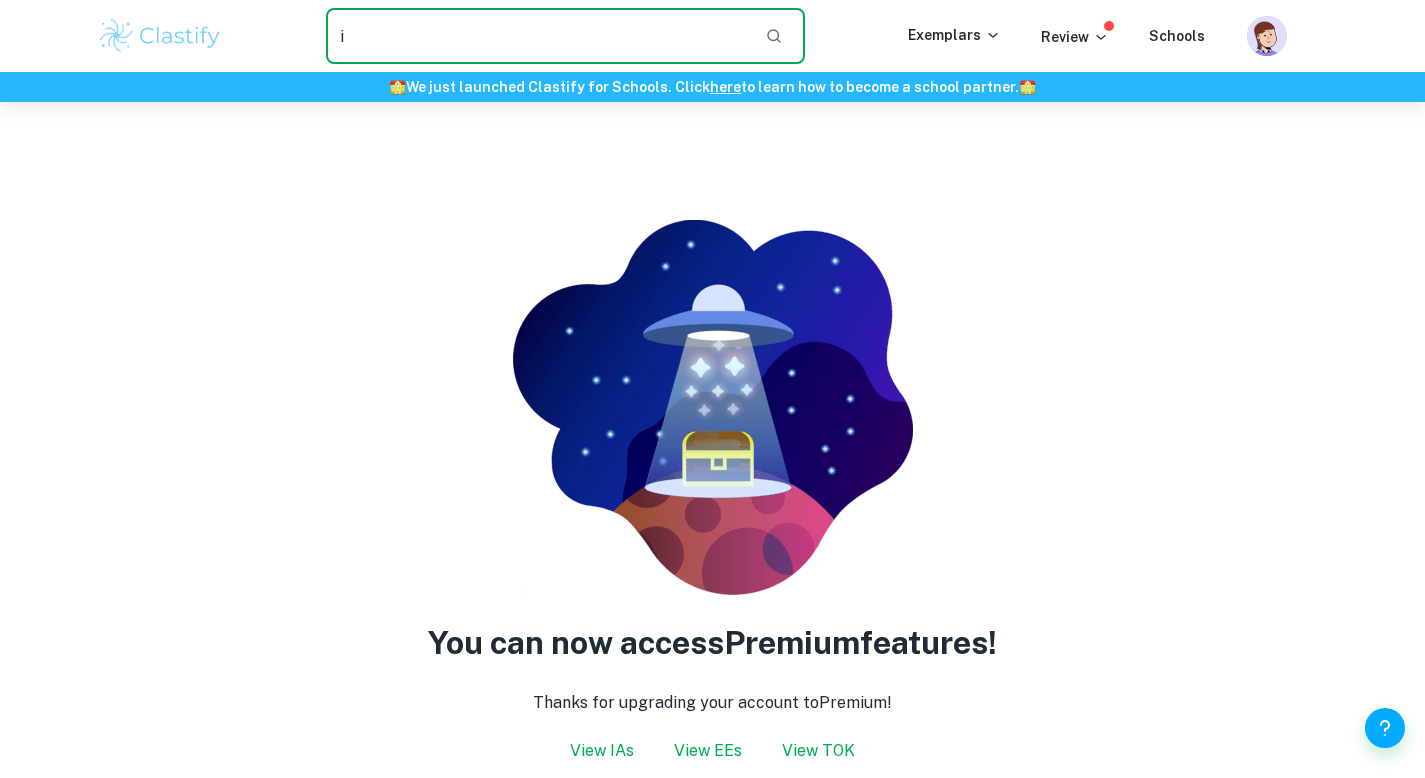 type 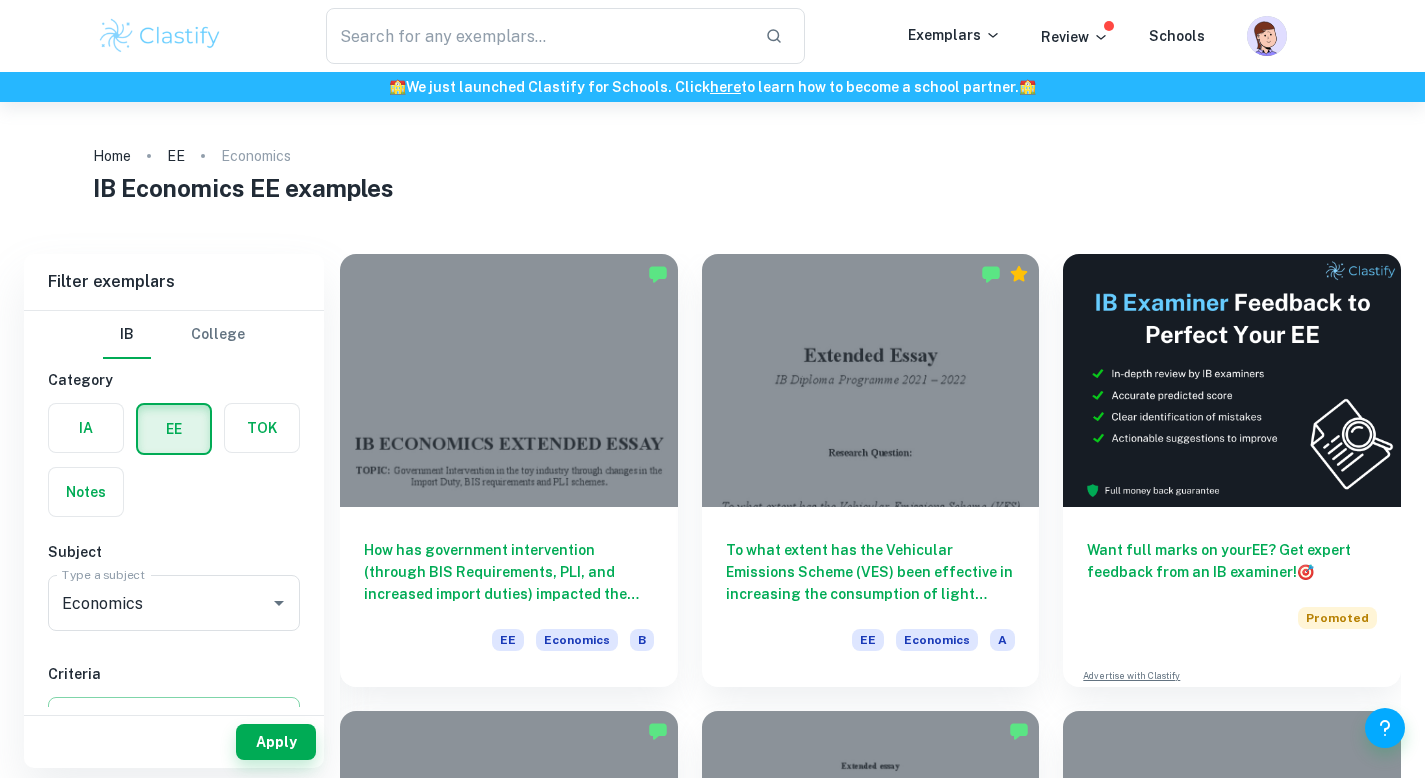 scroll, scrollTop: 0, scrollLeft: 0, axis: both 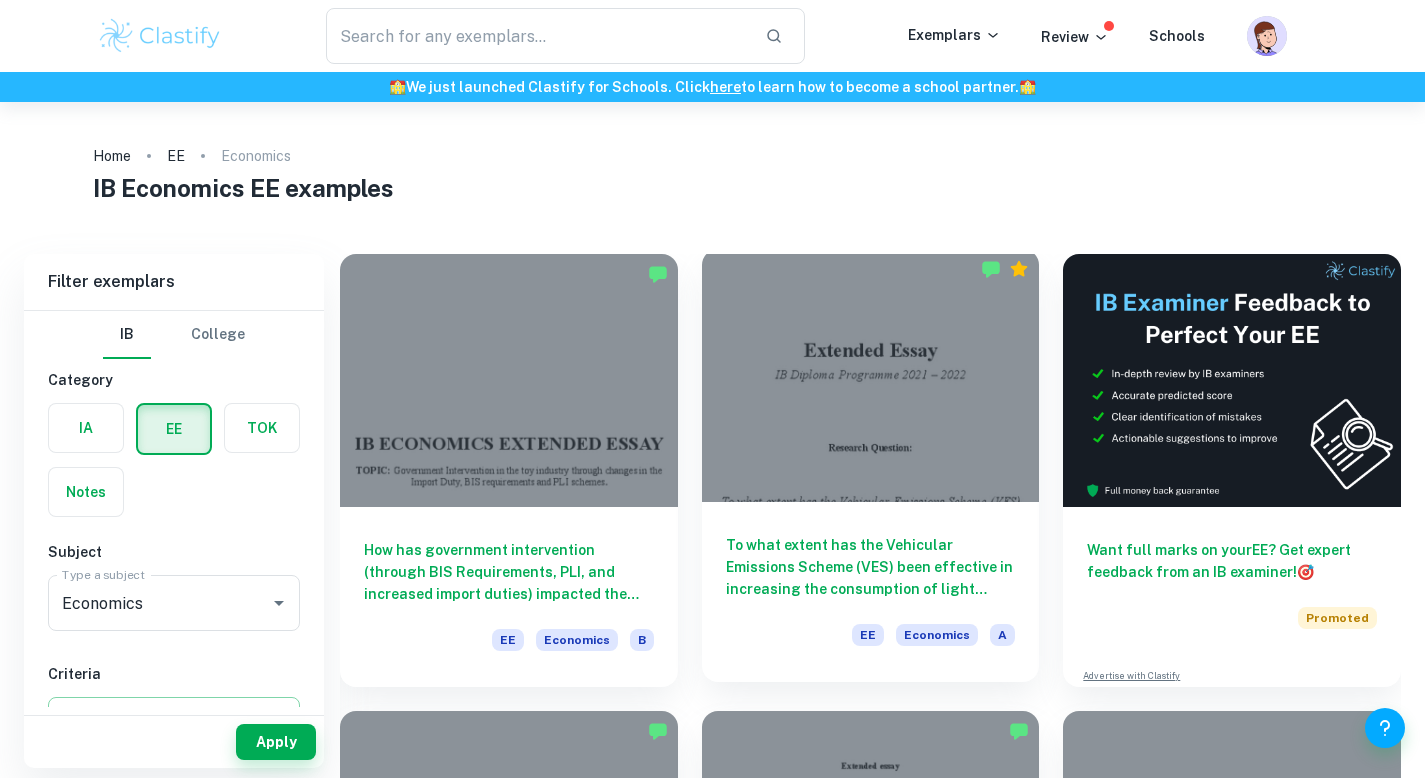 click on "To what extent has the Vehicular Emissions Scheme (VES) been effective in increasing the consumption of light electric vehicles between 2018 and 2020 in [GEOGRAPHIC_DATA]? EE Economics A" at bounding box center (871, 592) 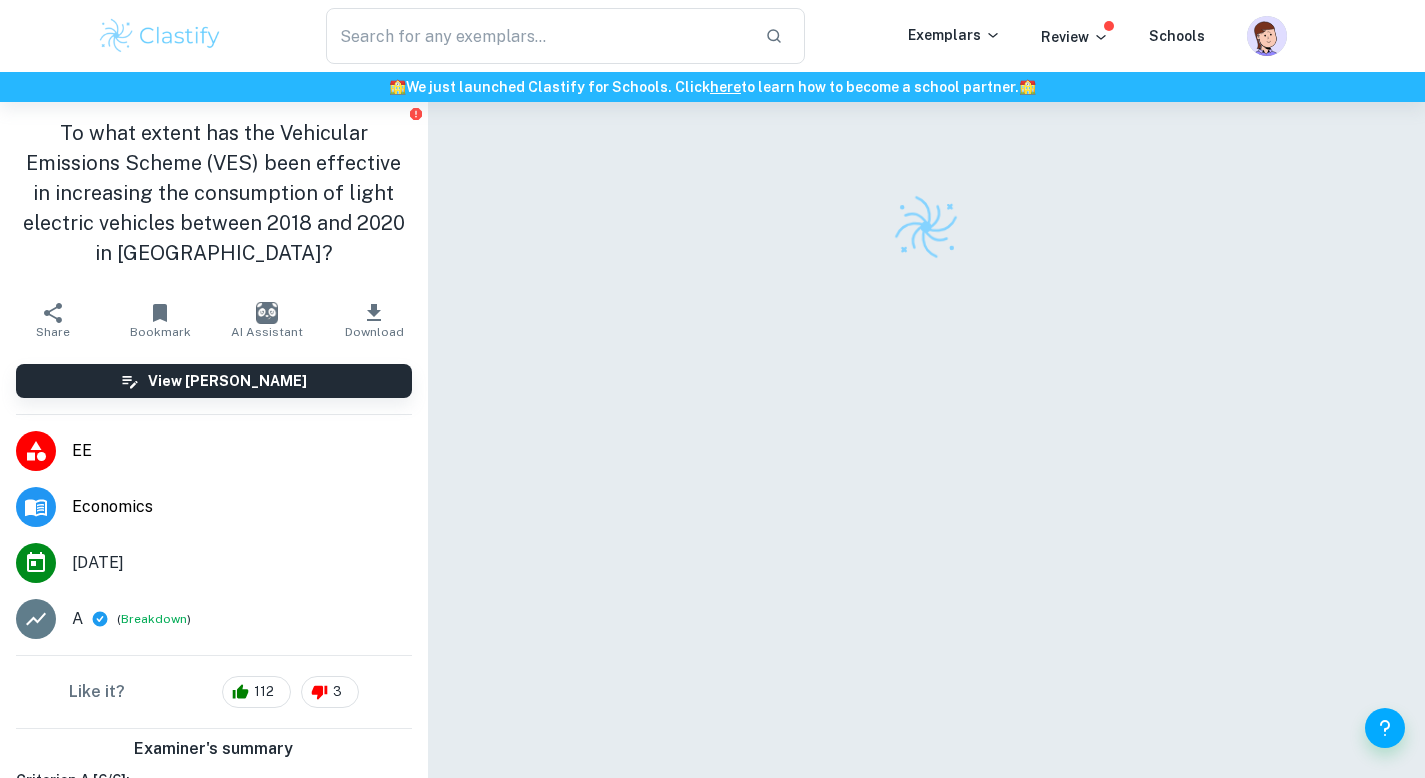 click 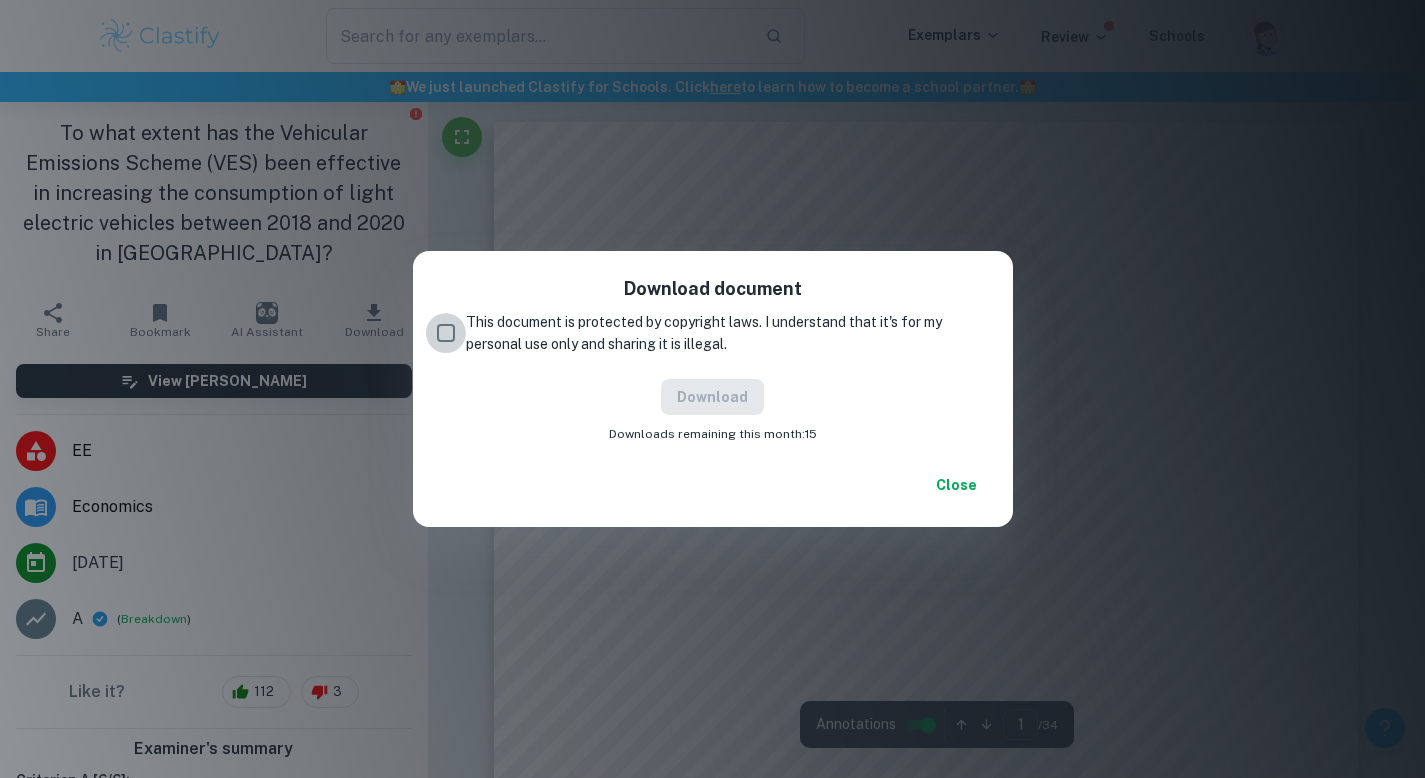 drag, startPoint x: 444, startPoint y: 324, endPoint x: 726, endPoint y: 463, distance: 314.39624 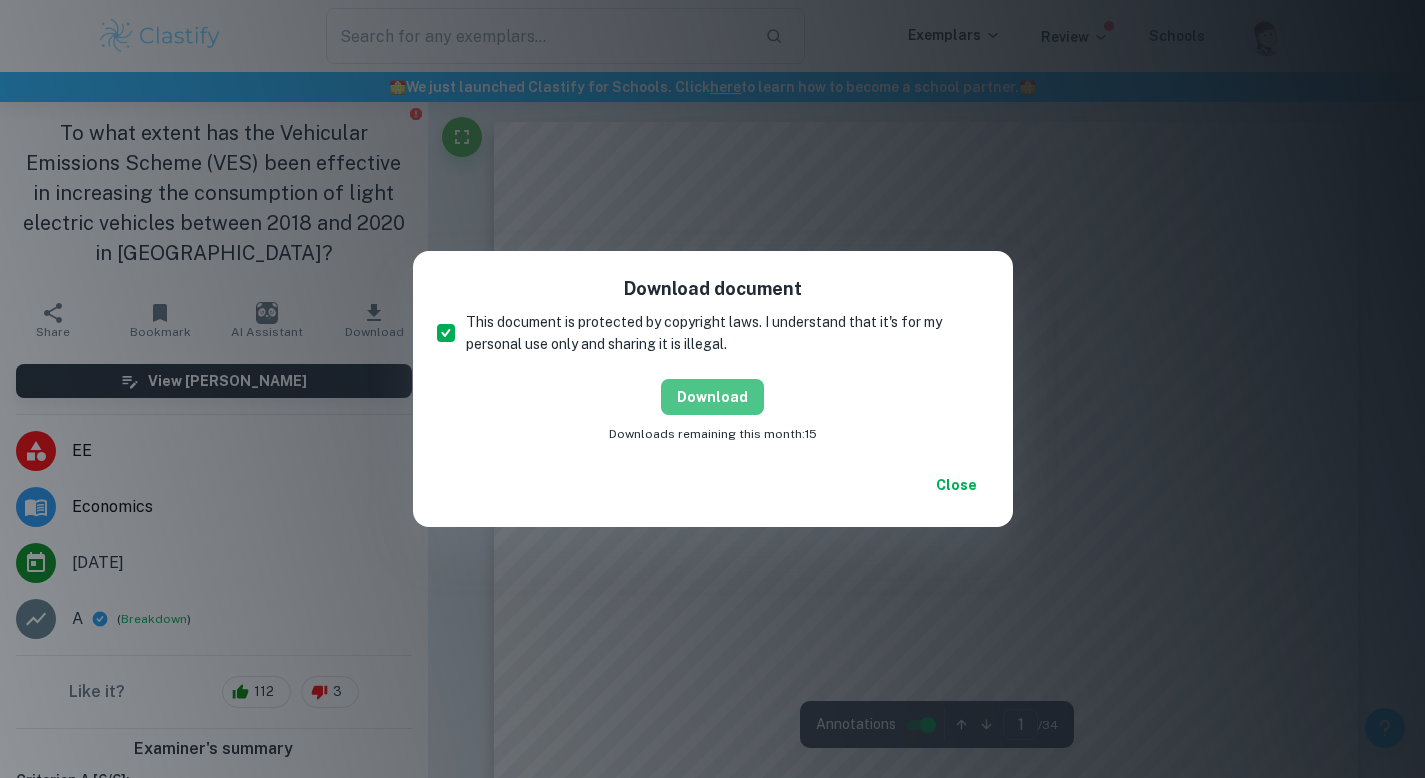 click on "Download" at bounding box center (712, 397) 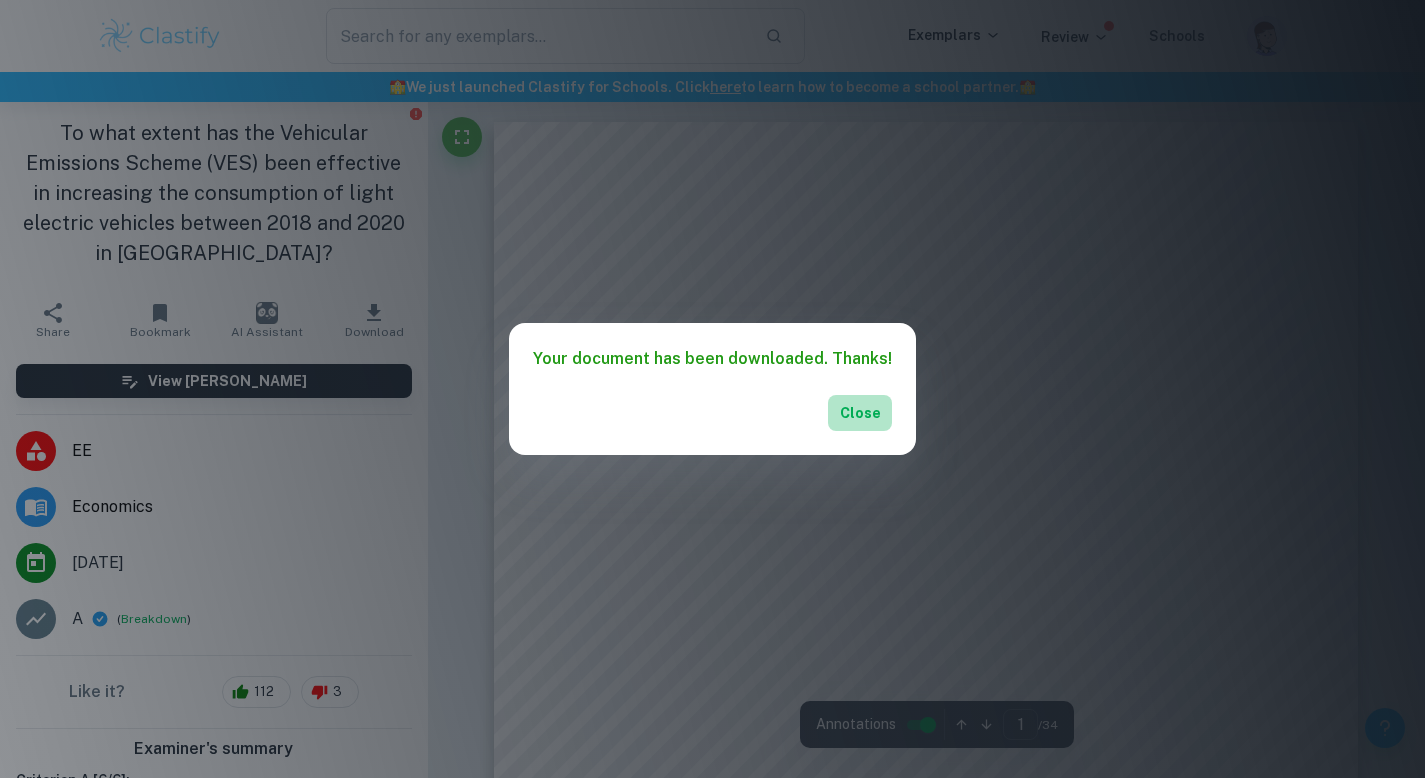 click on "Close" at bounding box center (860, 413) 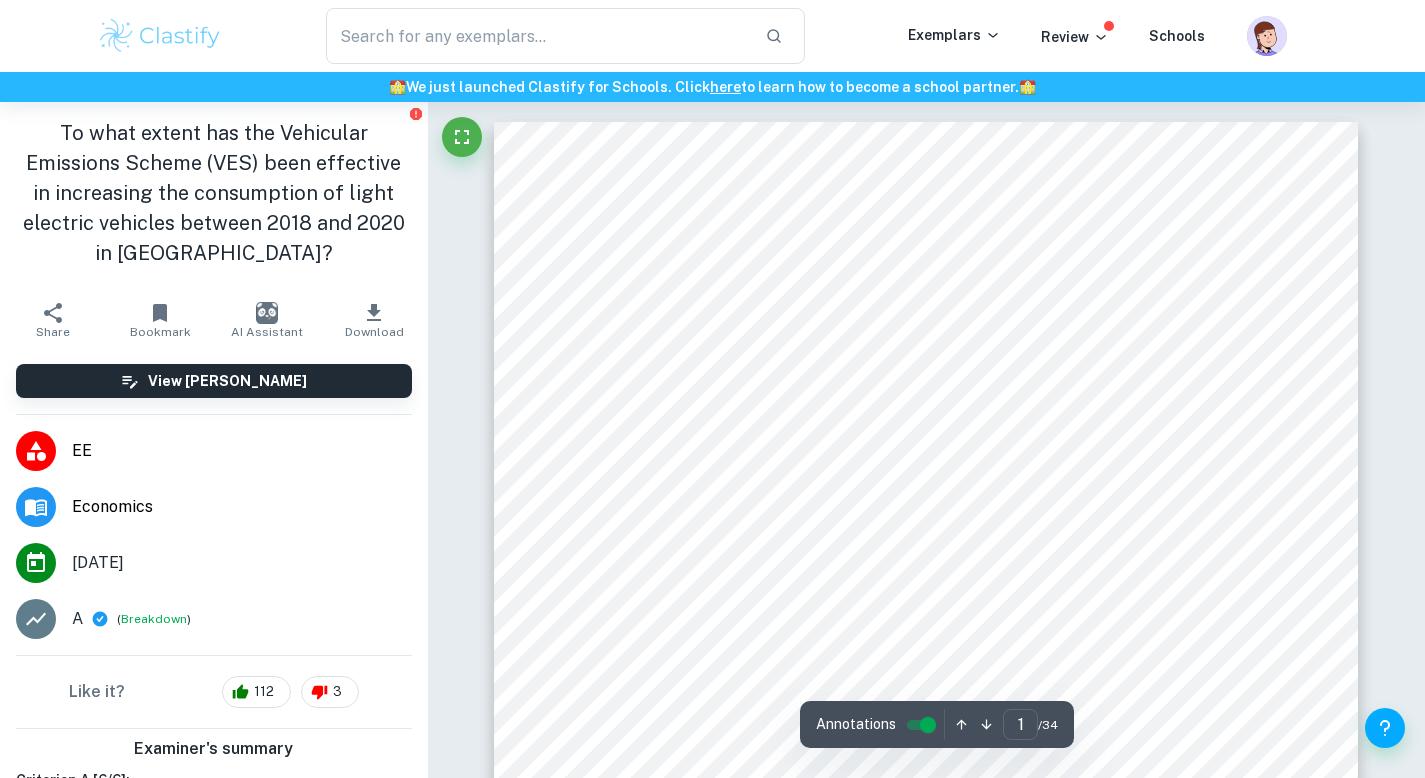 click on "1 Extended Essay IB Diploma Programme [DATE] – [DATE] Research Question: To what extent has the Vehicular Emissions Scheme (VES) been effective in increasing the consumption of light electric vehicles between 2018 and 2020 in [GEOGRAPHIC_DATA]? Subject:   Economics Topic:   Market Failure Word Count:   3998" at bounding box center [926, 733] 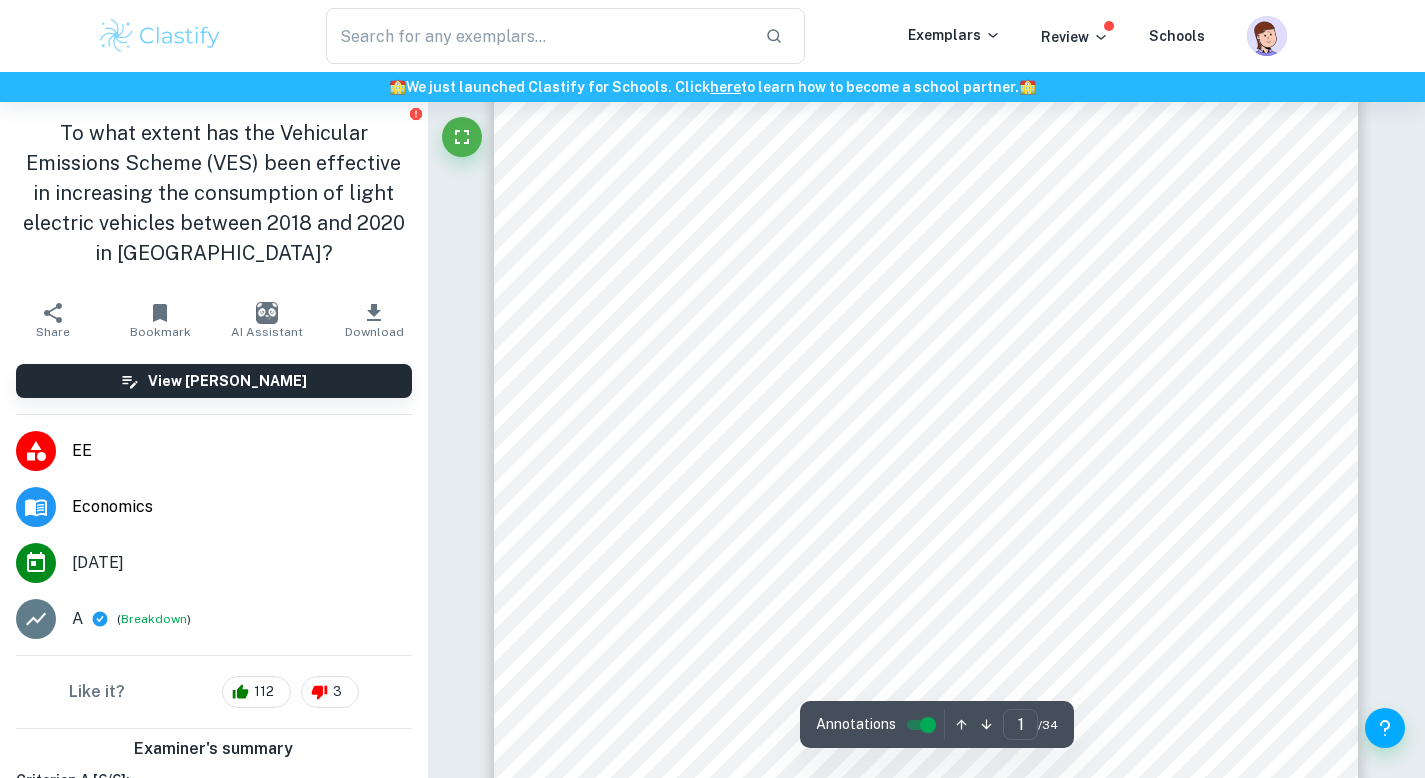 scroll, scrollTop: 321, scrollLeft: 0, axis: vertical 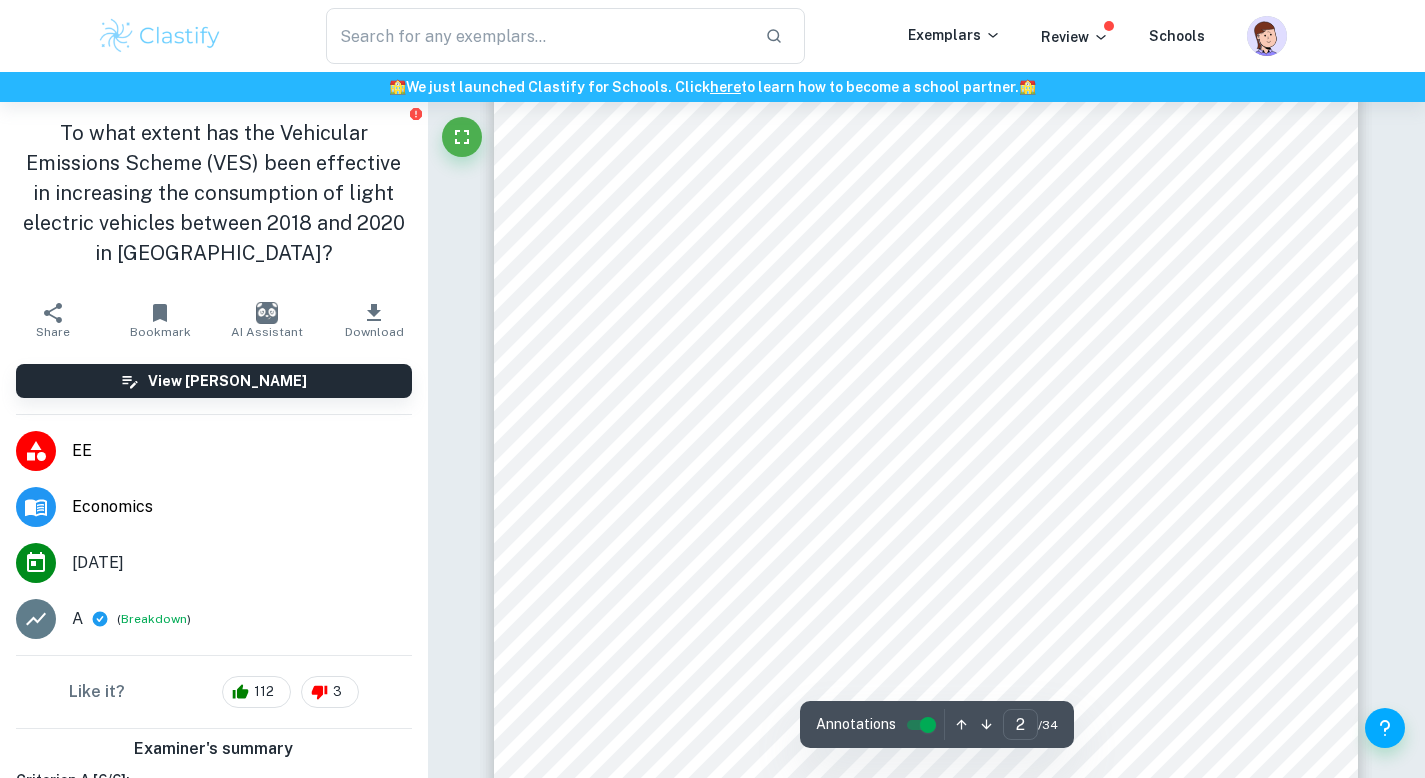 type on "3" 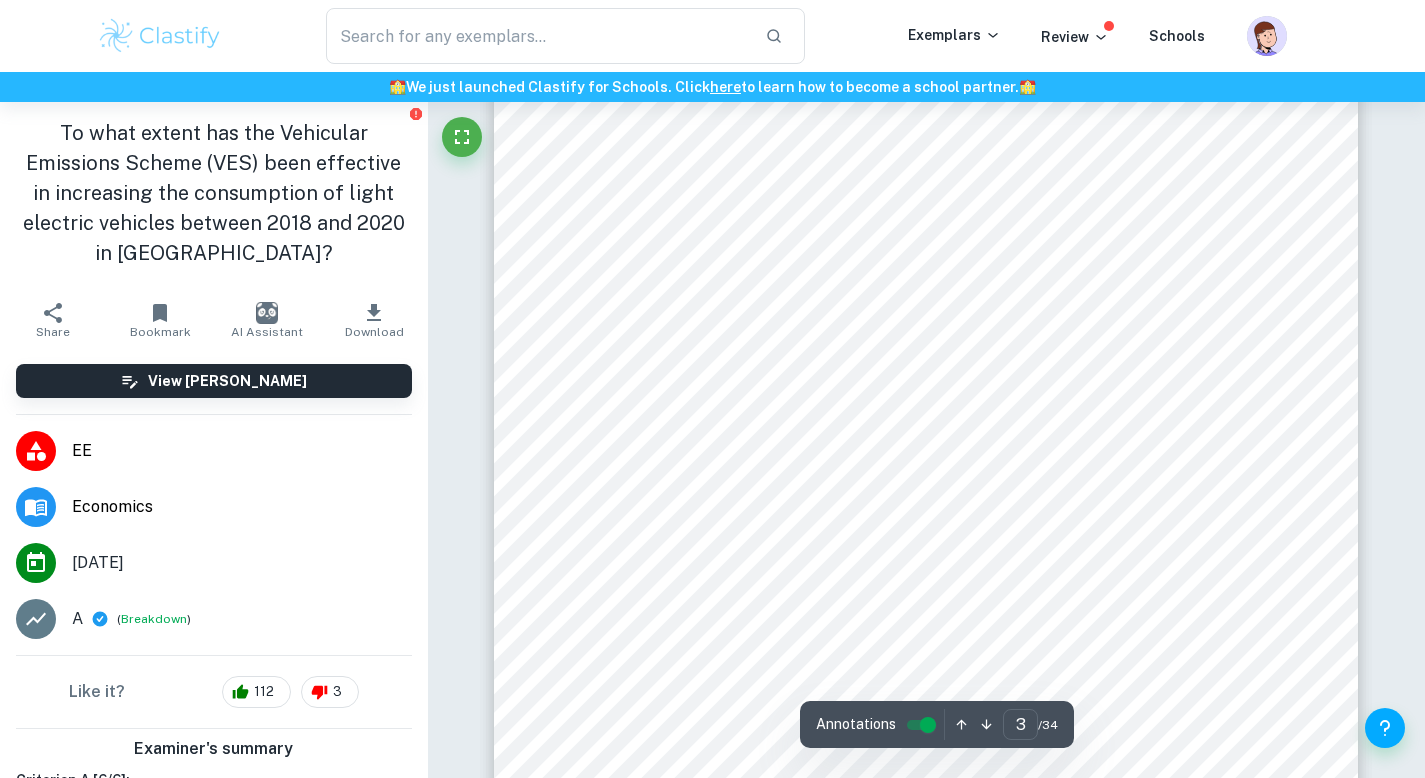 scroll, scrollTop: 2809, scrollLeft: 0, axis: vertical 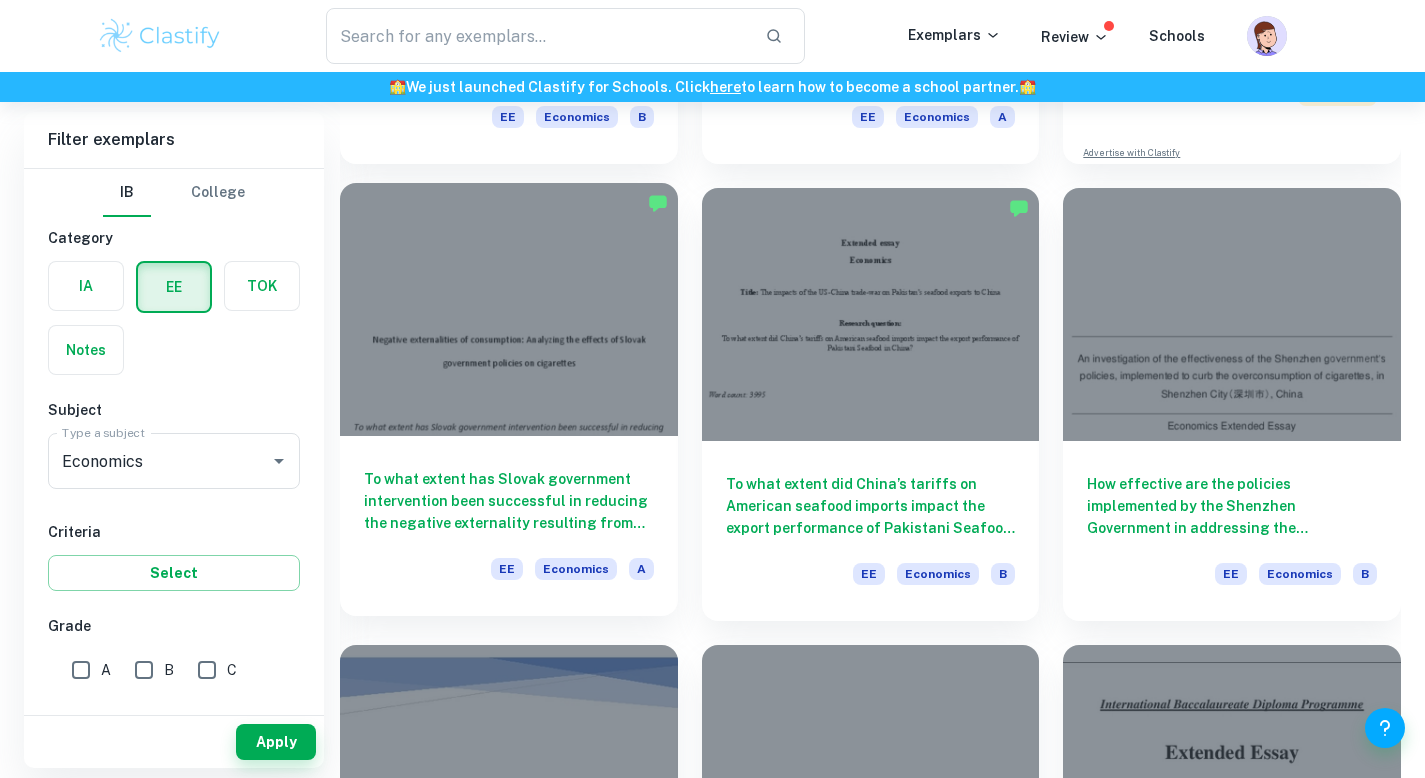 click on "To what extent has Slovak government intervention been successful in reducing the negative externality resulting from cigarette consumption in [GEOGRAPHIC_DATA]?" at bounding box center [509, 501] 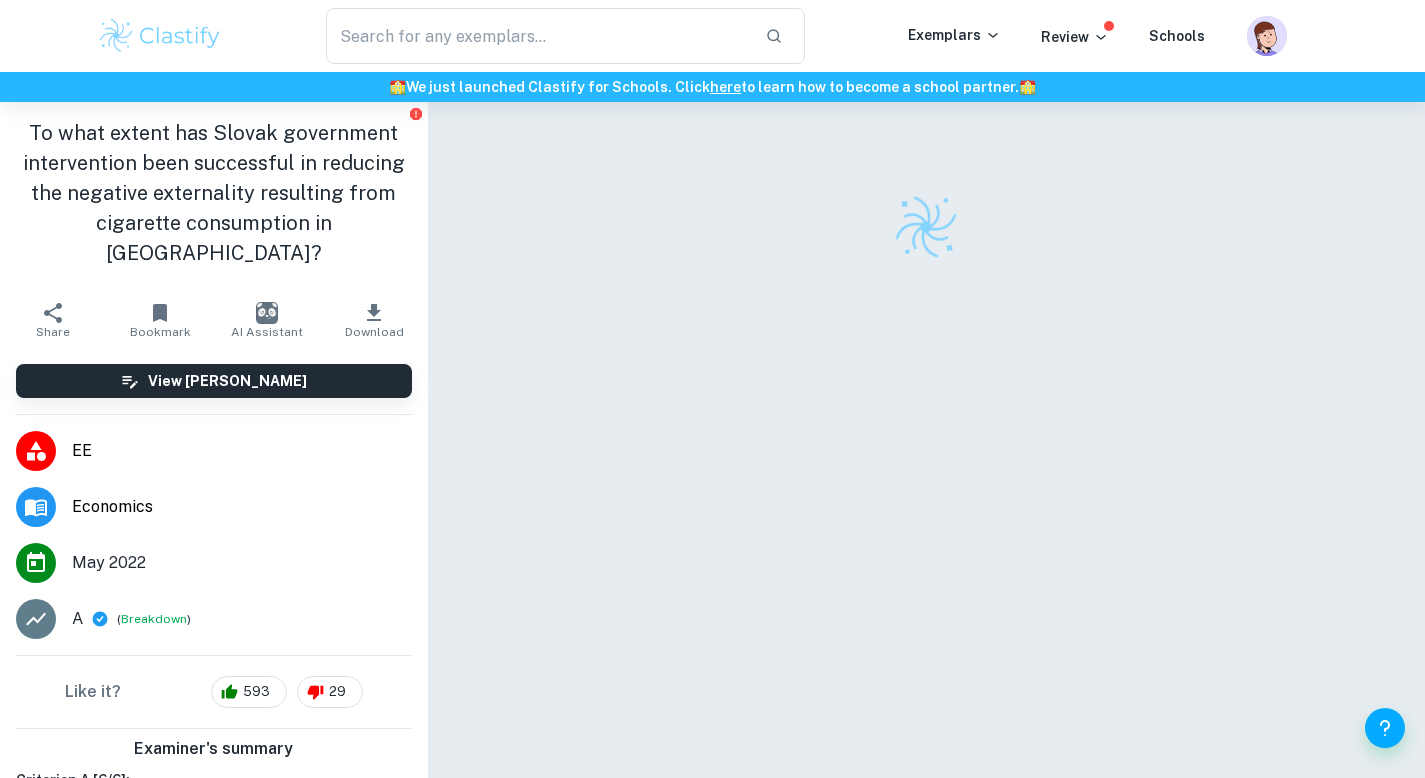 click on "Download" at bounding box center [374, 332] 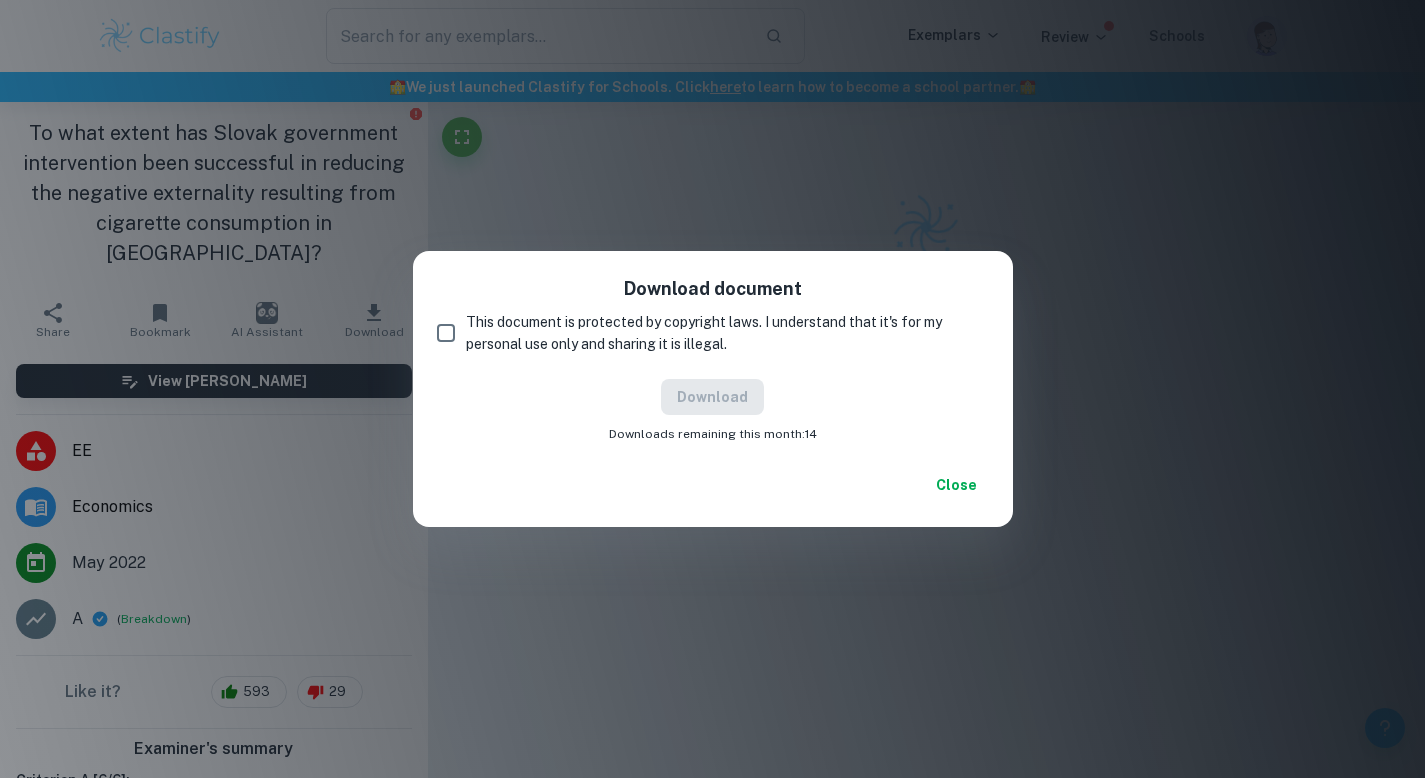 click on "This document is protected by copyright laws. I understand that it's for my personal use only and sharing it is illegal." at bounding box center [446, 333] 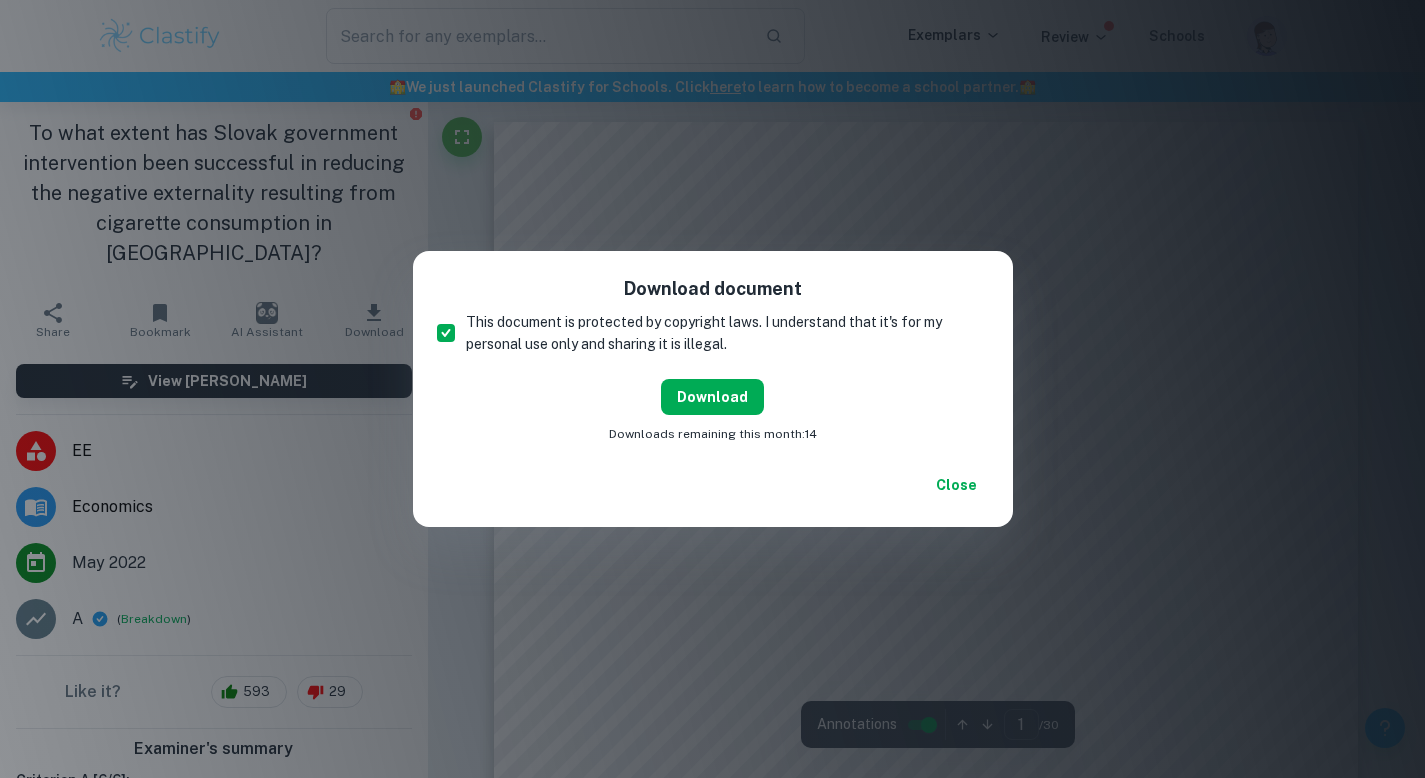 click on "Download" at bounding box center [712, 397] 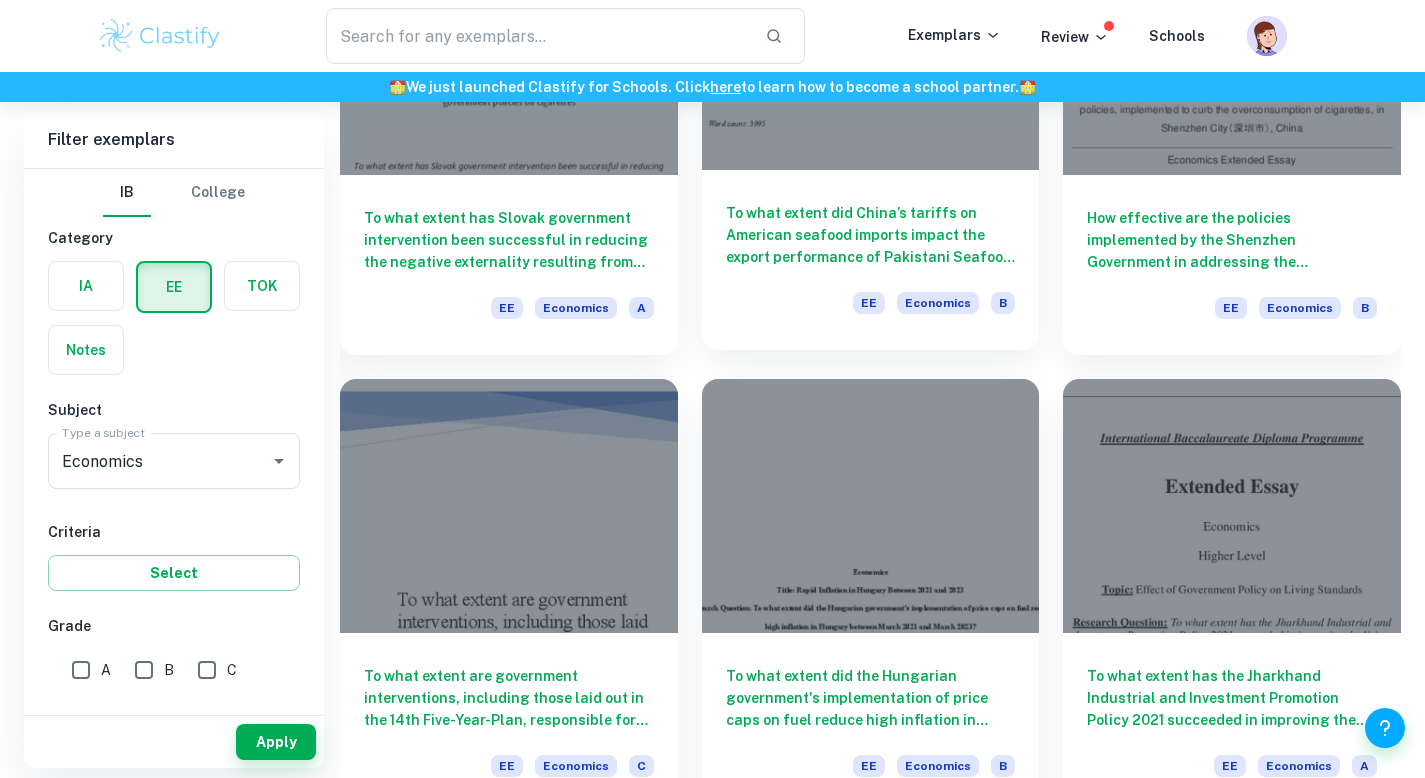 scroll, scrollTop: 854, scrollLeft: 0, axis: vertical 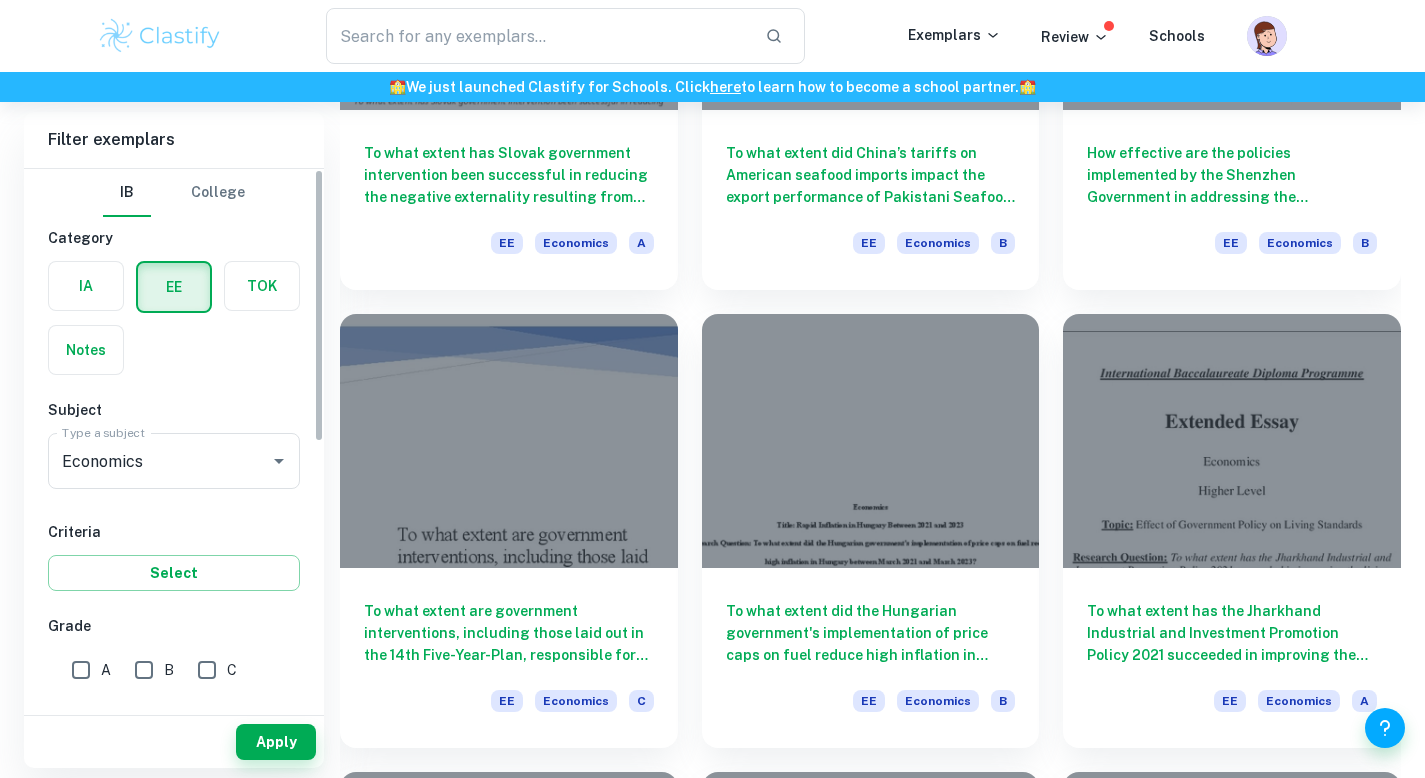 click on "A" at bounding box center [81, 670] 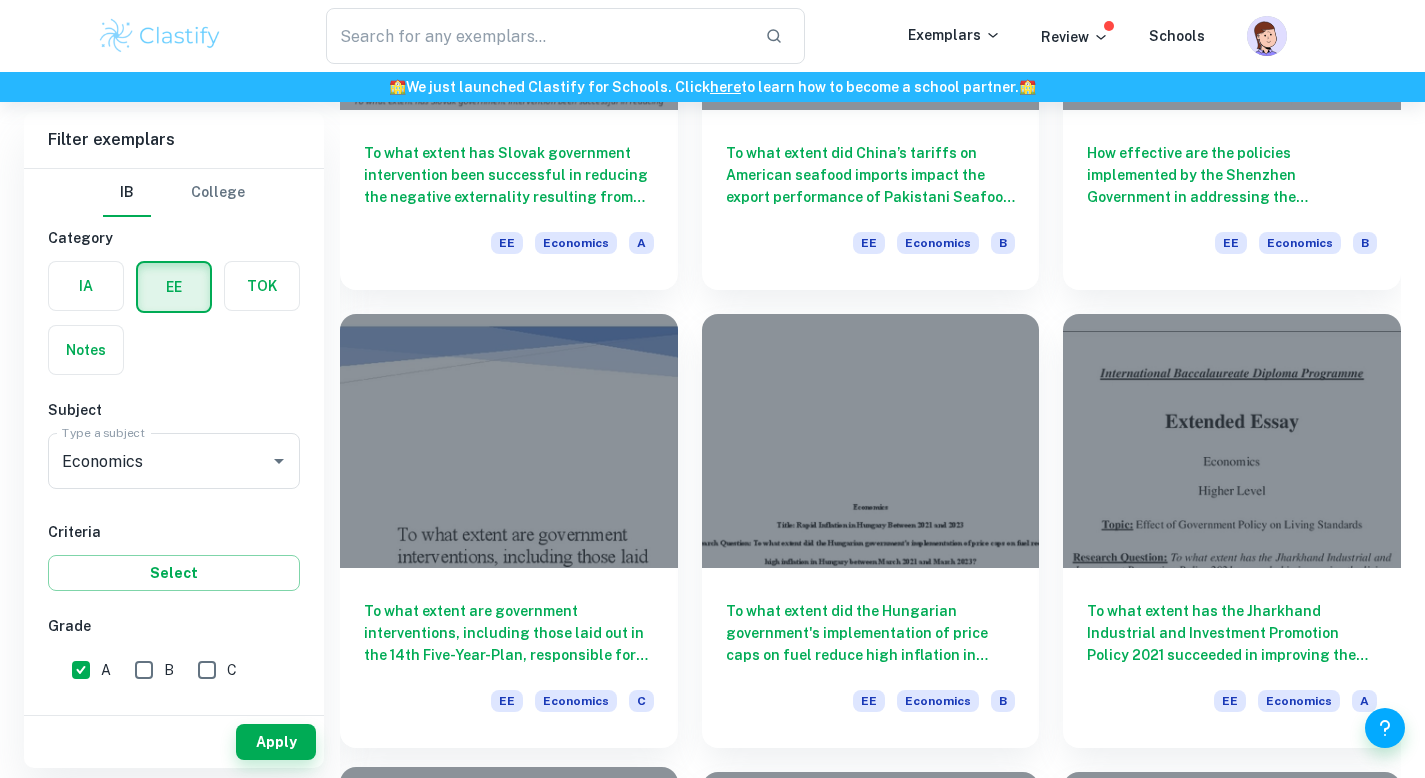 click at bounding box center [509, 893] 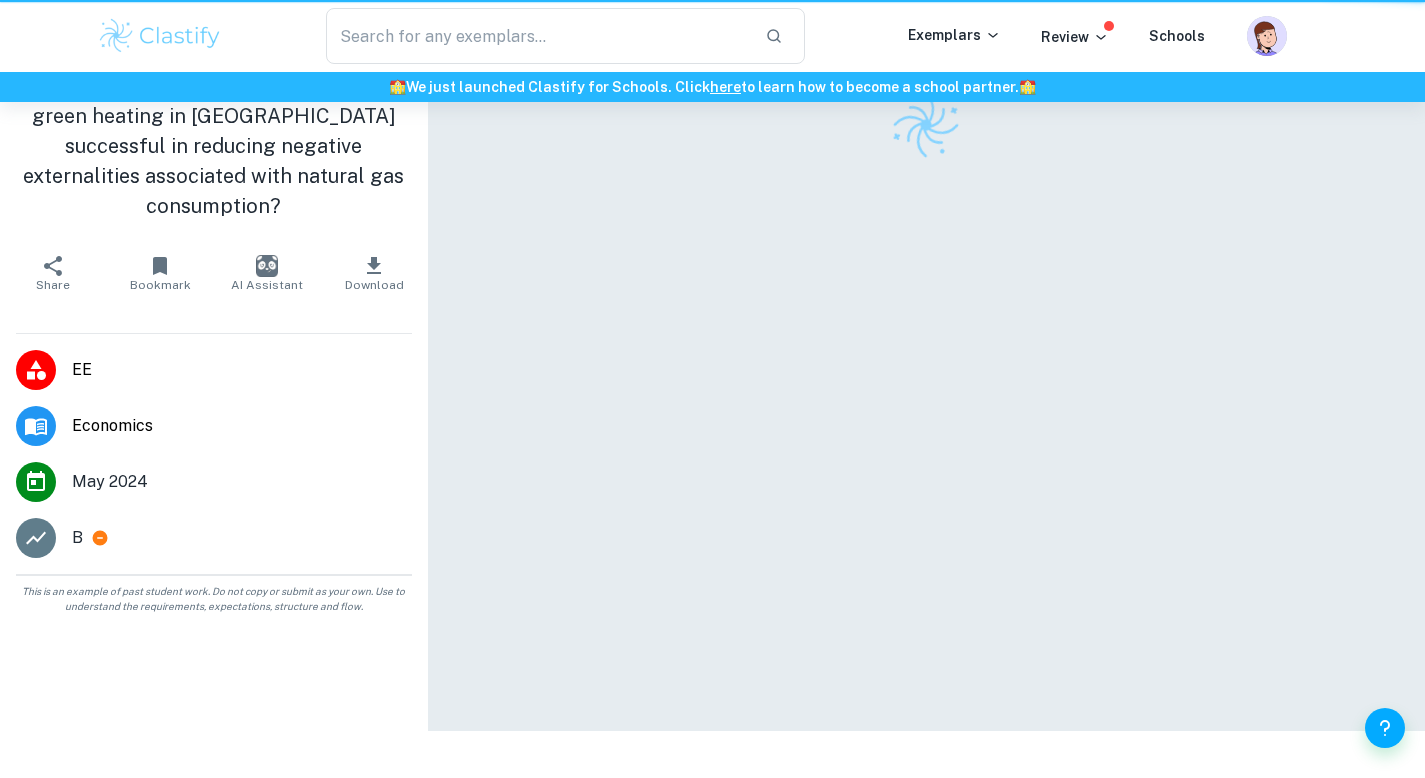 scroll, scrollTop: 0, scrollLeft: 0, axis: both 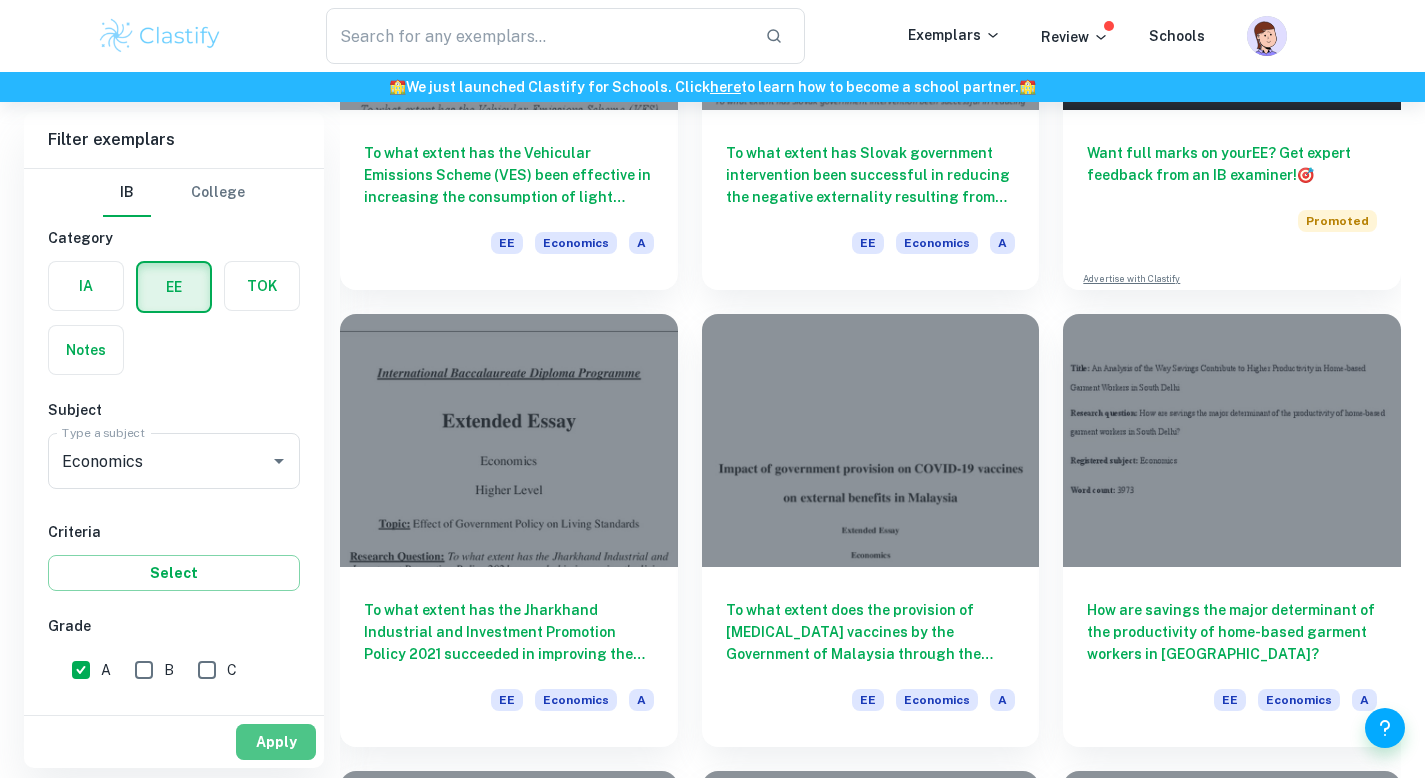 click on "Apply" at bounding box center (276, 742) 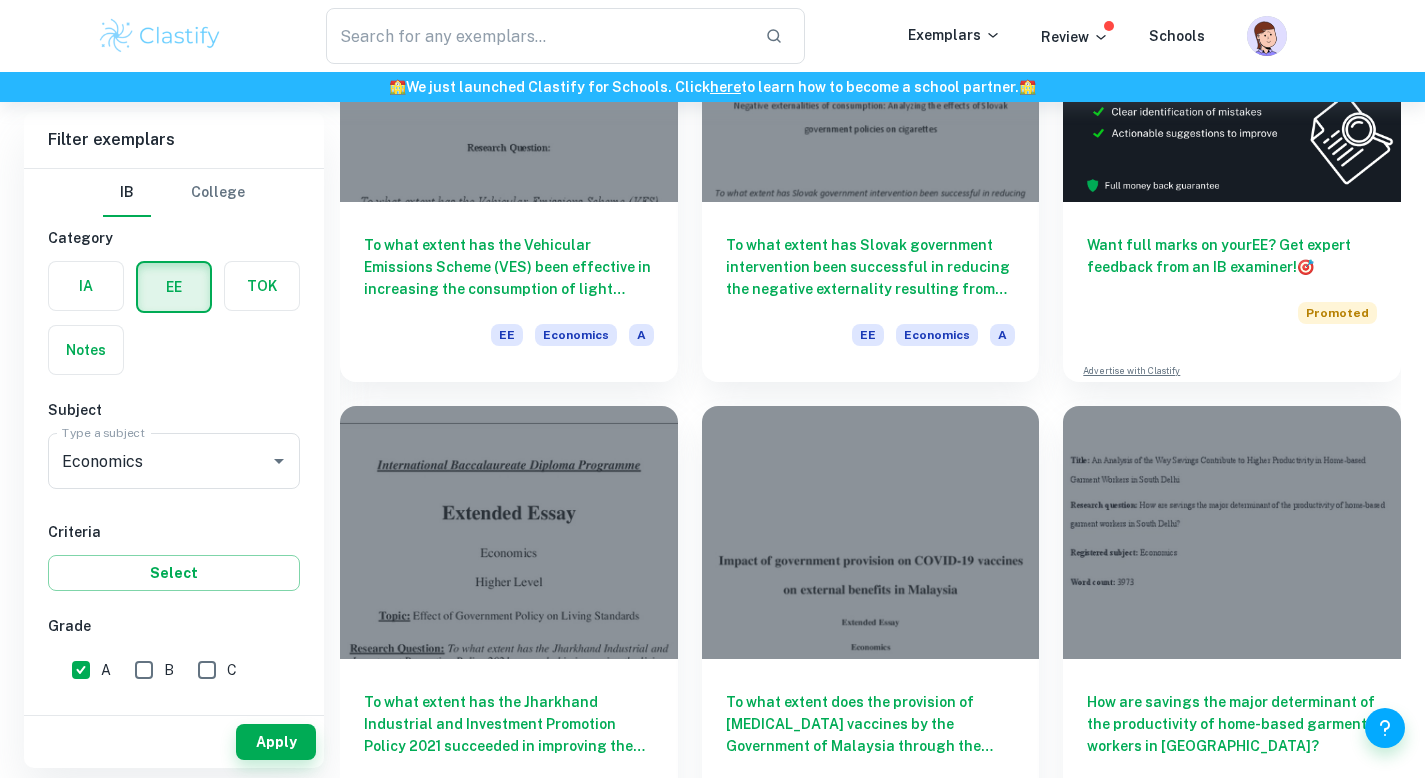 scroll, scrollTop: 313, scrollLeft: 0, axis: vertical 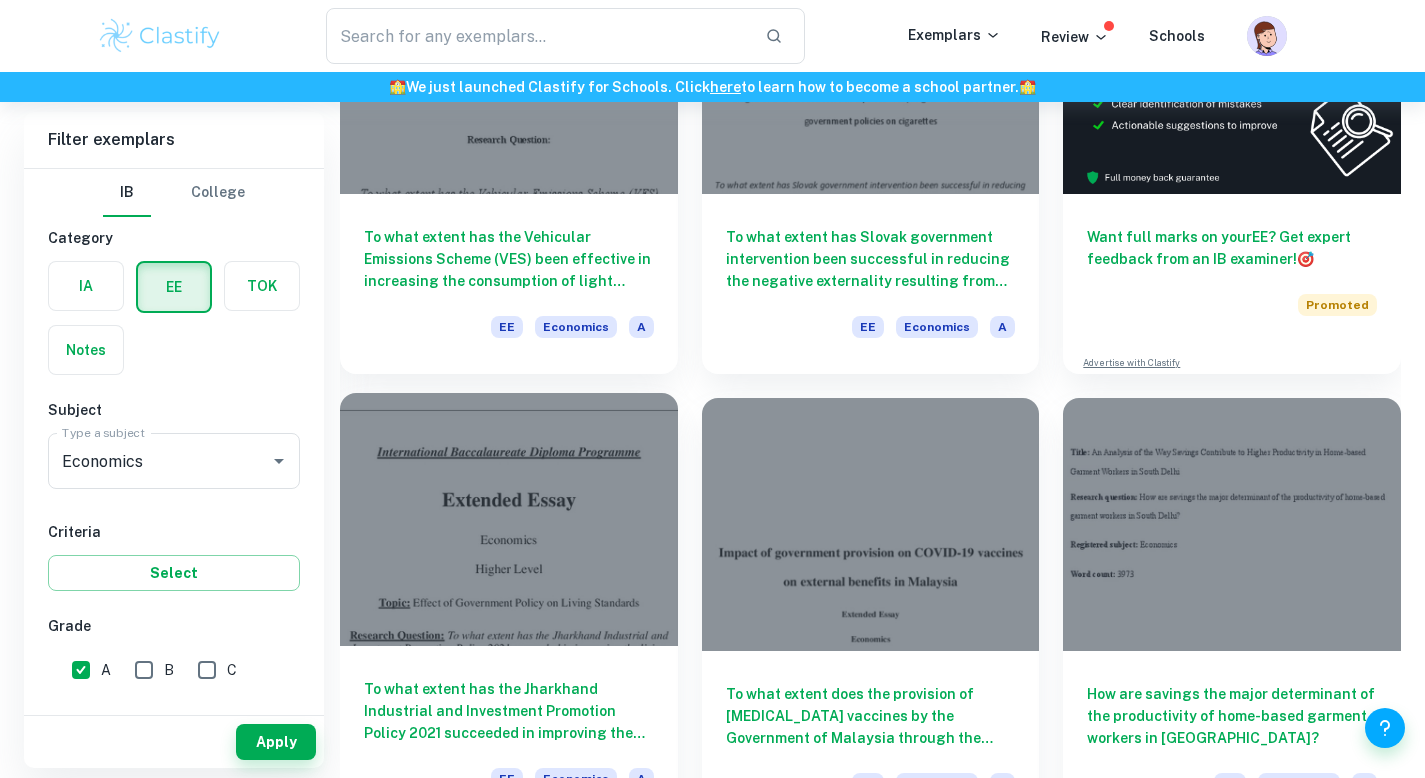 click at bounding box center [509, 519] 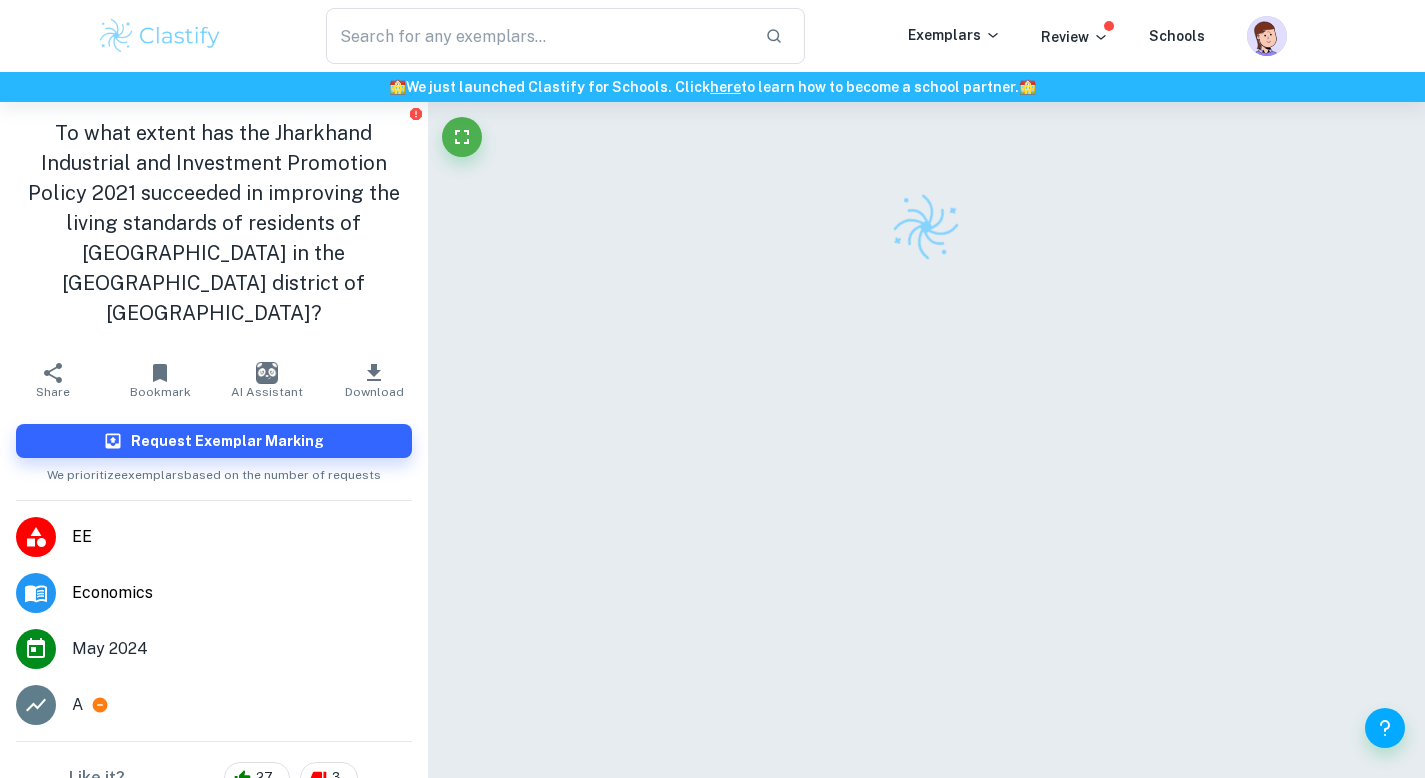 click 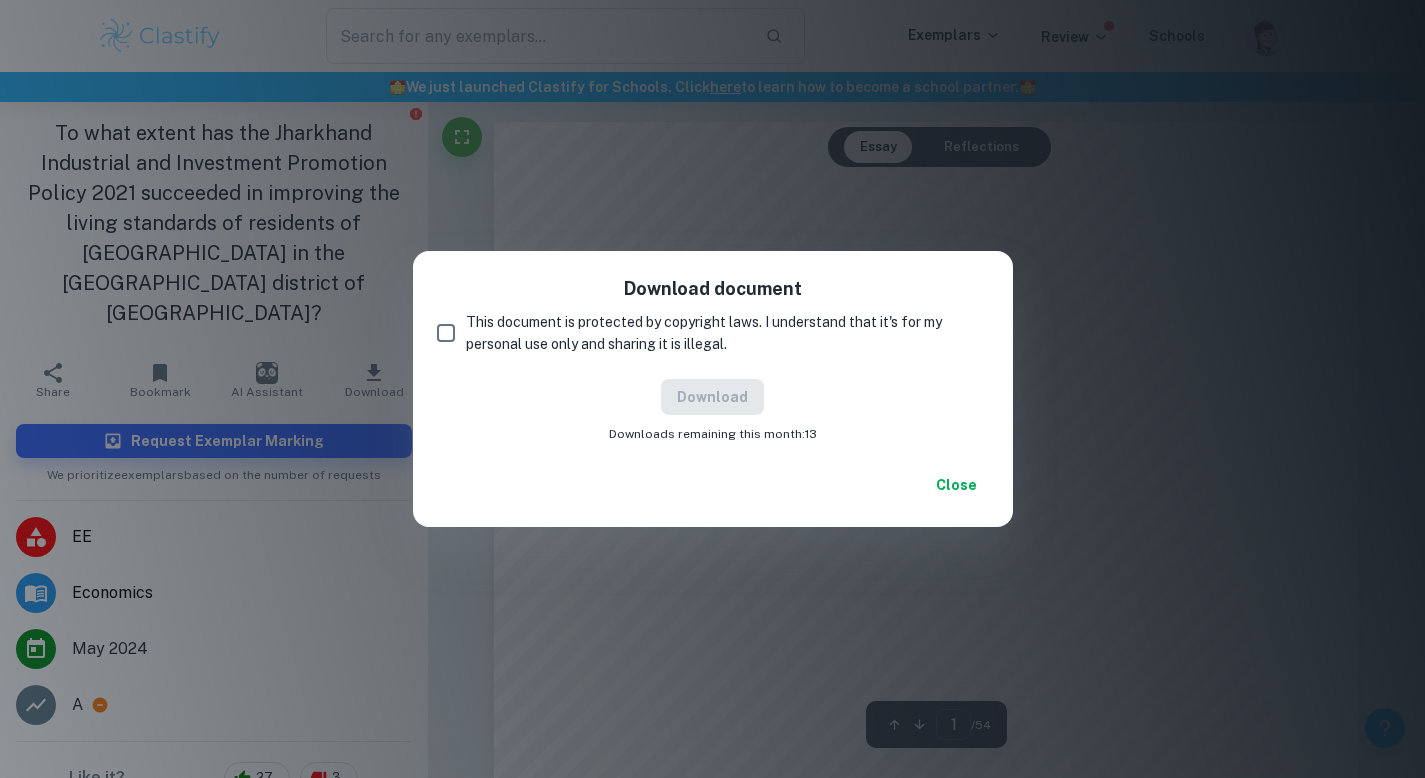click on "This document is protected by copyright laws. I understand that it's for my personal use only and sharing it is illegal." at bounding box center [446, 333] 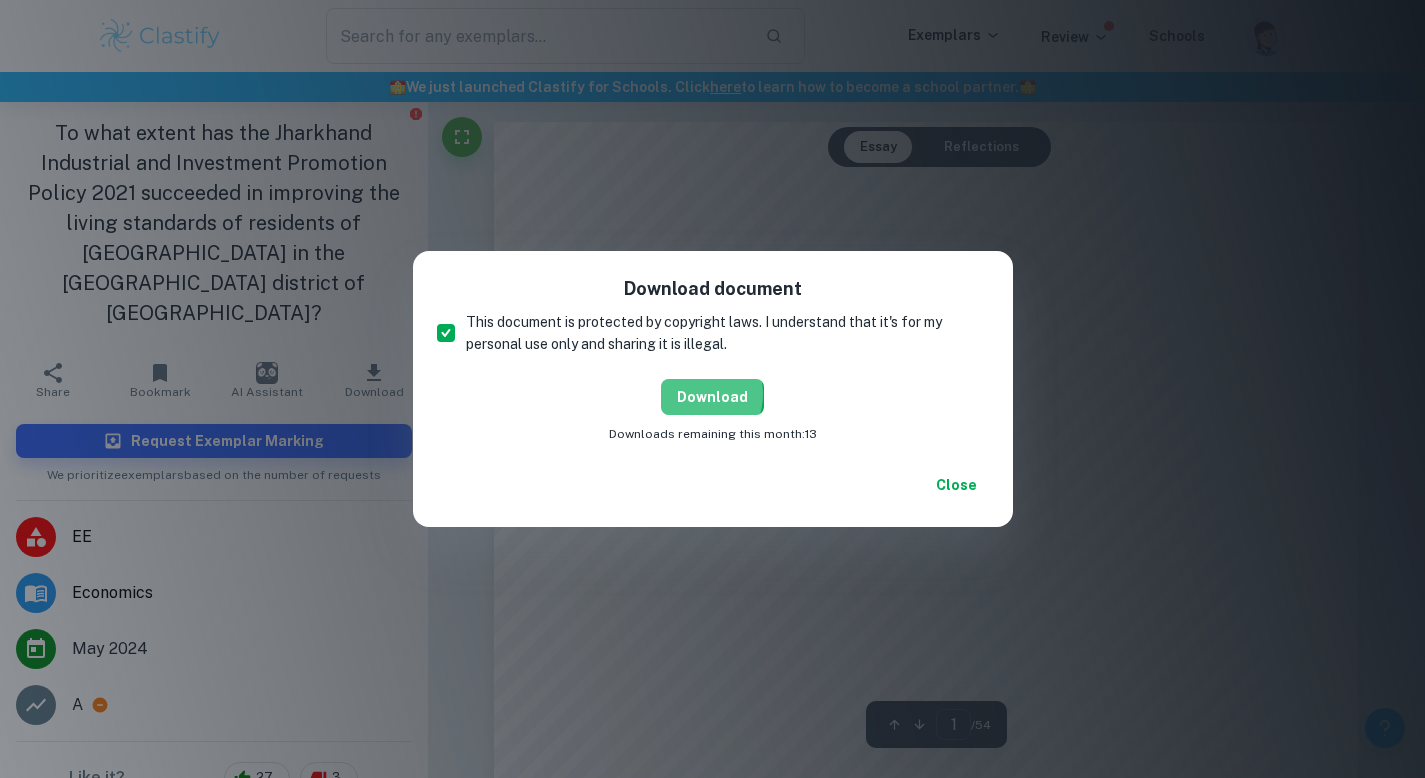 click on "Download" at bounding box center [712, 397] 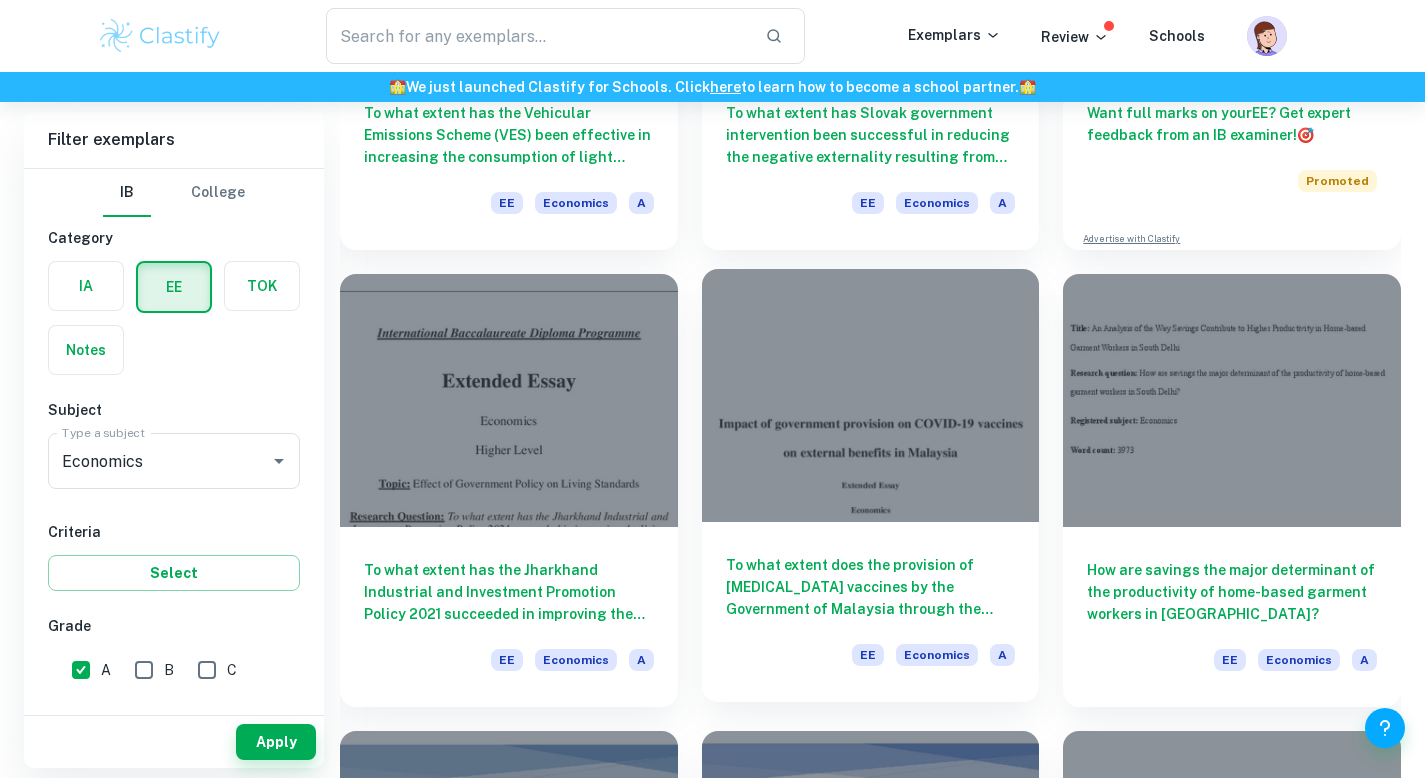 scroll, scrollTop: 448, scrollLeft: 0, axis: vertical 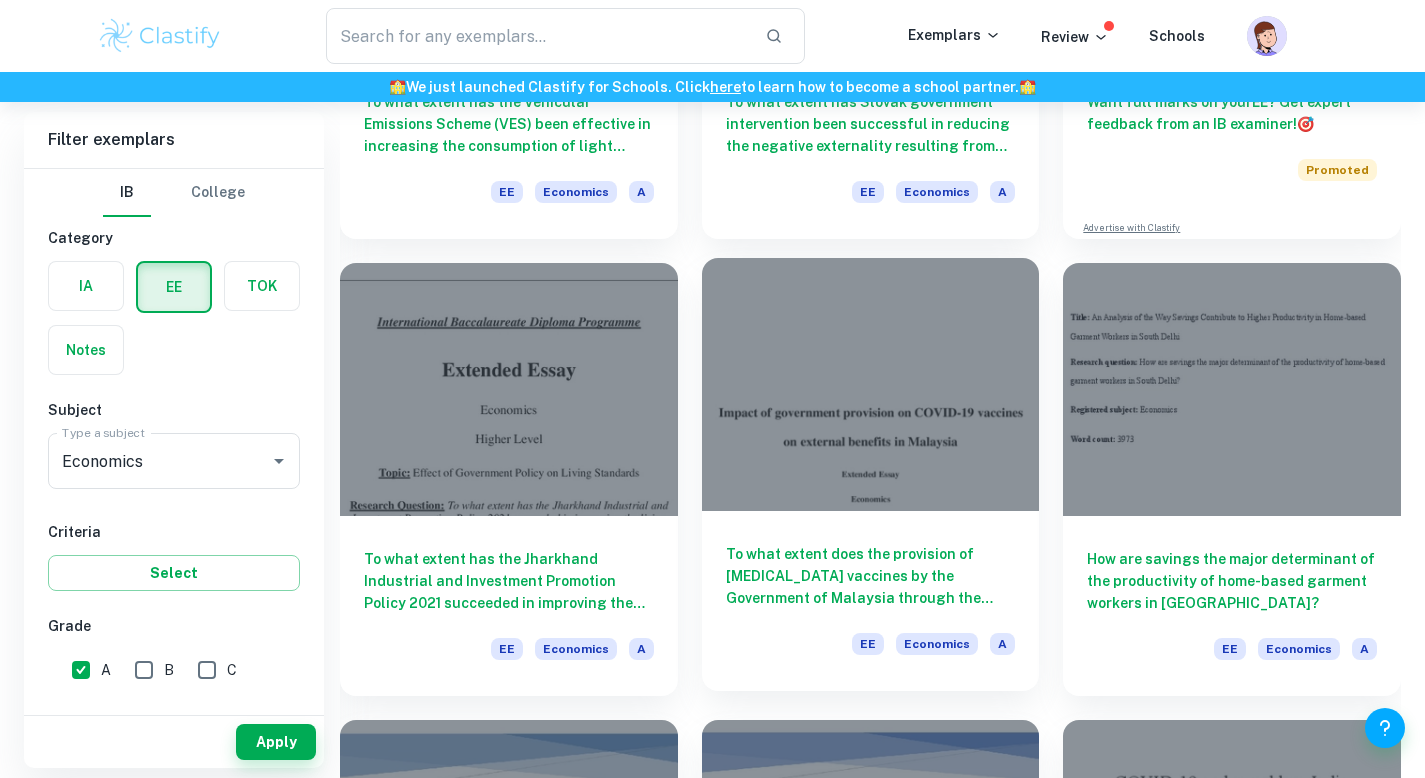 click at bounding box center (871, 384) 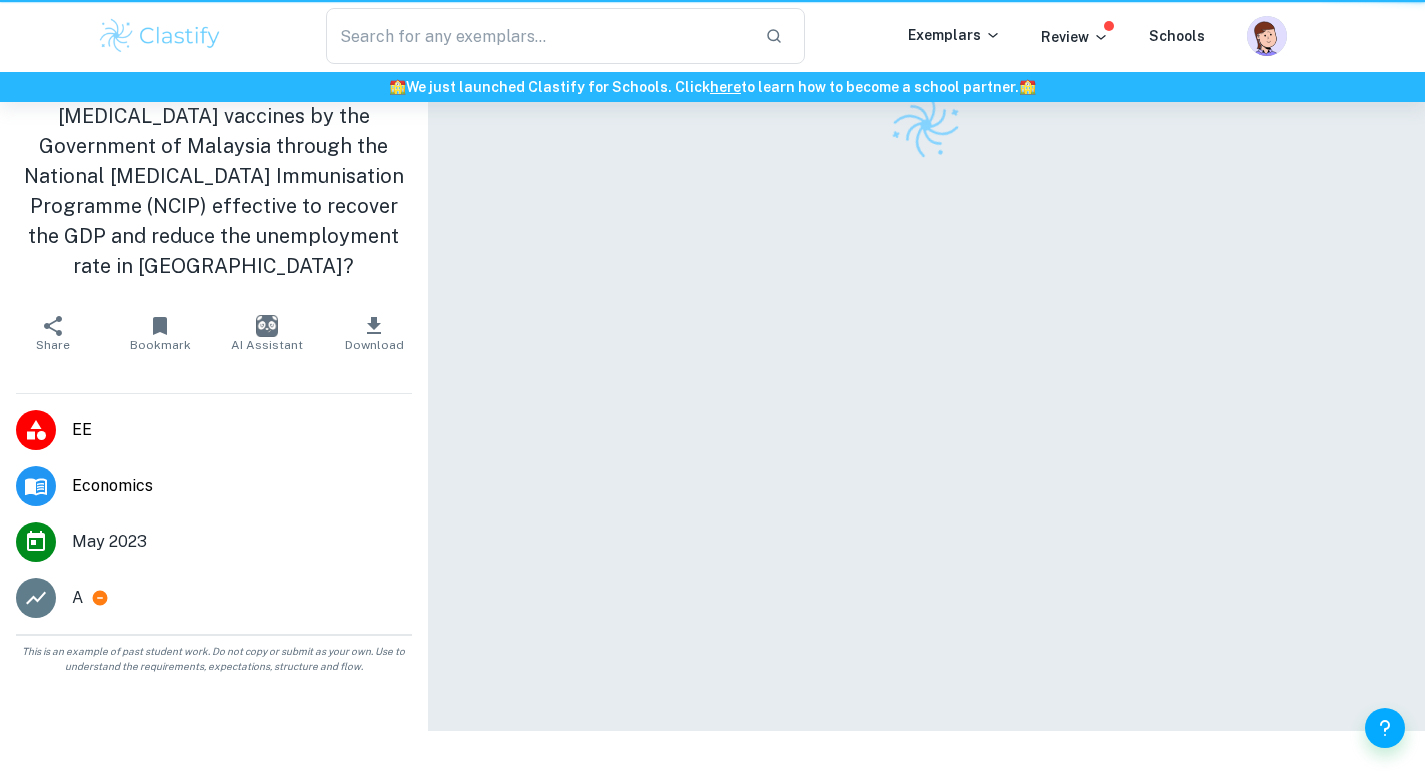 scroll, scrollTop: 0, scrollLeft: 0, axis: both 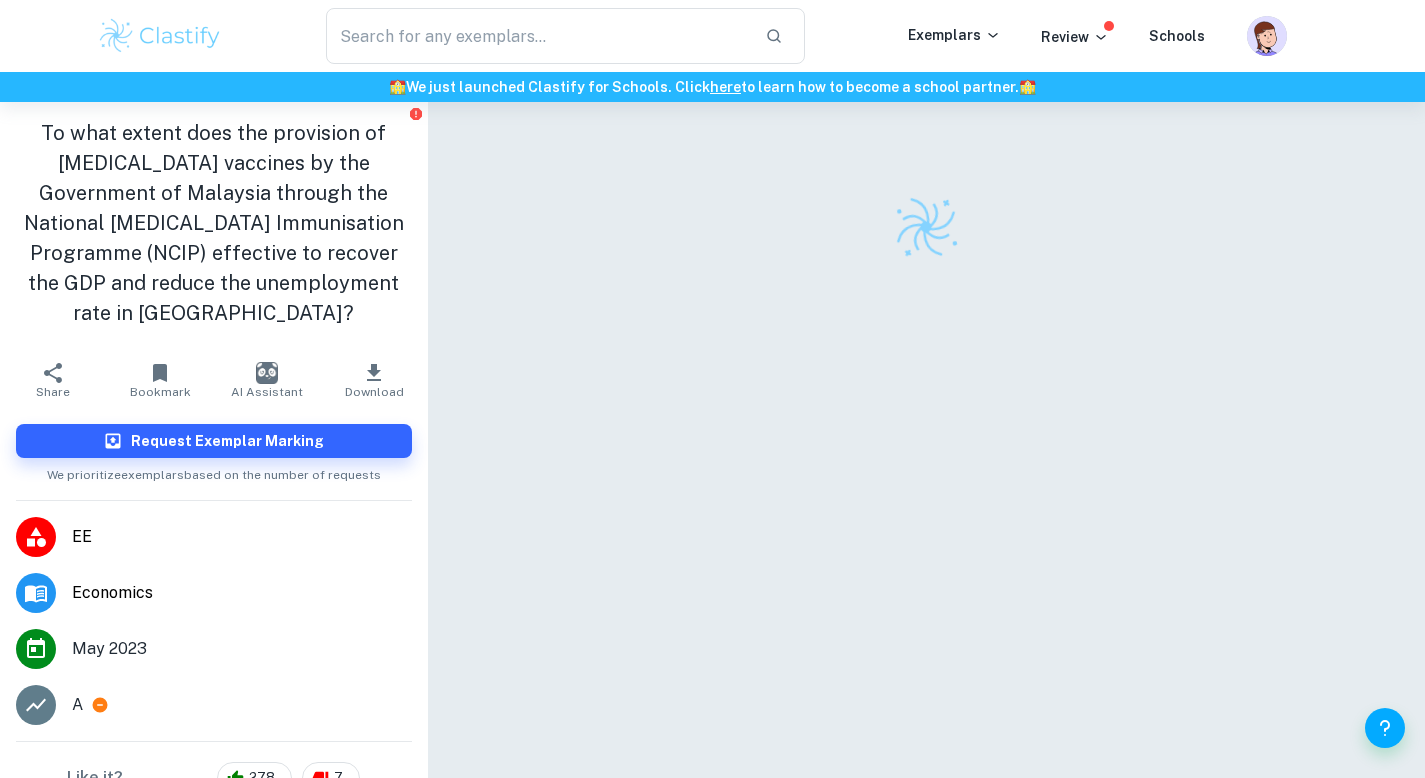 click 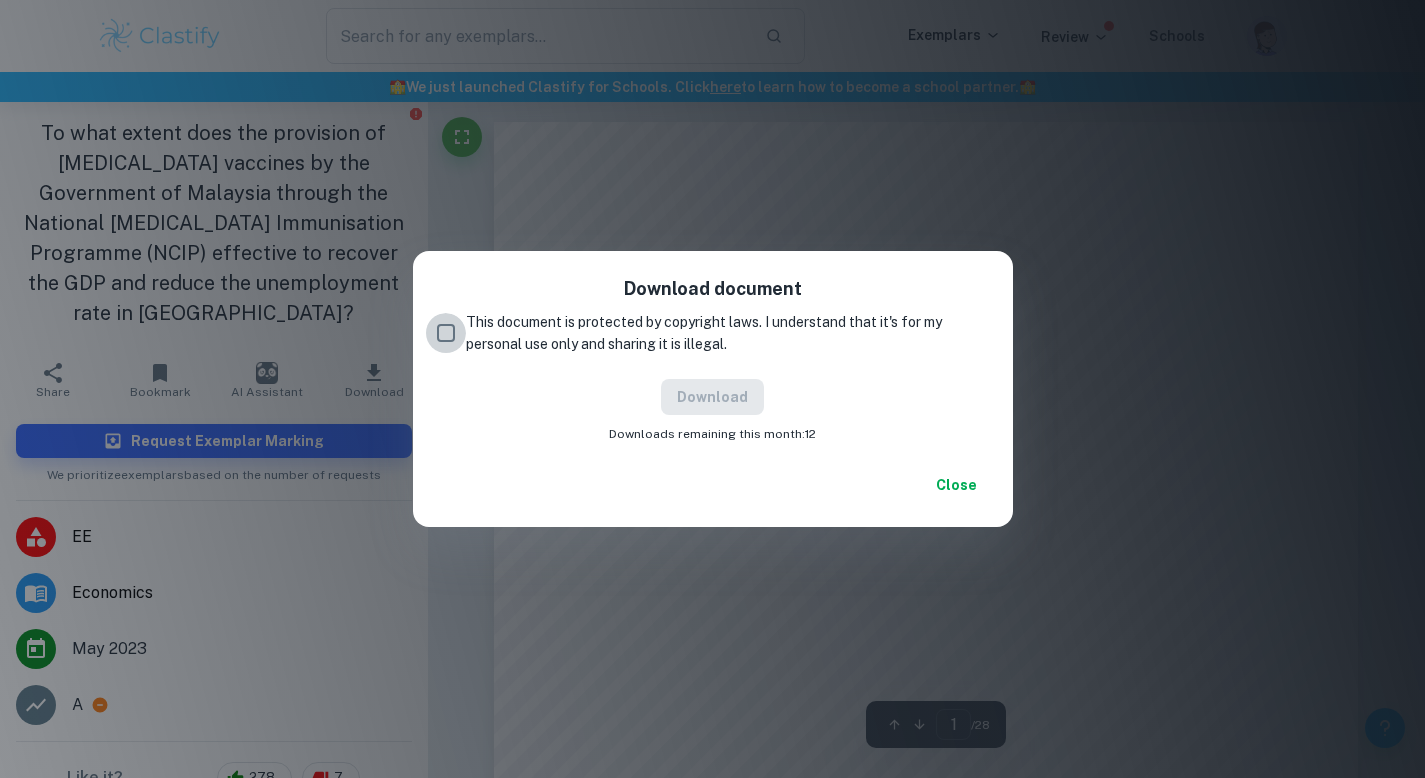click on "This document is protected by copyright laws. I understand that it's for my personal use only and sharing it is illegal." at bounding box center (446, 333) 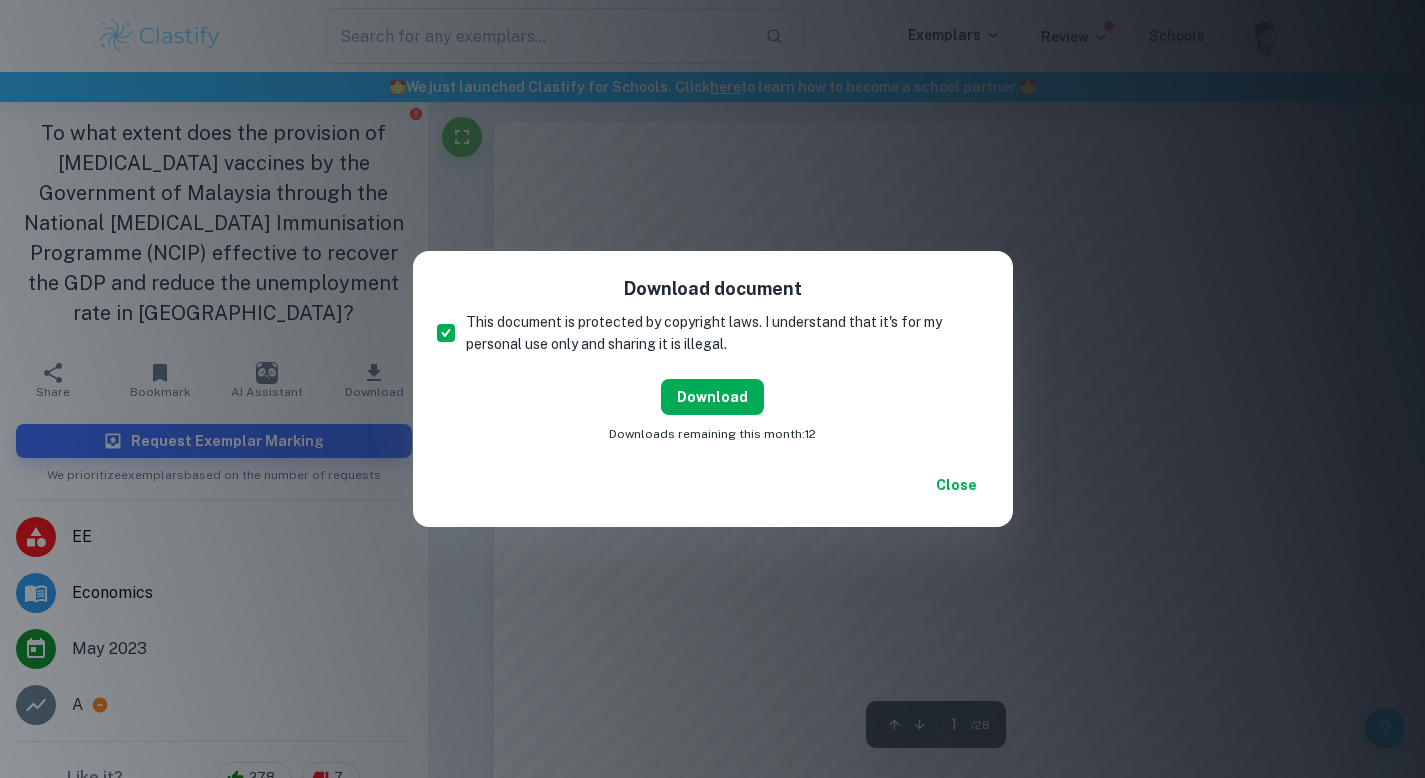 click on "Download" at bounding box center (712, 397) 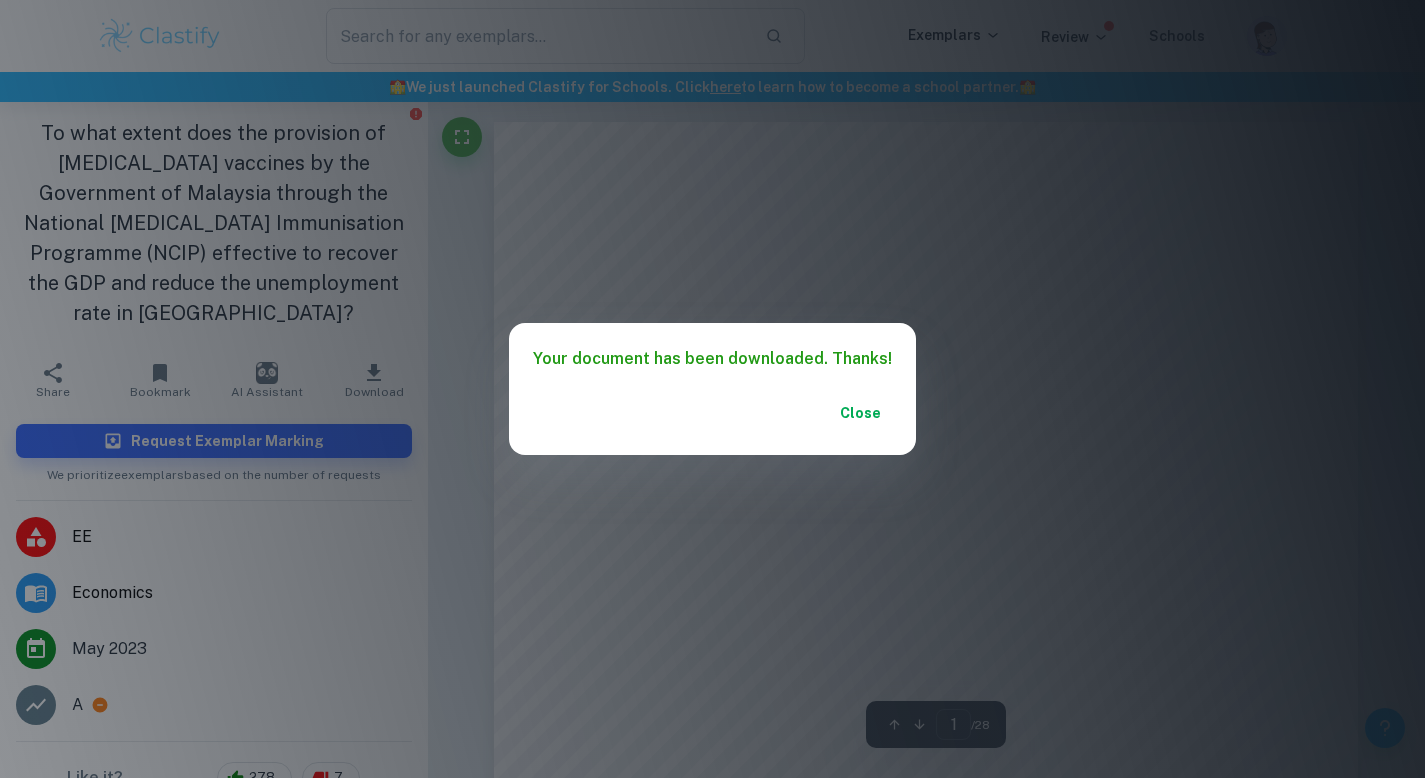click on "Close" at bounding box center (712, 425) 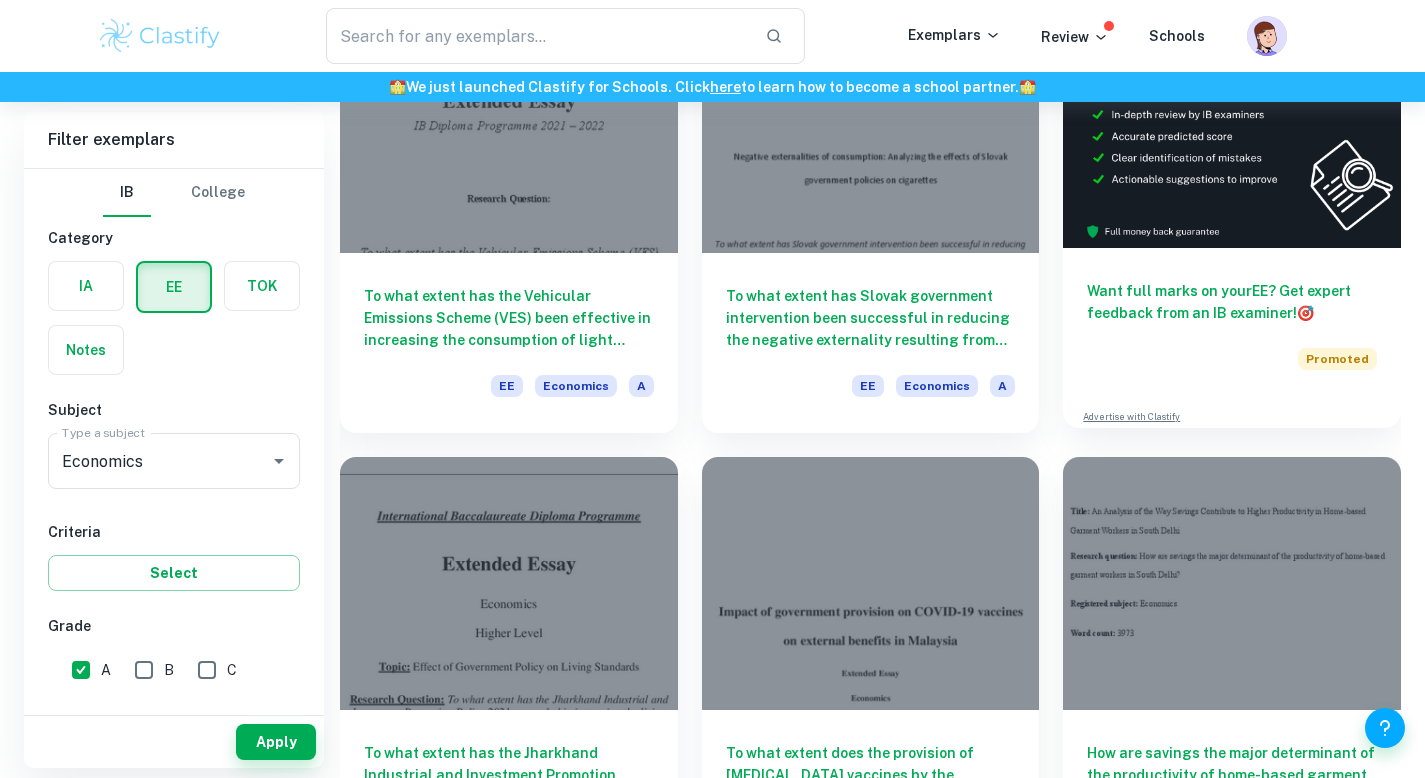 scroll, scrollTop: 0, scrollLeft: 0, axis: both 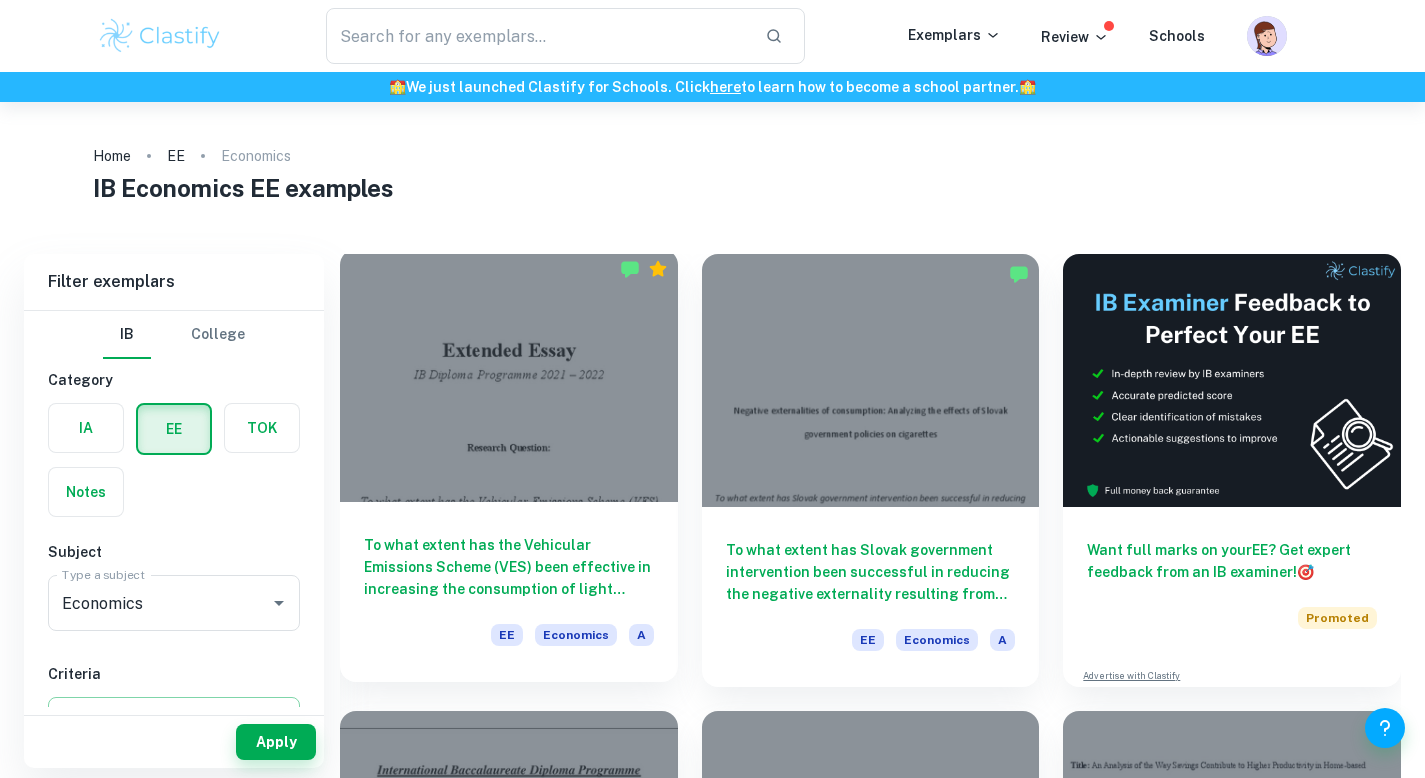 click at bounding box center (509, 375) 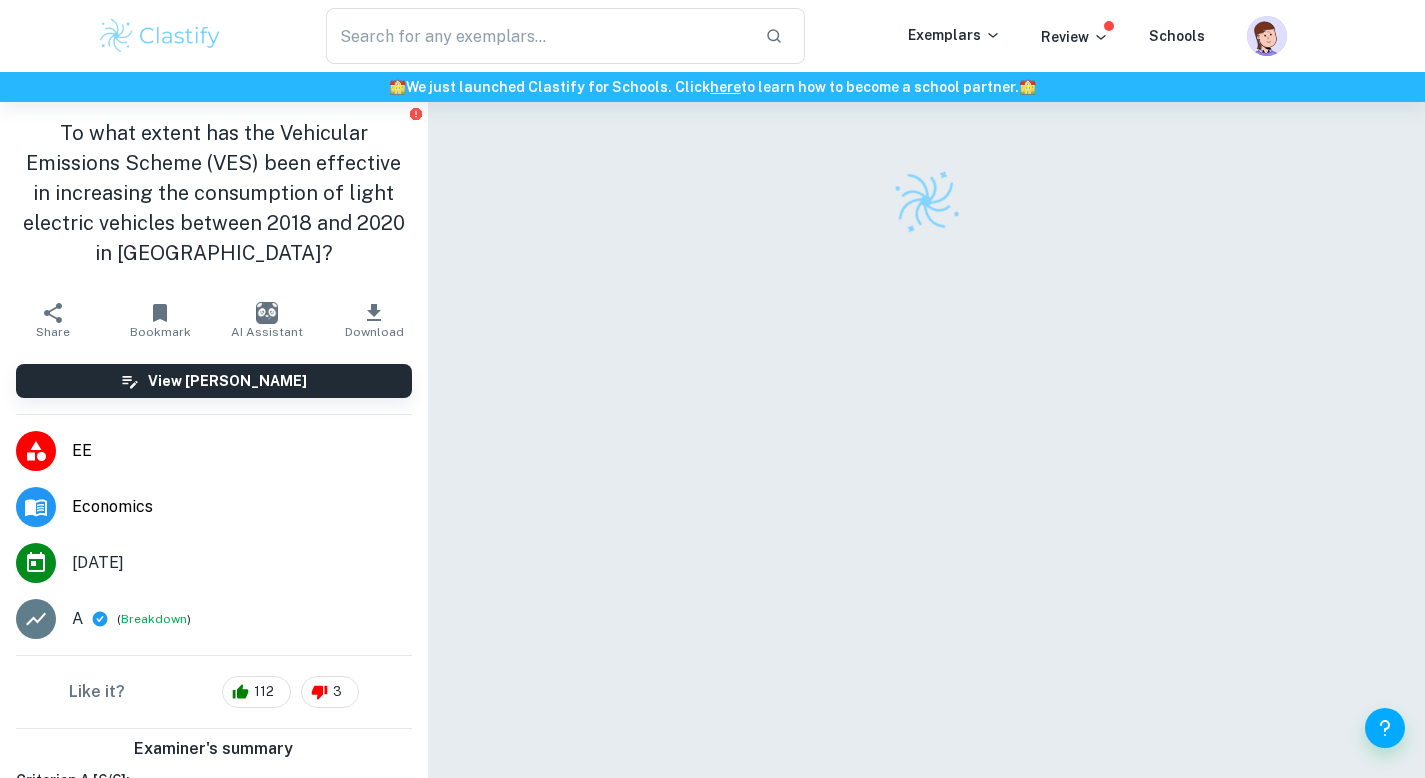 scroll, scrollTop: 0, scrollLeft: 0, axis: both 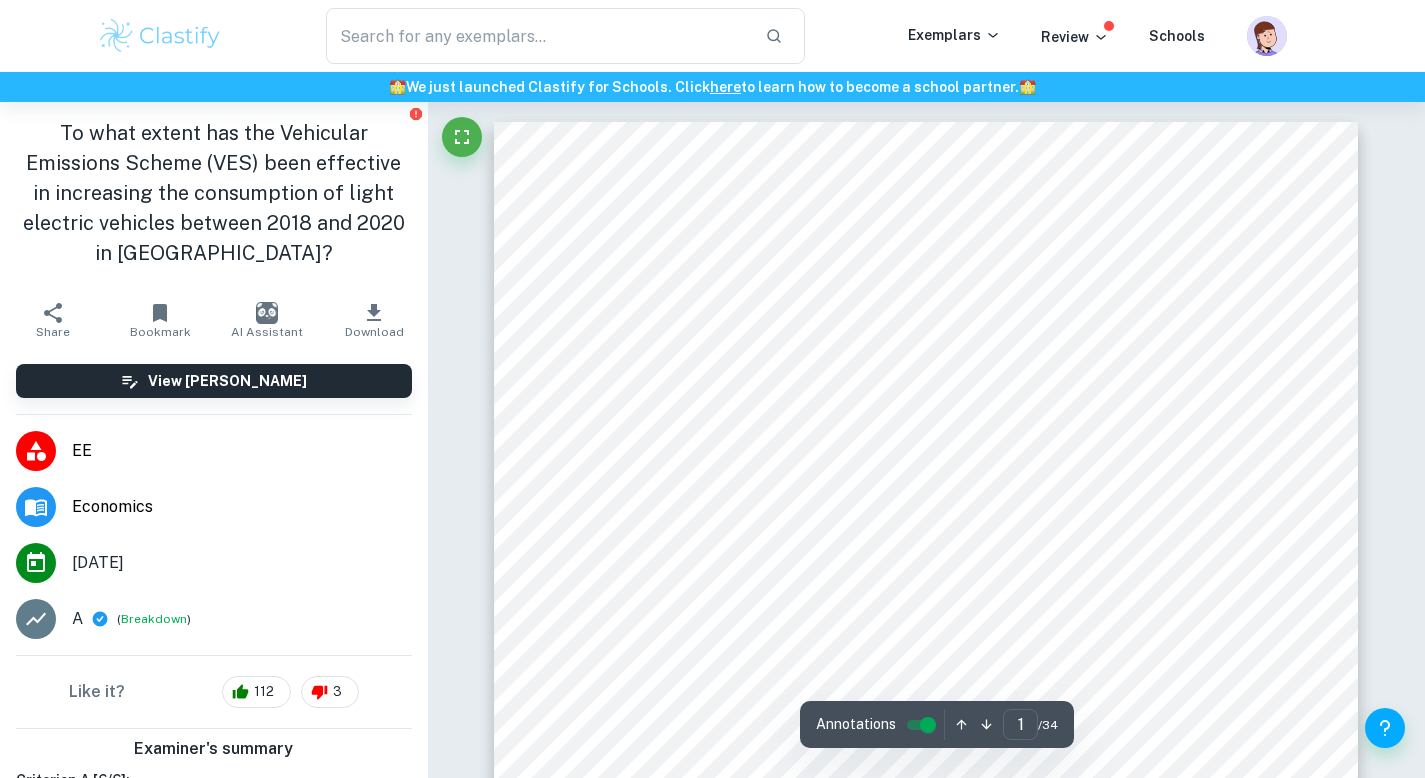 type on "3" 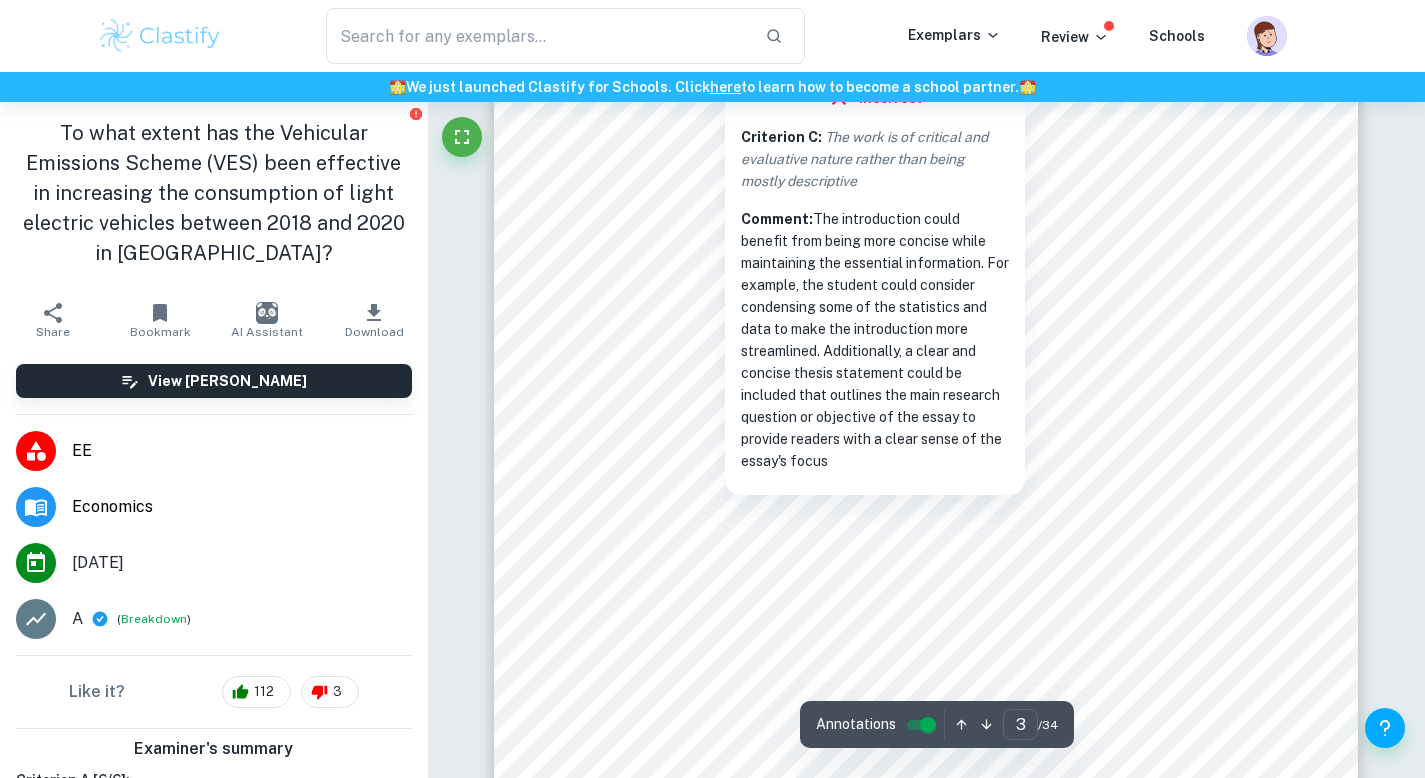 scroll, scrollTop: 2665, scrollLeft: 0, axis: vertical 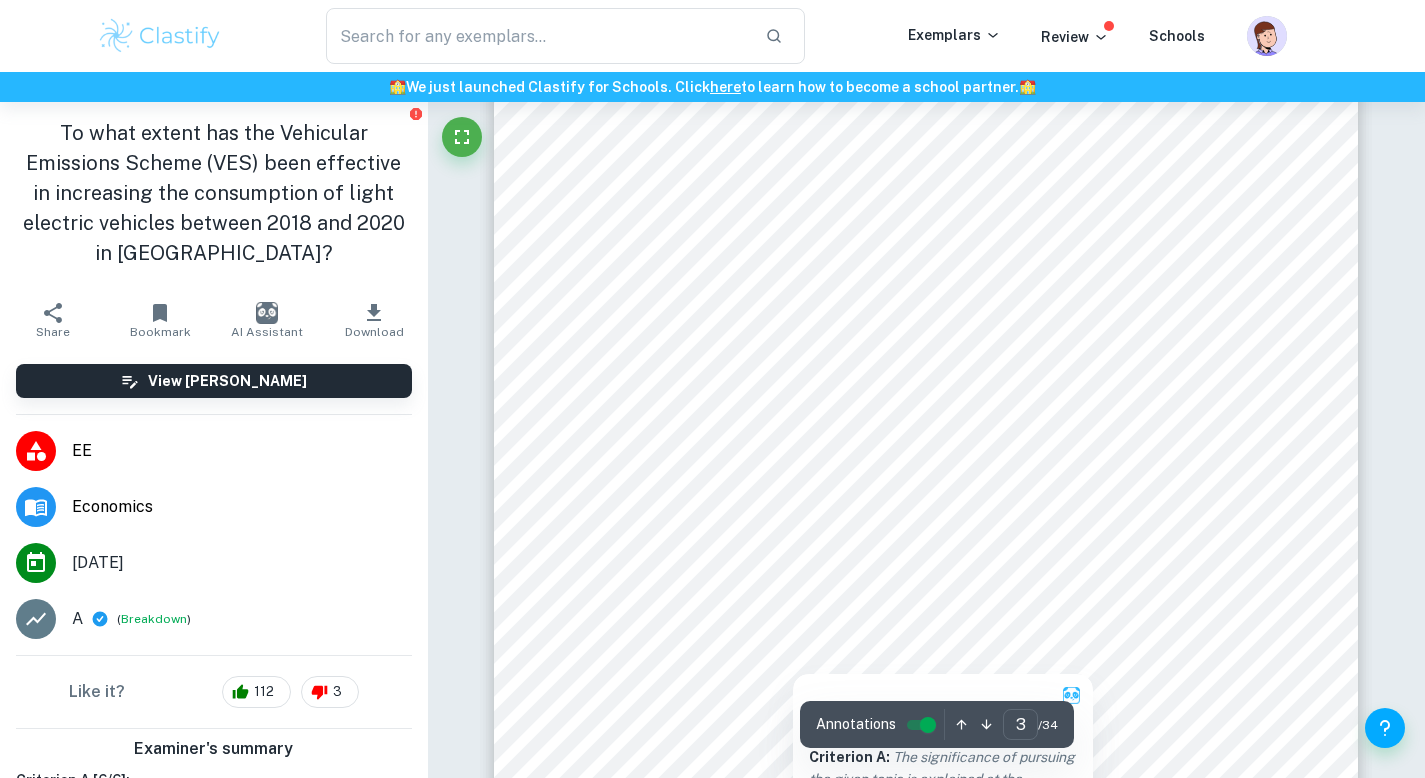 click at bounding box center (927, 538) 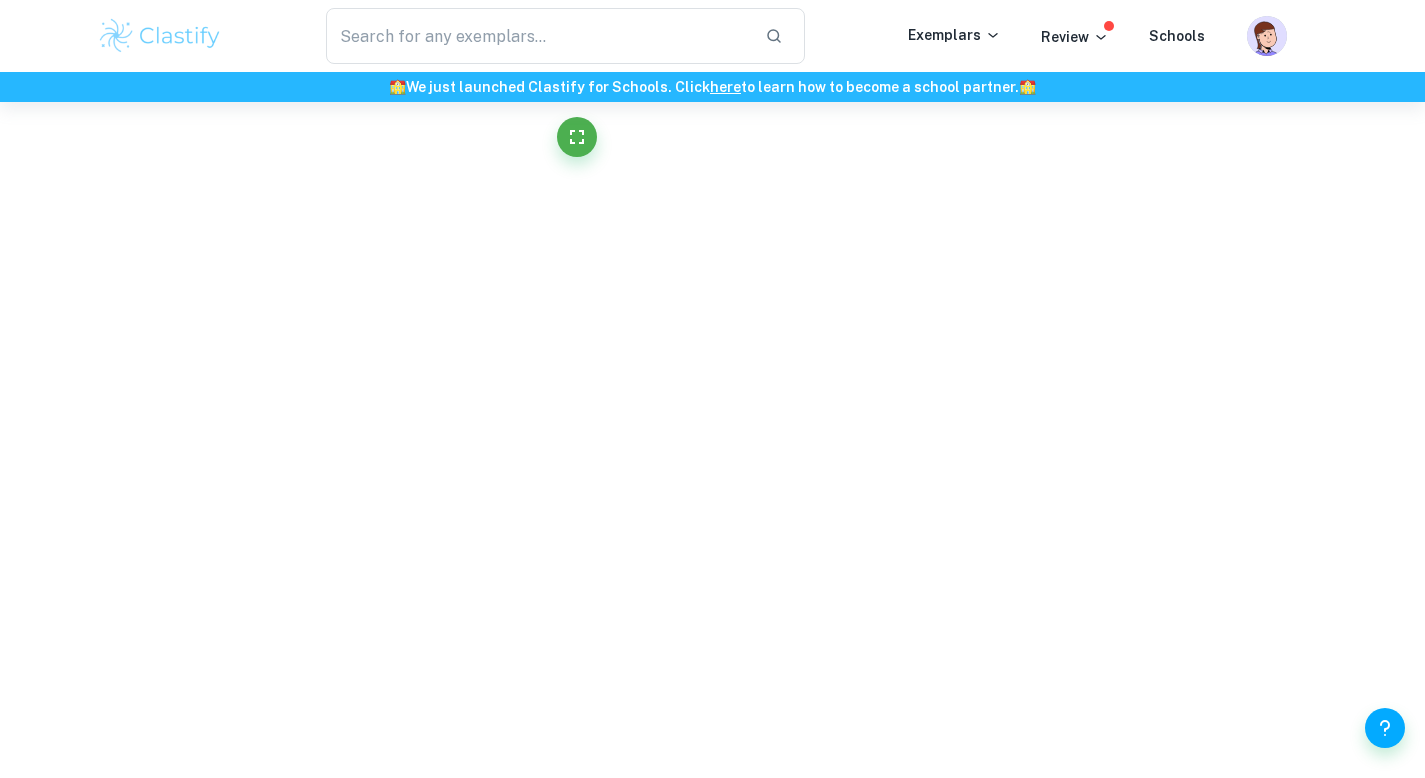 scroll, scrollTop: 557, scrollLeft: 0, axis: vertical 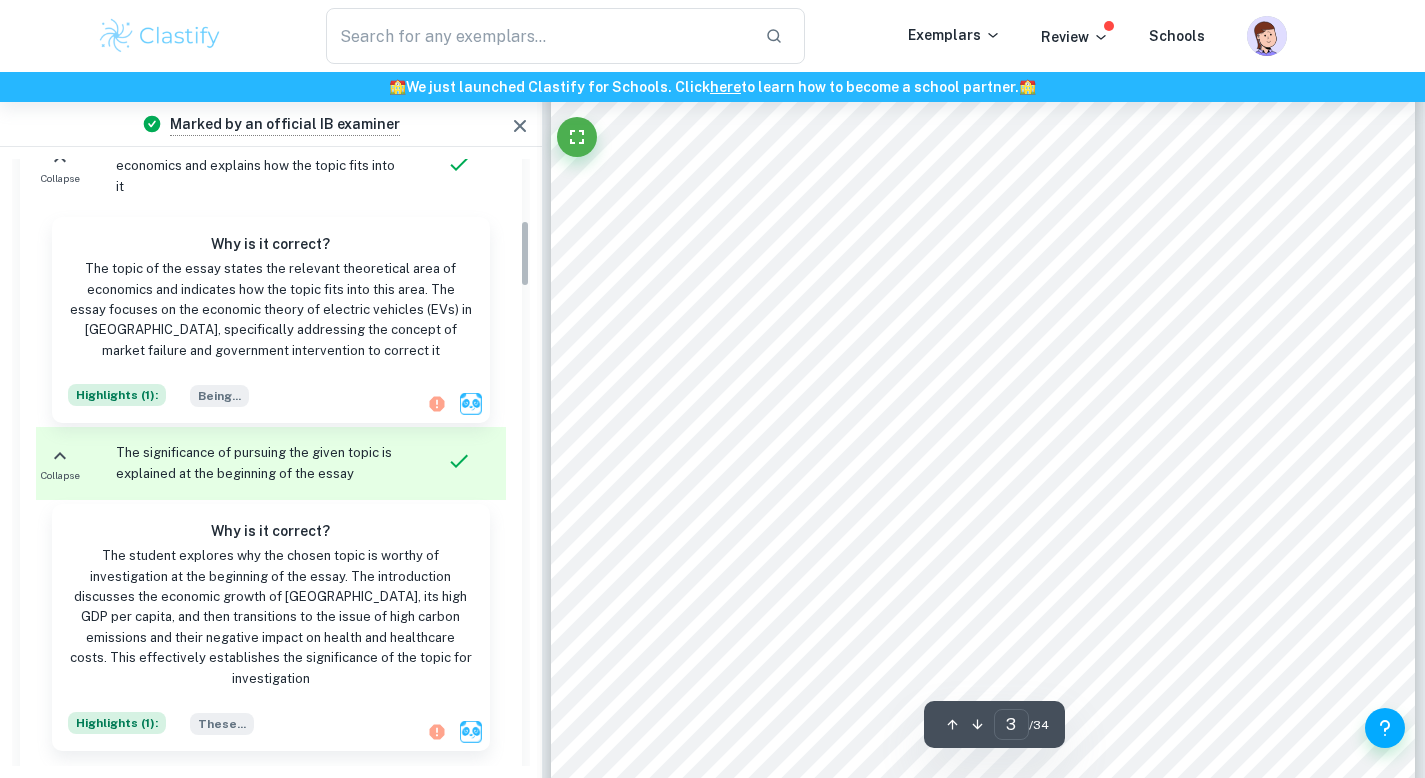 click at bounding box center (983, 530) 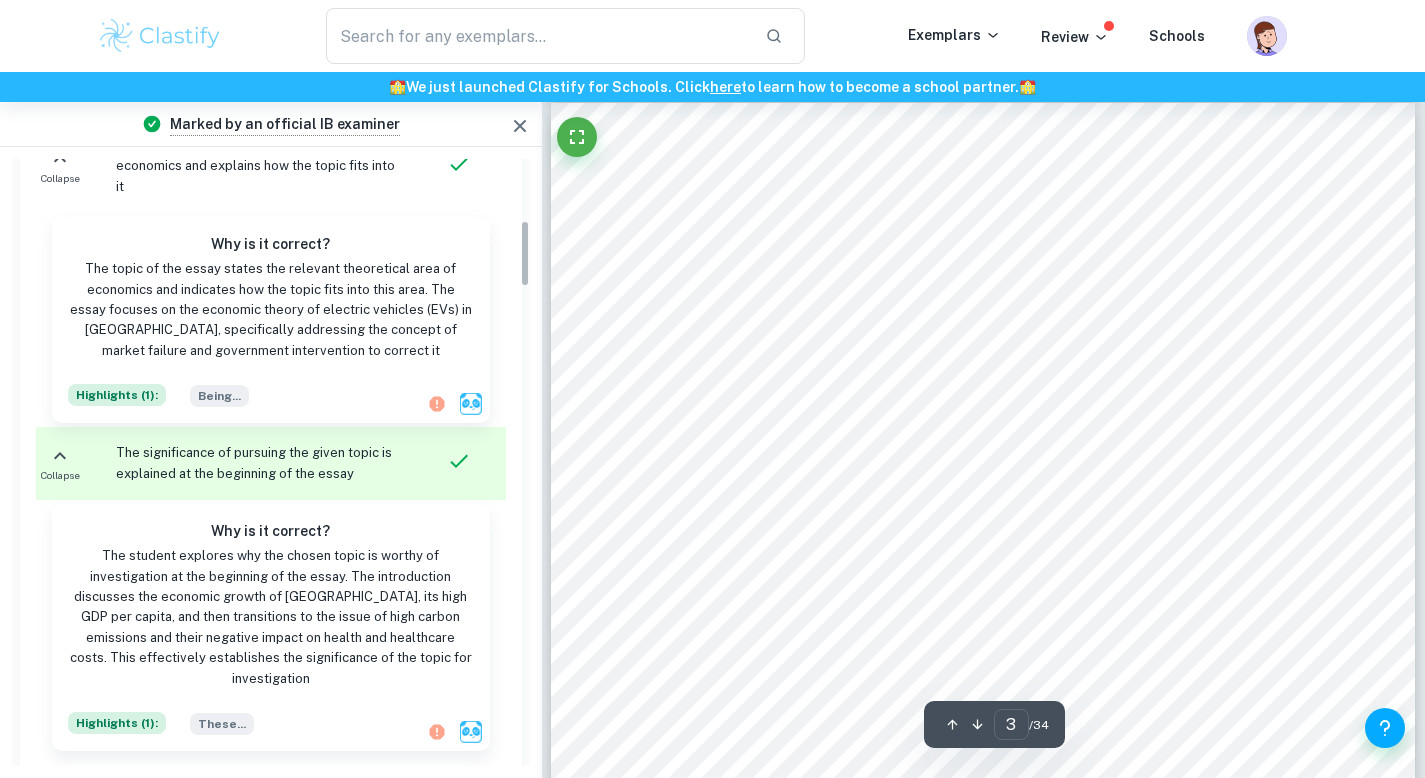 scroll, scrollTop: 560, scrollLeft: 0, axis: vertical 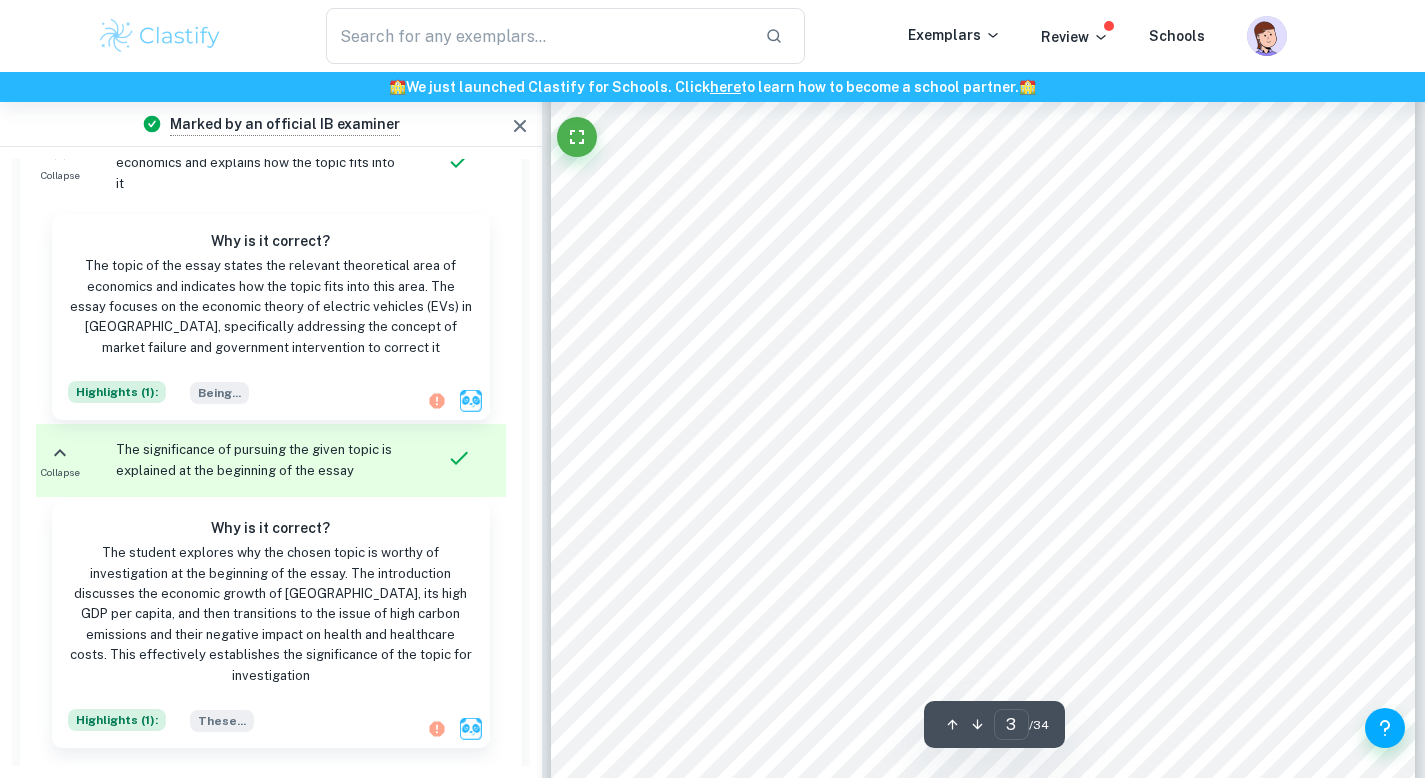 click on "3 1   Introduction From the 1960s till [DATE], Singapore’s economy has grown substantially at a rapid rate with its GDP per capita rising from approximately USD 420 to USD 60,000, with Singapore currently holding the seventh-highest GDP per capita in the world 1 . As a result of rapid urbanisation, it has suffered from a high carbon emission profile with 8.45 metric tons 2   of carbon produced per capita in [DATE] with 12.4% of its primary emissions arising from   transport 3 . According to the World Health Organisation (WHO), transport is one of the main sources of air pollution that directly affects mortality, respiratory, and cardiovascular diseases 4 . Carbon emissions from transport are caused by Internal Combustion Engine ( ICE ) vehicles that require petroleum, a scarce resource that emits carbon when utilized 5 . These carbon emissions result in external costs such as pollution, [MEDICAL_DATA], and higher health care costs for third parties (residents of [DEMOGRAPHIC_DATA]) 6 . Subsequently, in the   7 ." at bounding box center [983, 282] 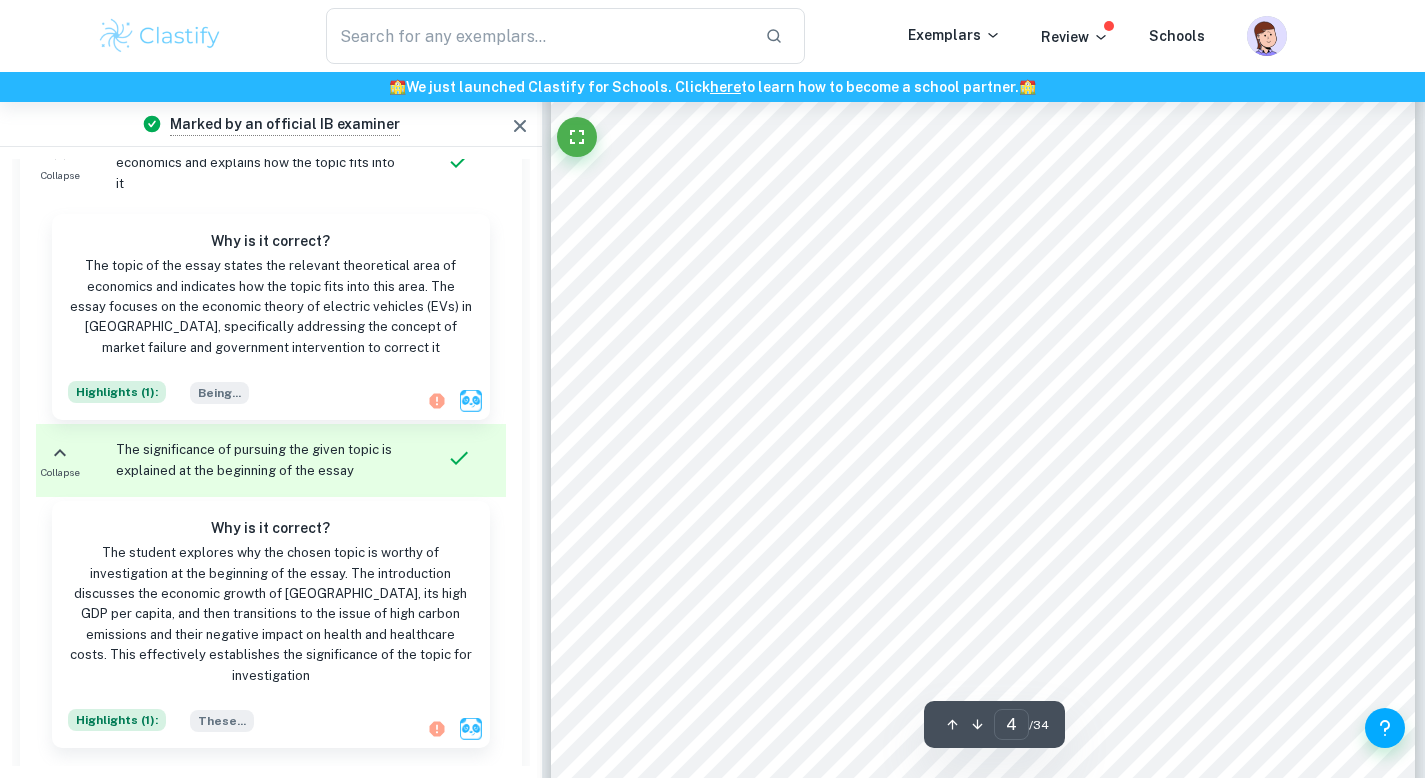 scroll, scrollTop: 3797, scrollLeft: 0, axis: vertical 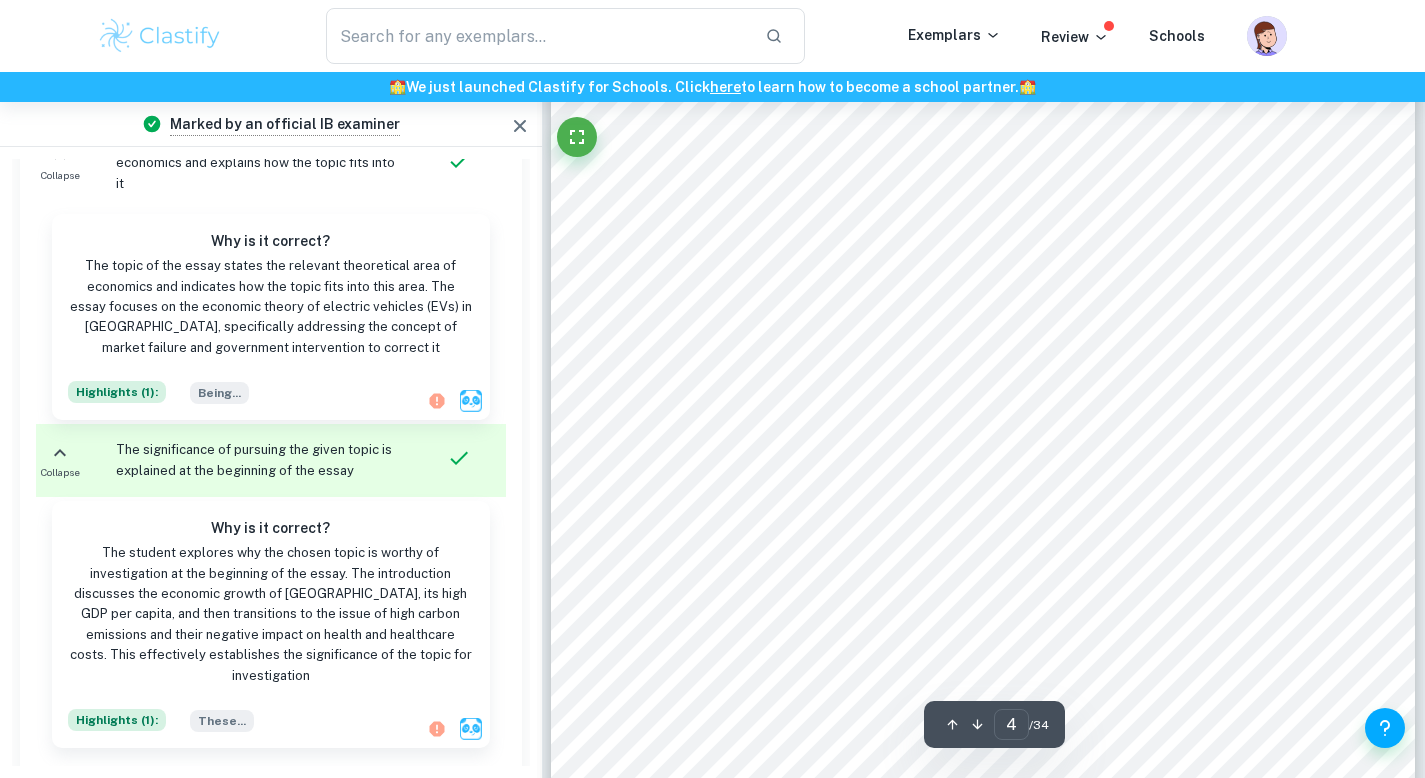 drag, startPoint x: 956, startPoint y: 466, endPoint x: 795, endPoint y: 199, distance: 311.7852 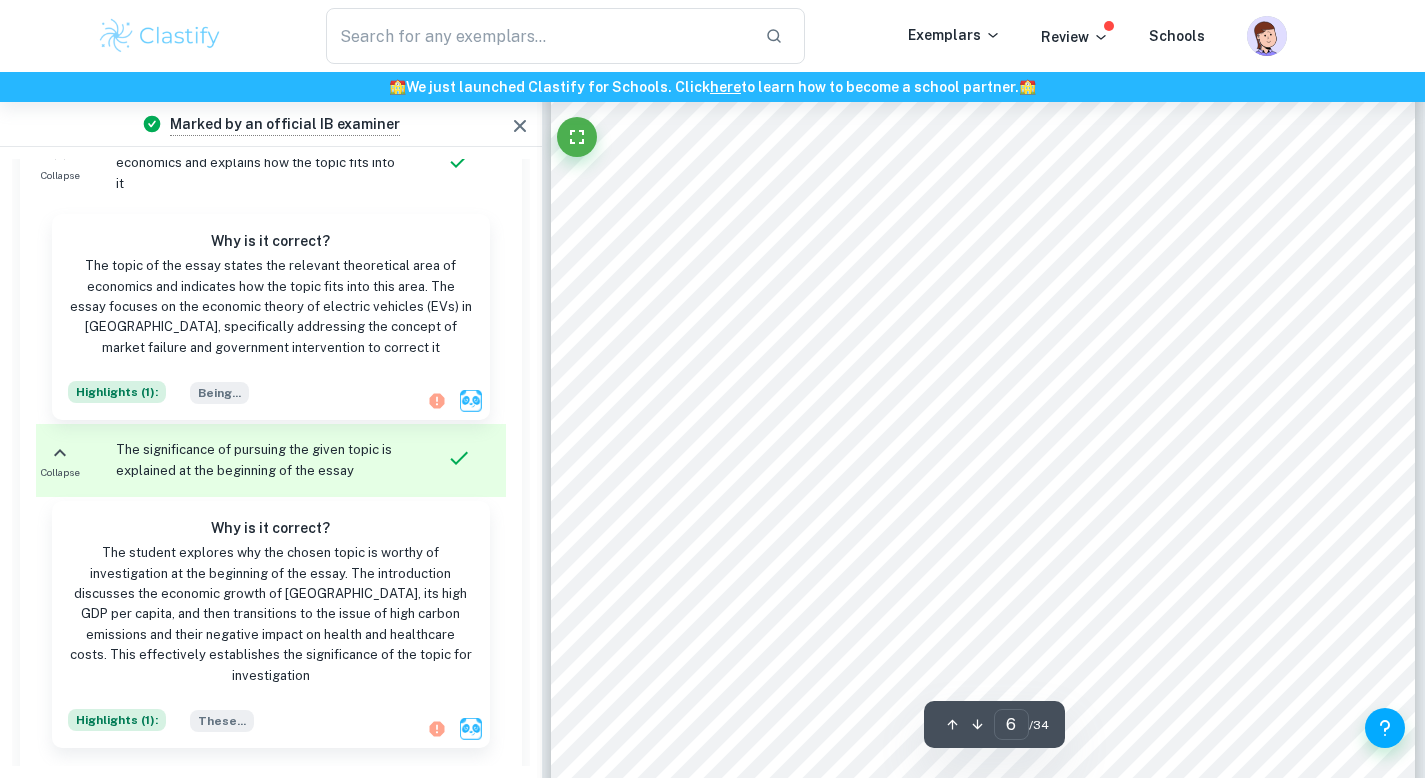 scroll, scrollTop: 6626, scrollLeft: 0, axis: vertical 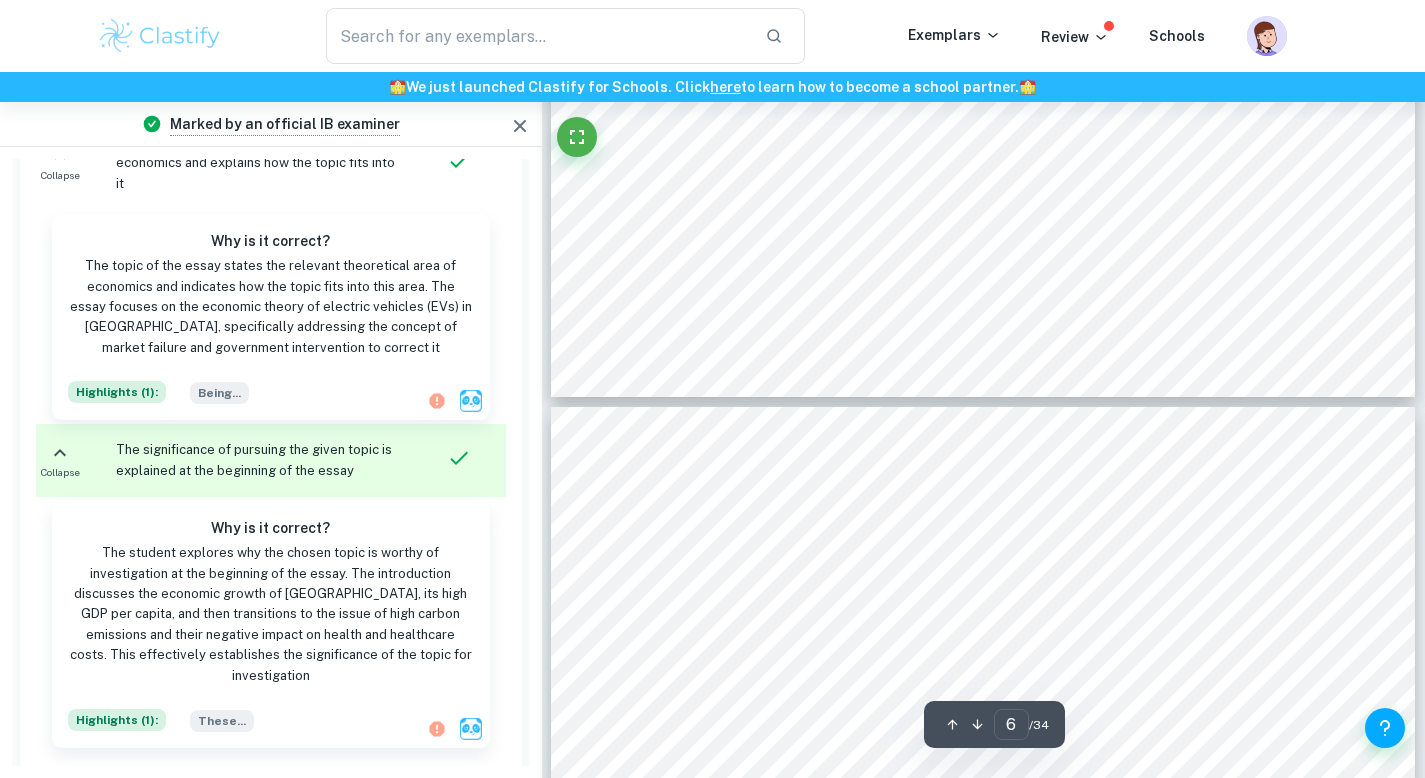 type on "5" 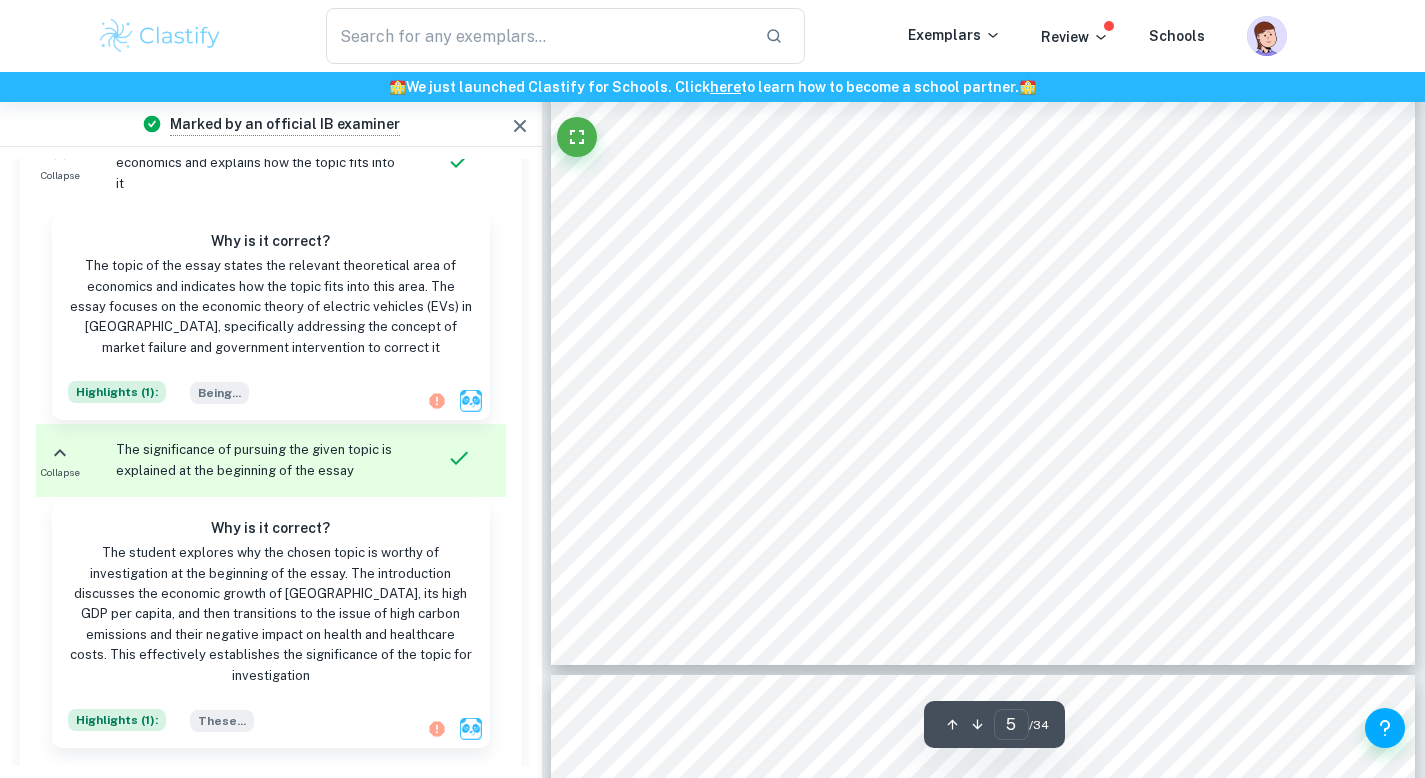scroll, scrollTop: 5581, scrollLeft: 0, axis: vertical 